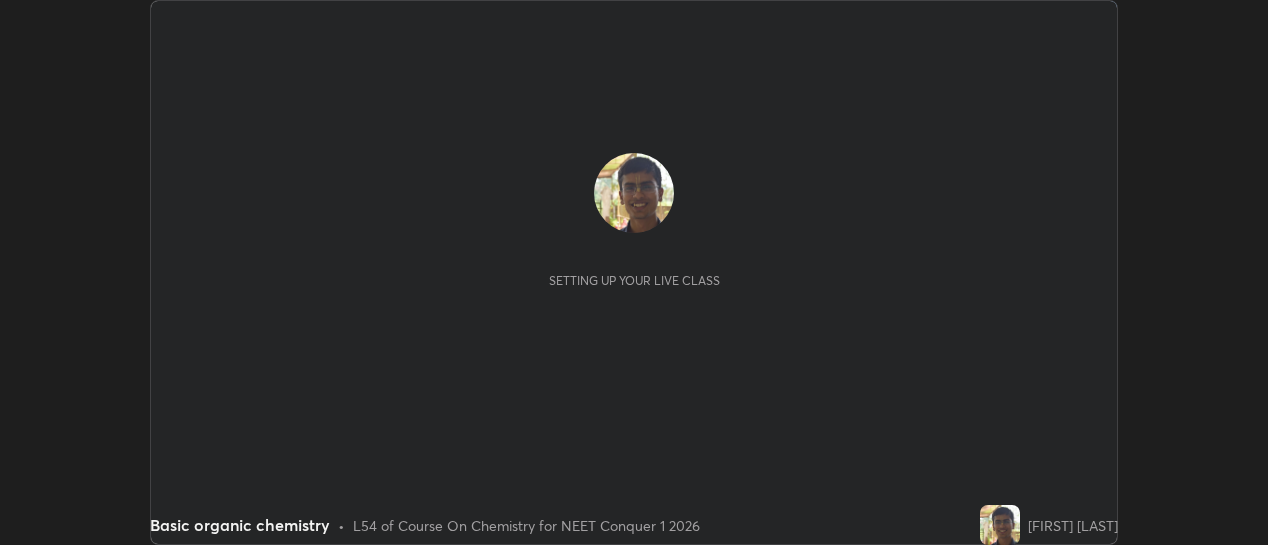 scroll, scrollTop: 0, scrollLeft: 0, axis: both 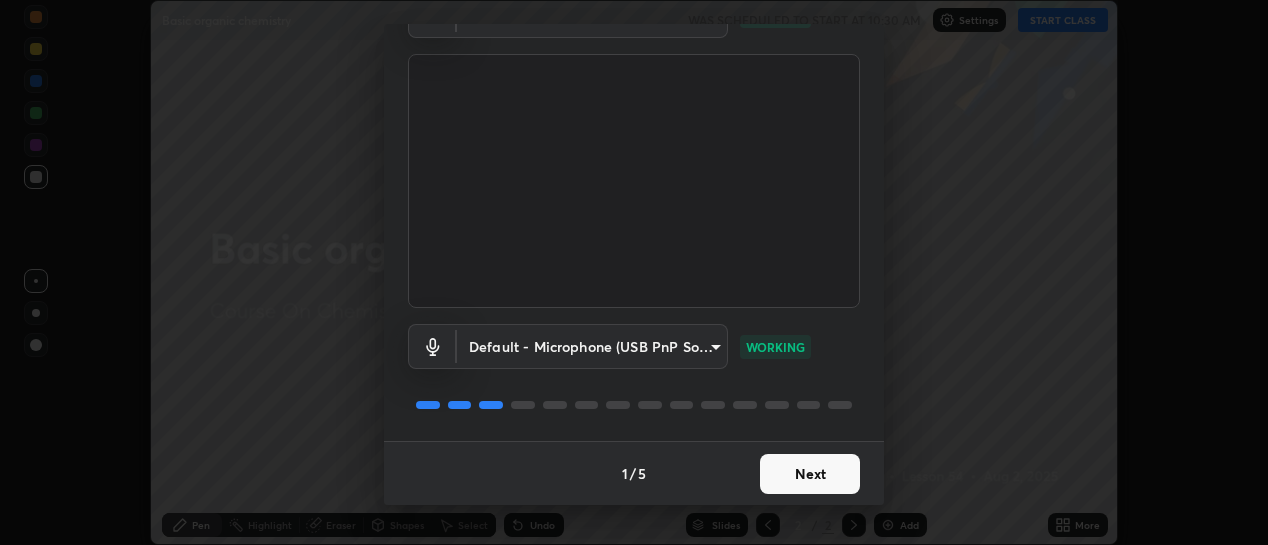 click on "Next" at bounding box center [810, 474] 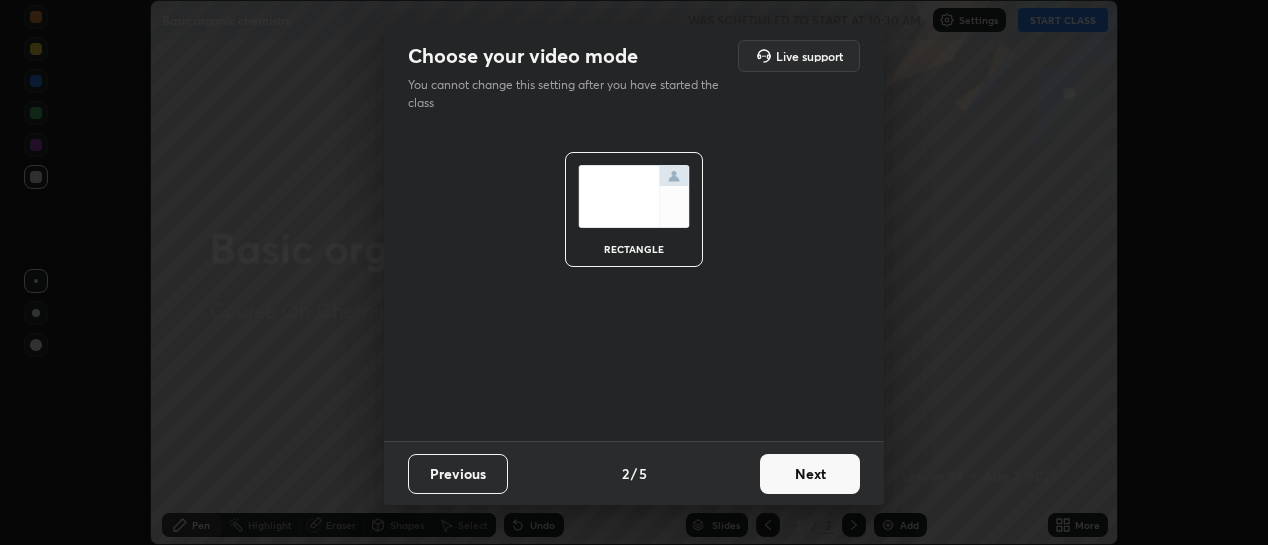 click on "Next" at bounding box center [810, 474] 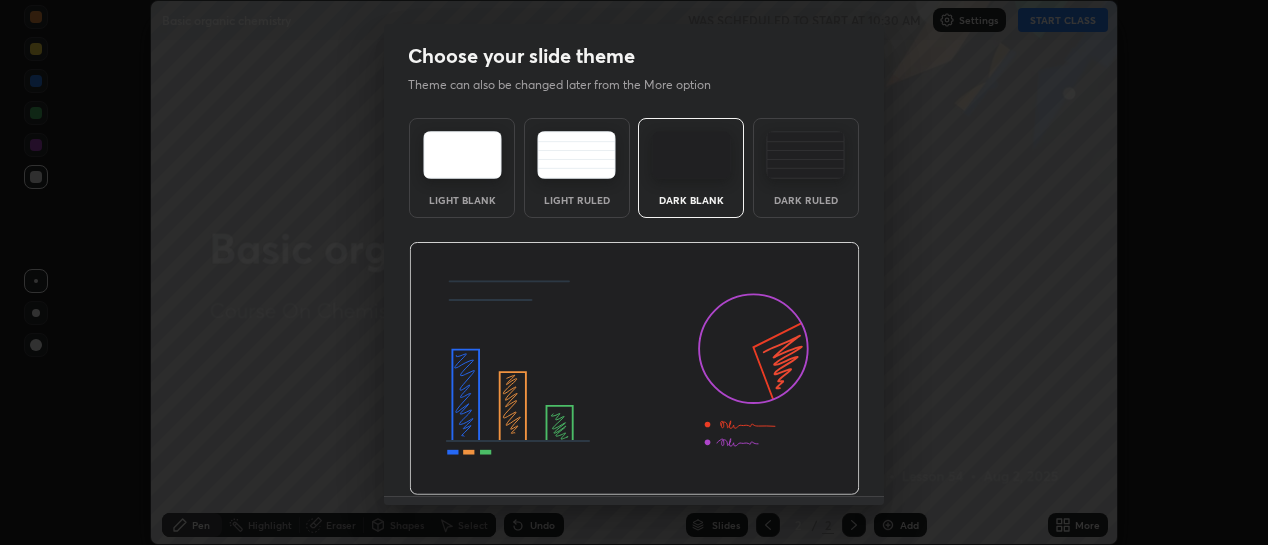 scroll, scrollTop: 55, scrollLeft: 0, axis: vertical 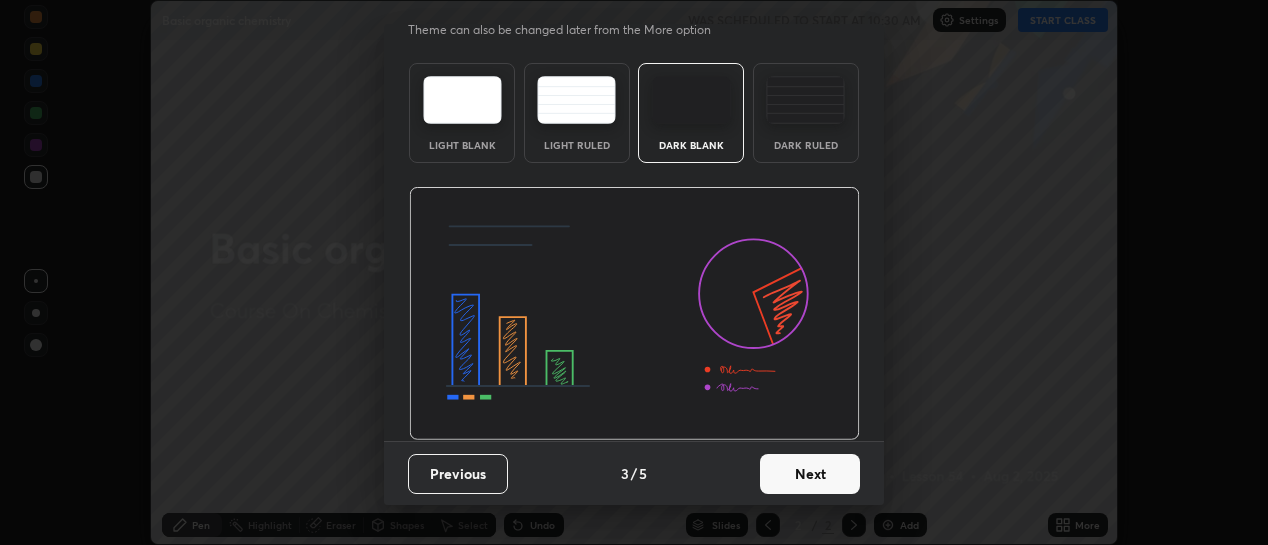 click on "Next" at bounding box center (810, 474) 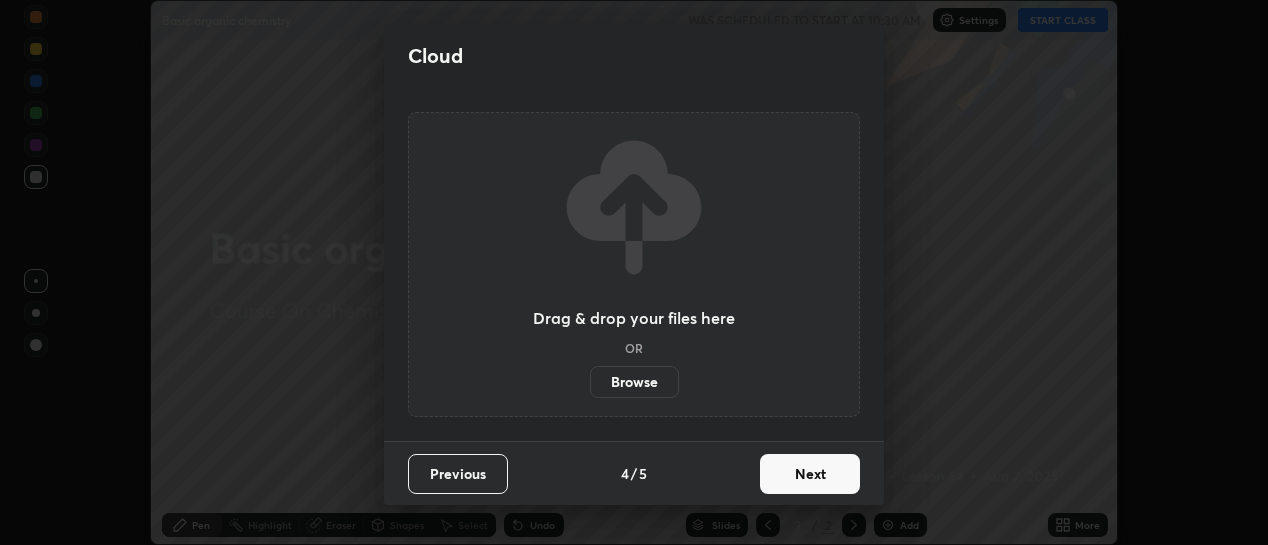 click on "Next" at bounding box center (810, 474) 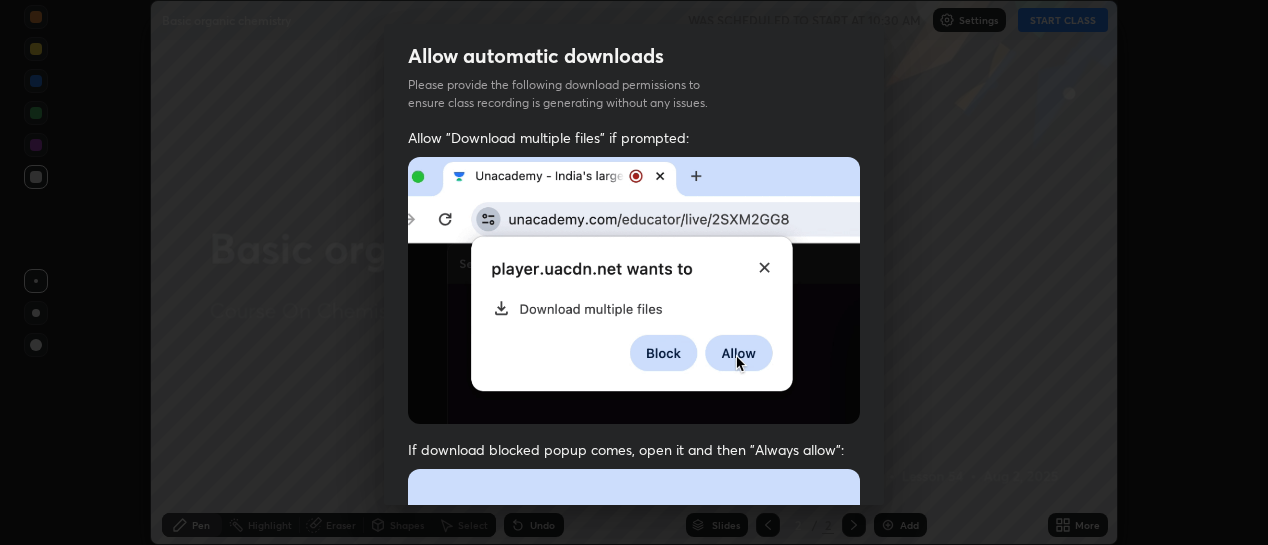 click at bounding box center (634, 687) 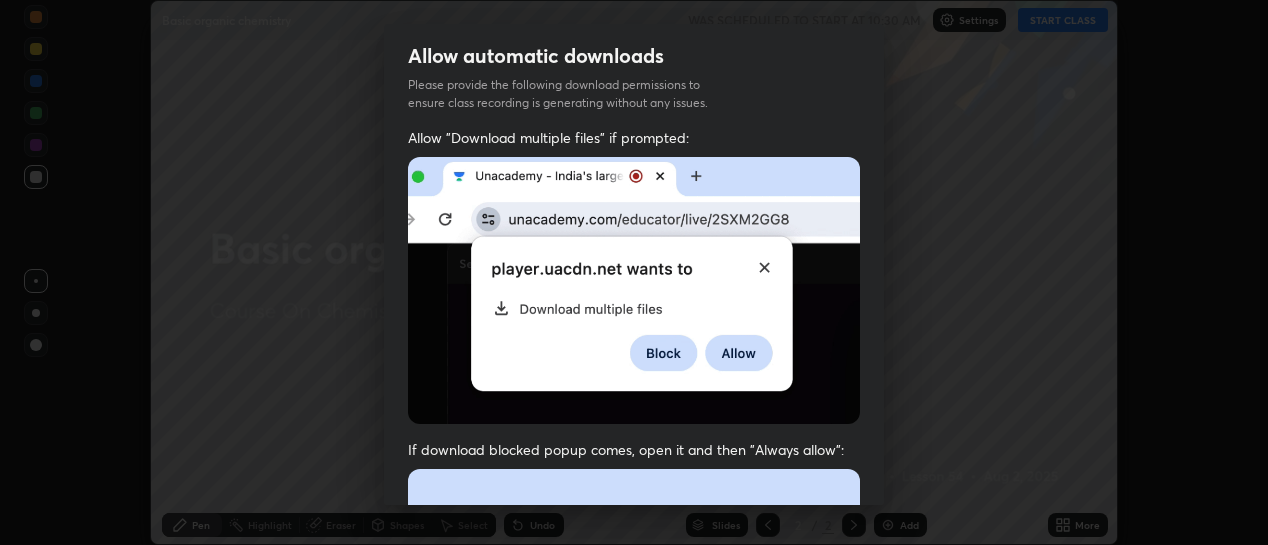 click at bounding box center (634, 687) 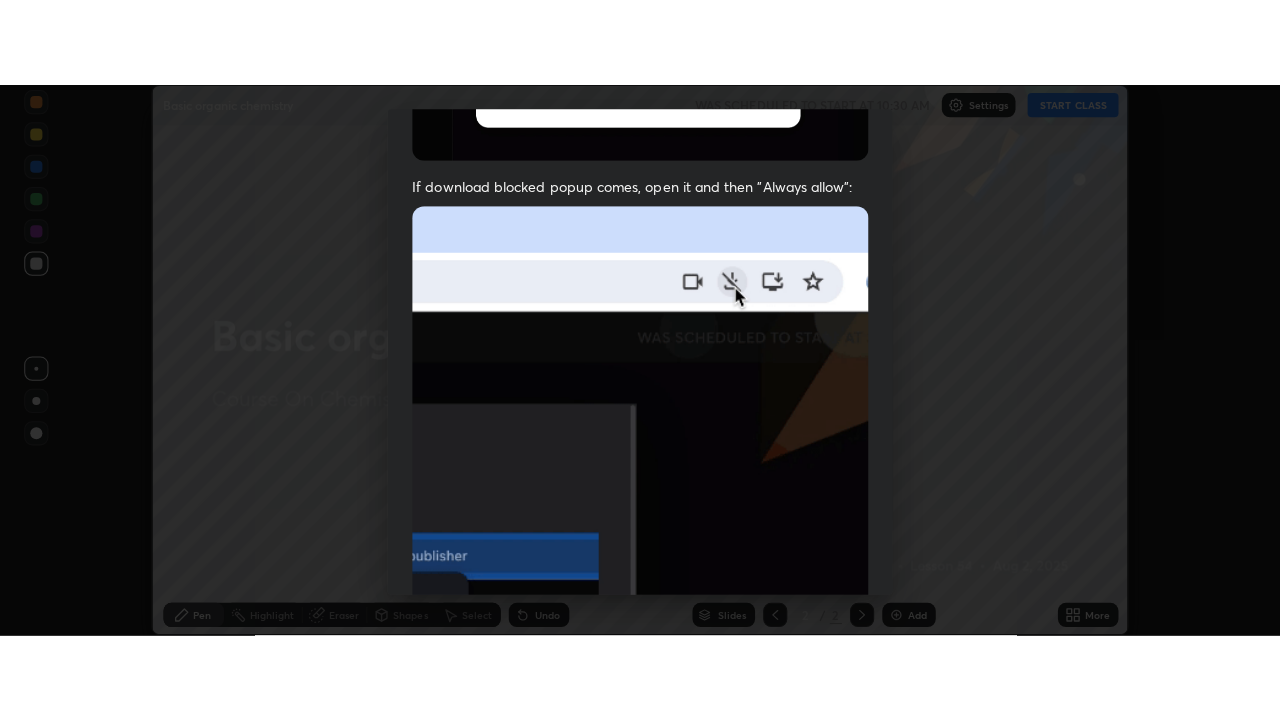 scroll, scrollTop: 519, scrollLeft: 0, axis: vertical 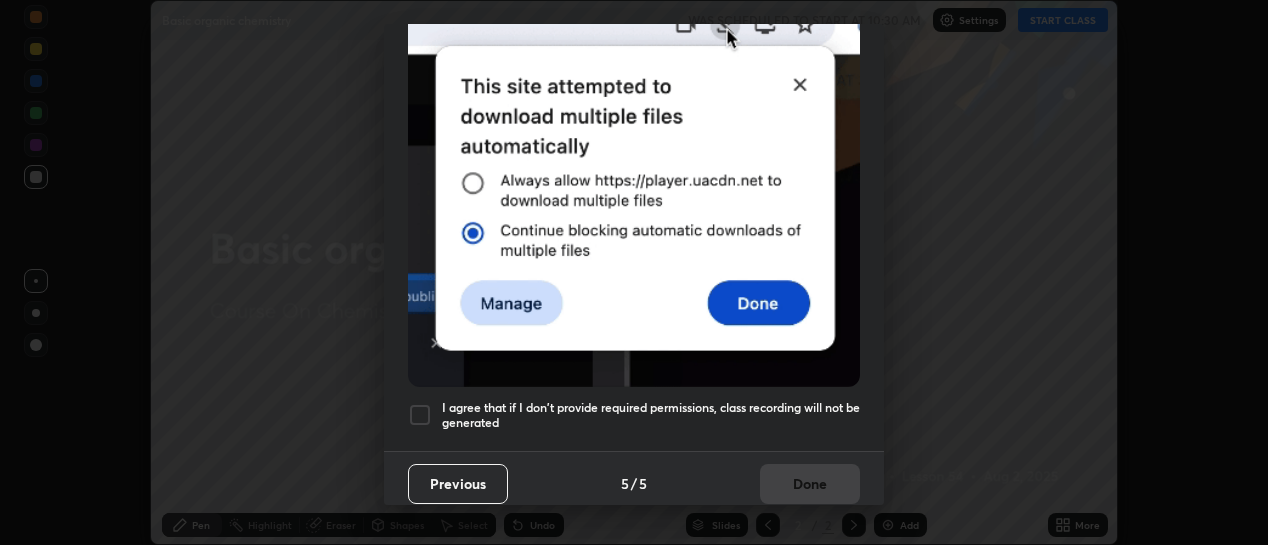 click on "I agree that if I don't provide required permissions, class recording will not be generated" at bounding box center (651, 415) 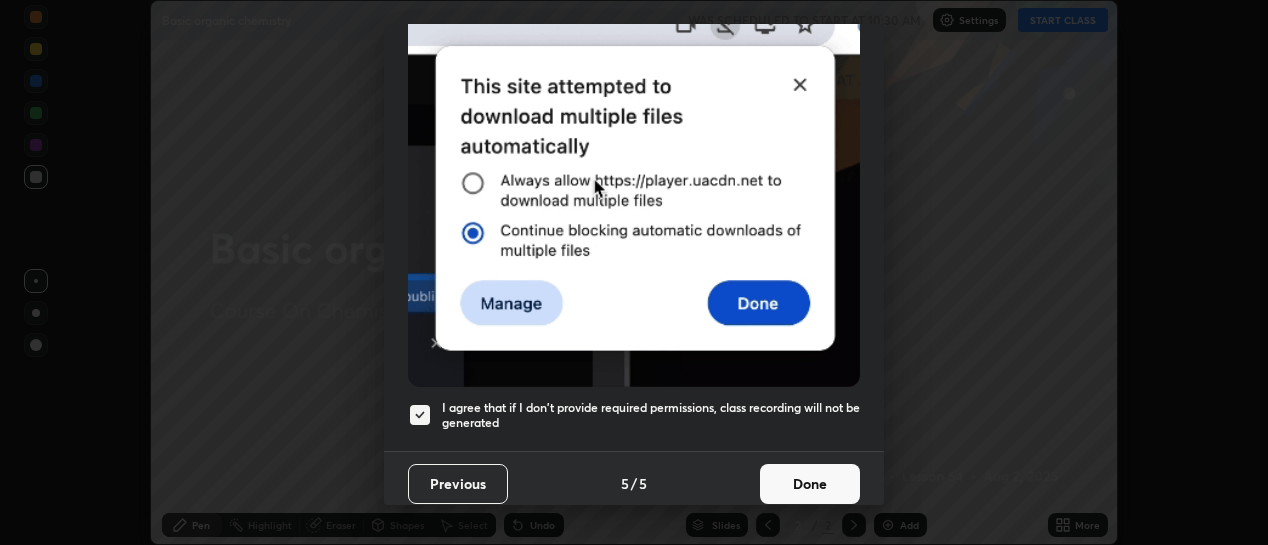 click on "Done" at bounding box center (810, 484) 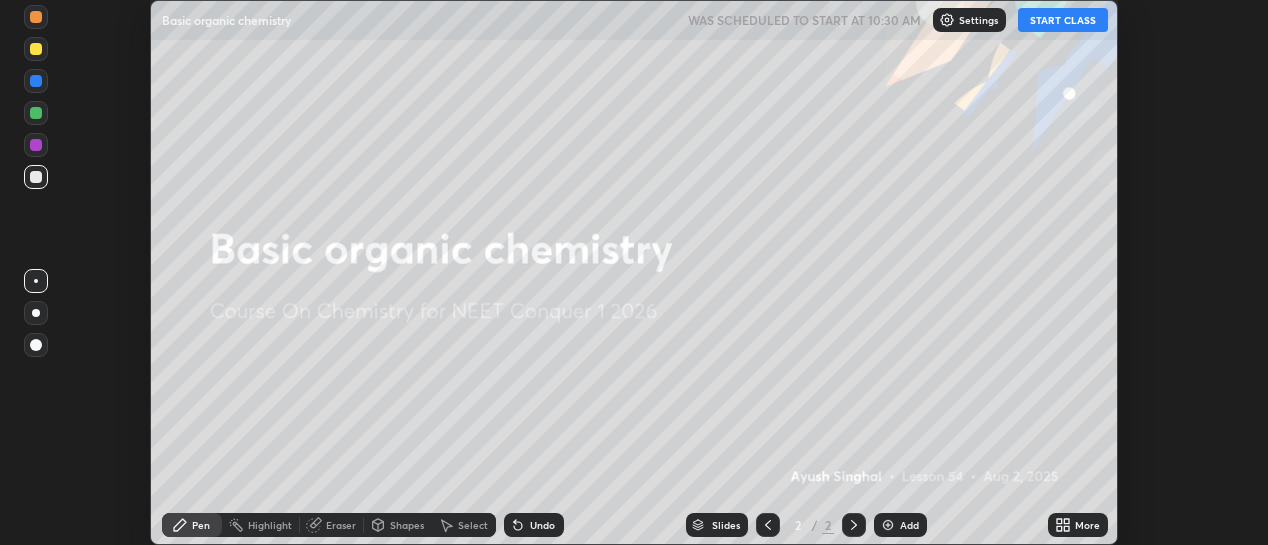click on "More" at bounding box center (1087, 525) 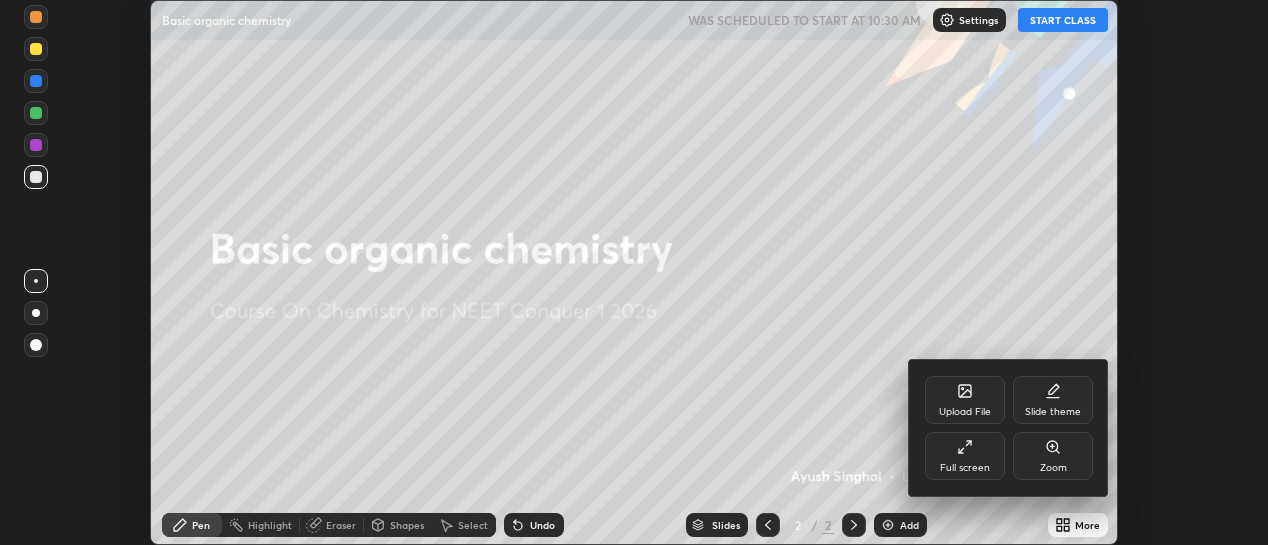 click 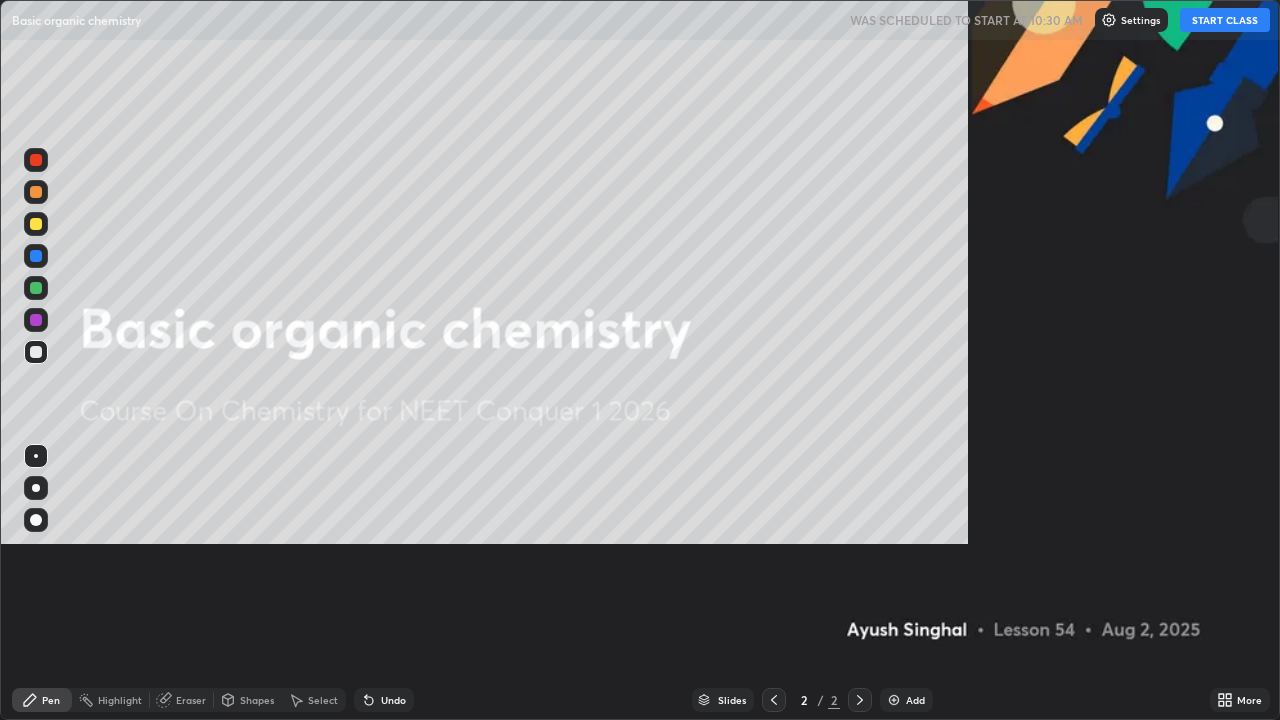 scroll, scrollTop: 99280, scrollLeft: 98720, axis: both 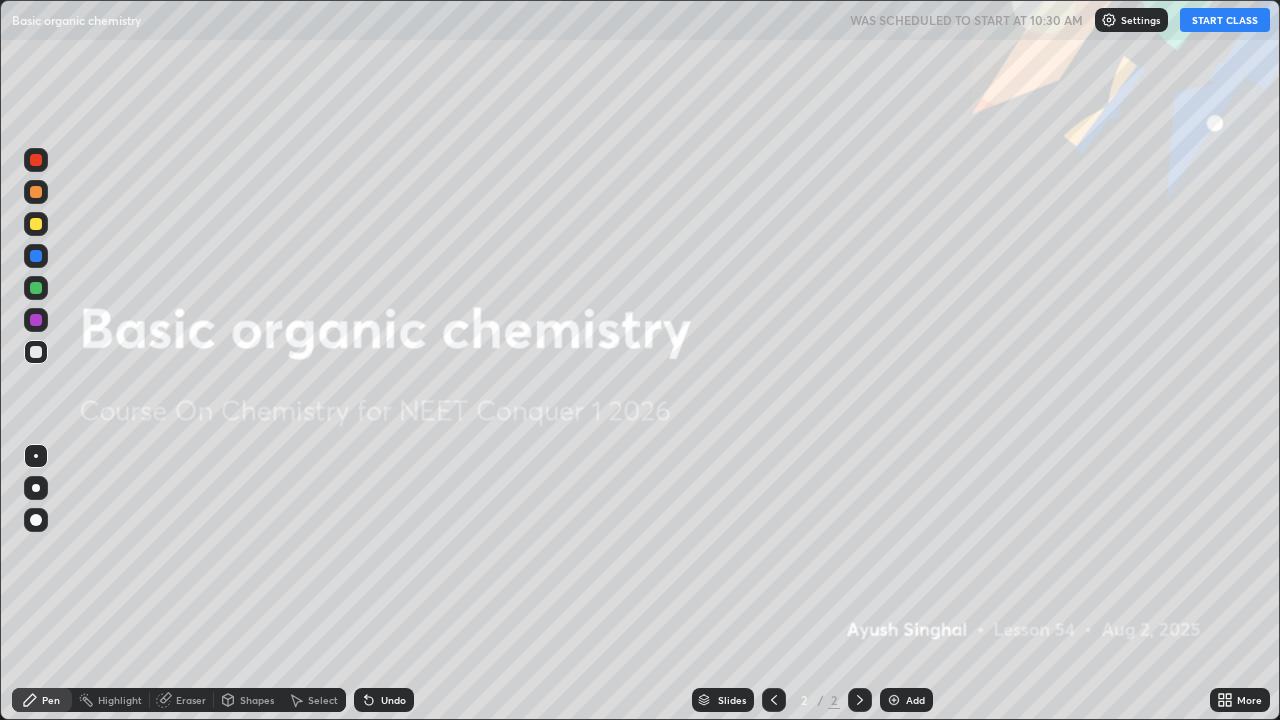 click on "Add" at bounding box center (906, 700) 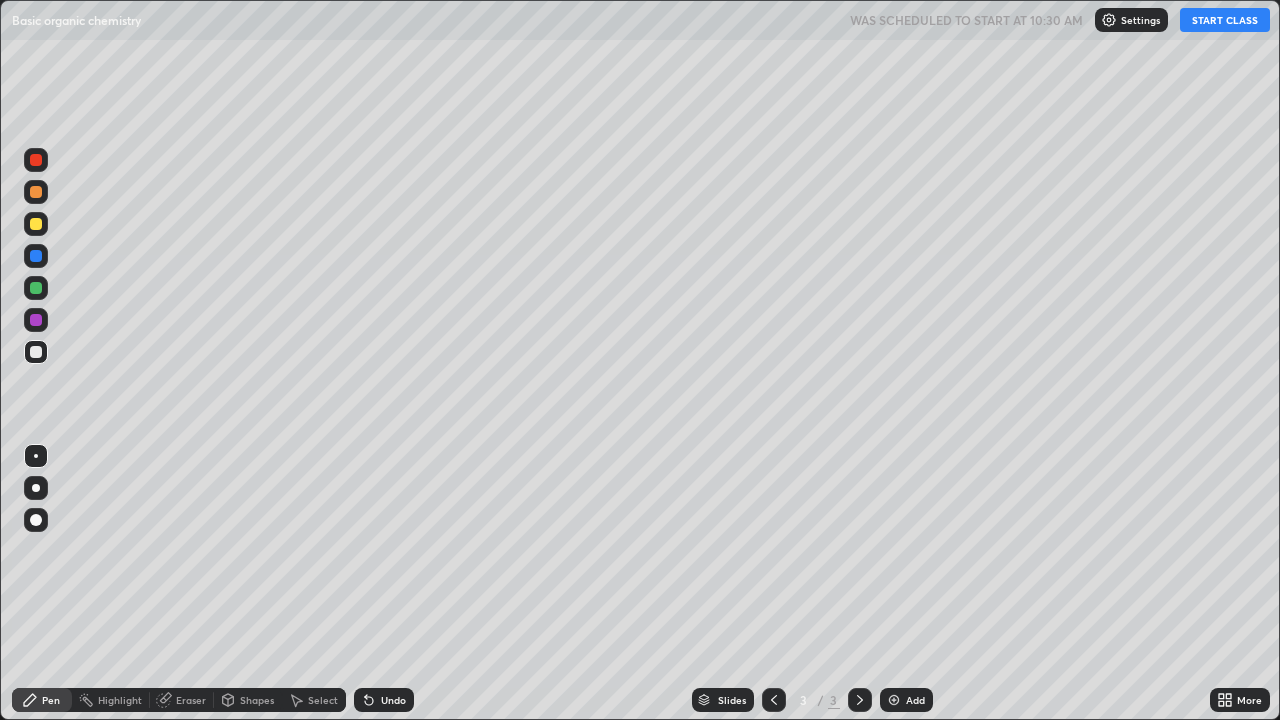 click on "Add" at bounding box center (906, 700) 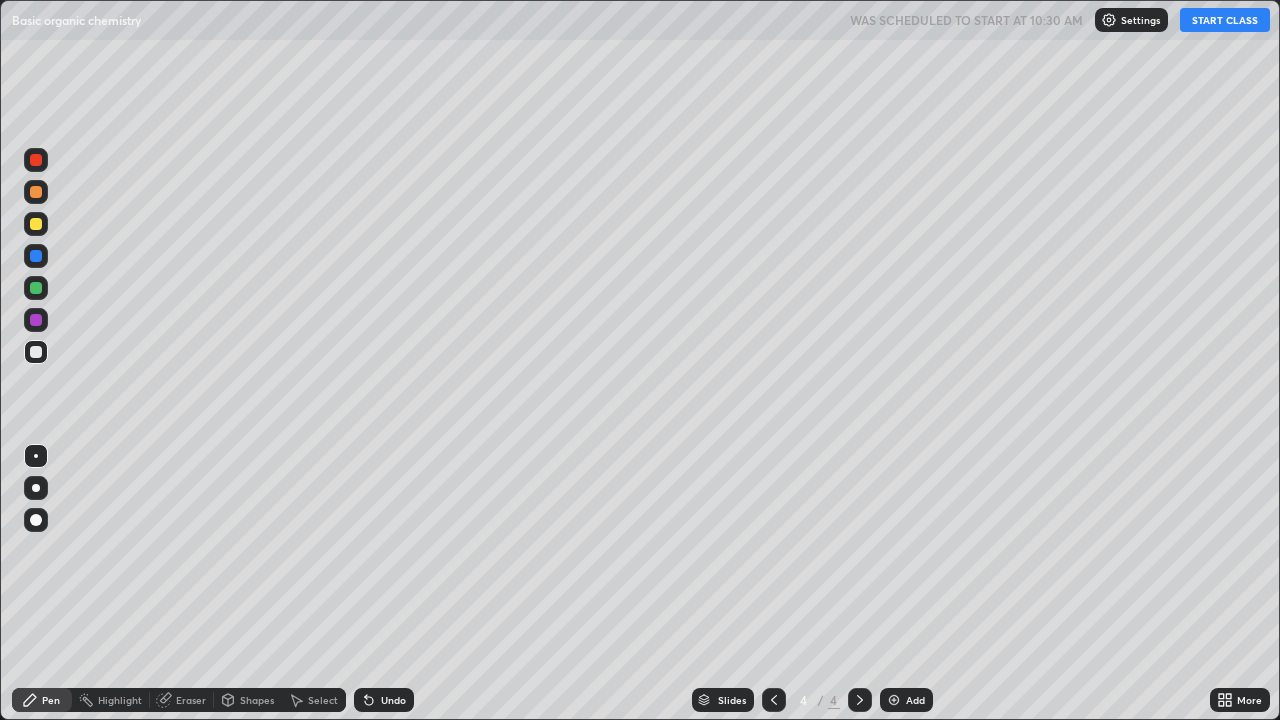click on "START CLASS" at bounding box center (1225, 20) 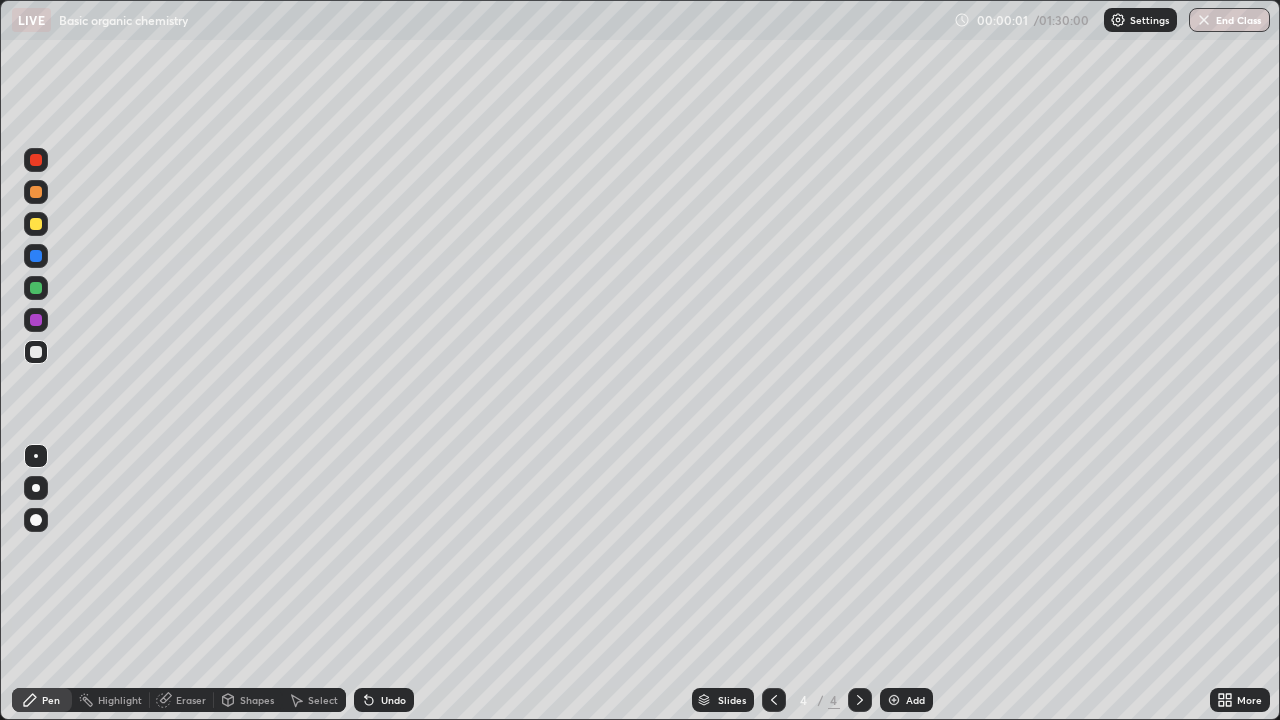 click on "Add" at bounding box center (906, 700) 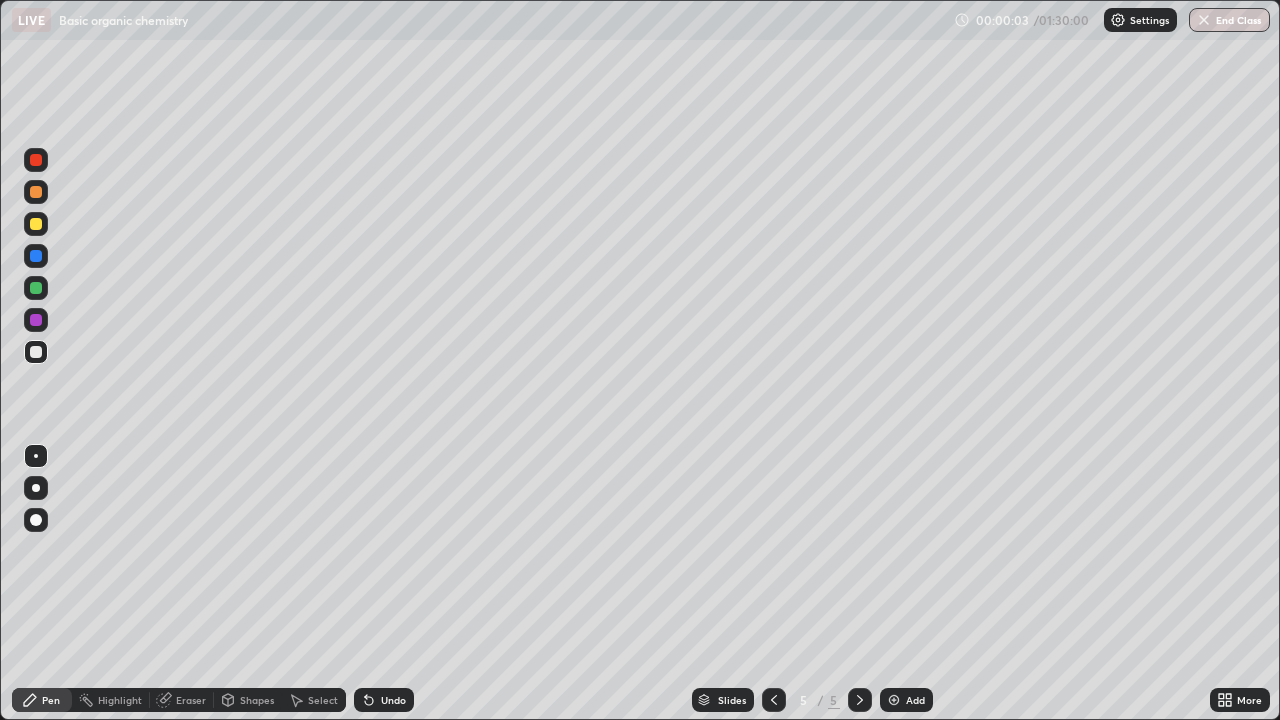 click at bounding box center (774, 700) 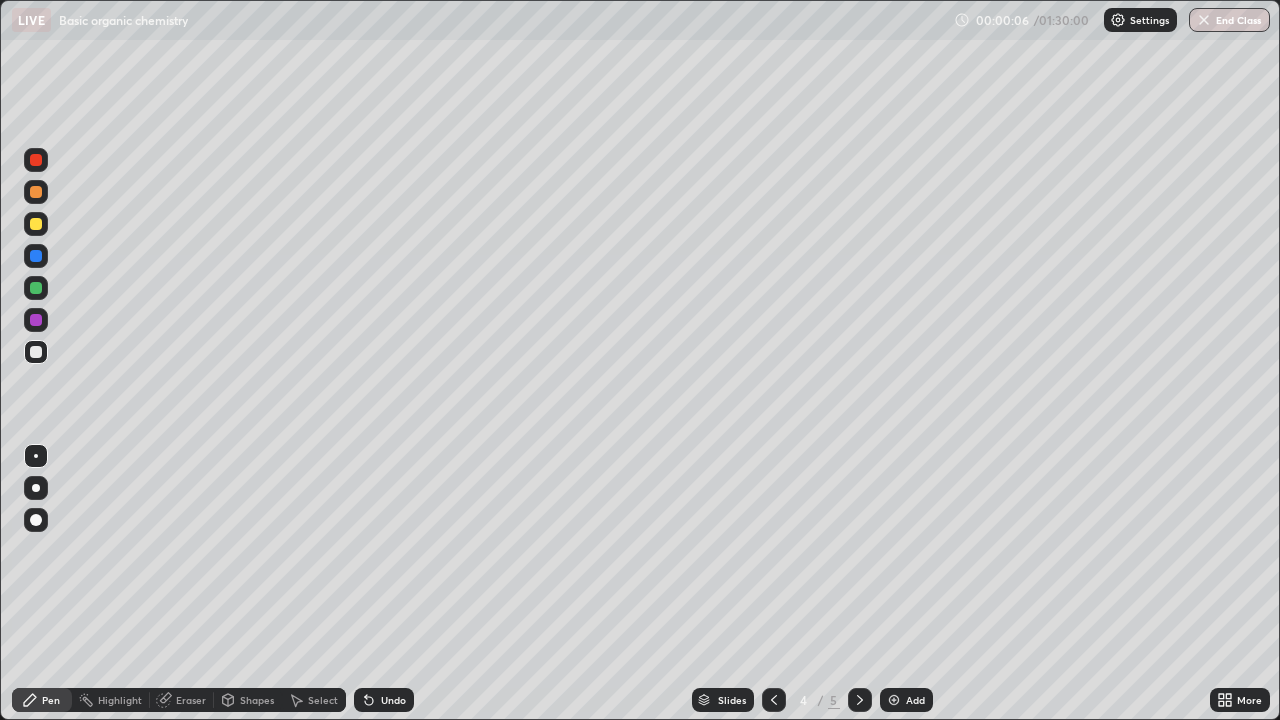 click at bounding box center (36, 224) 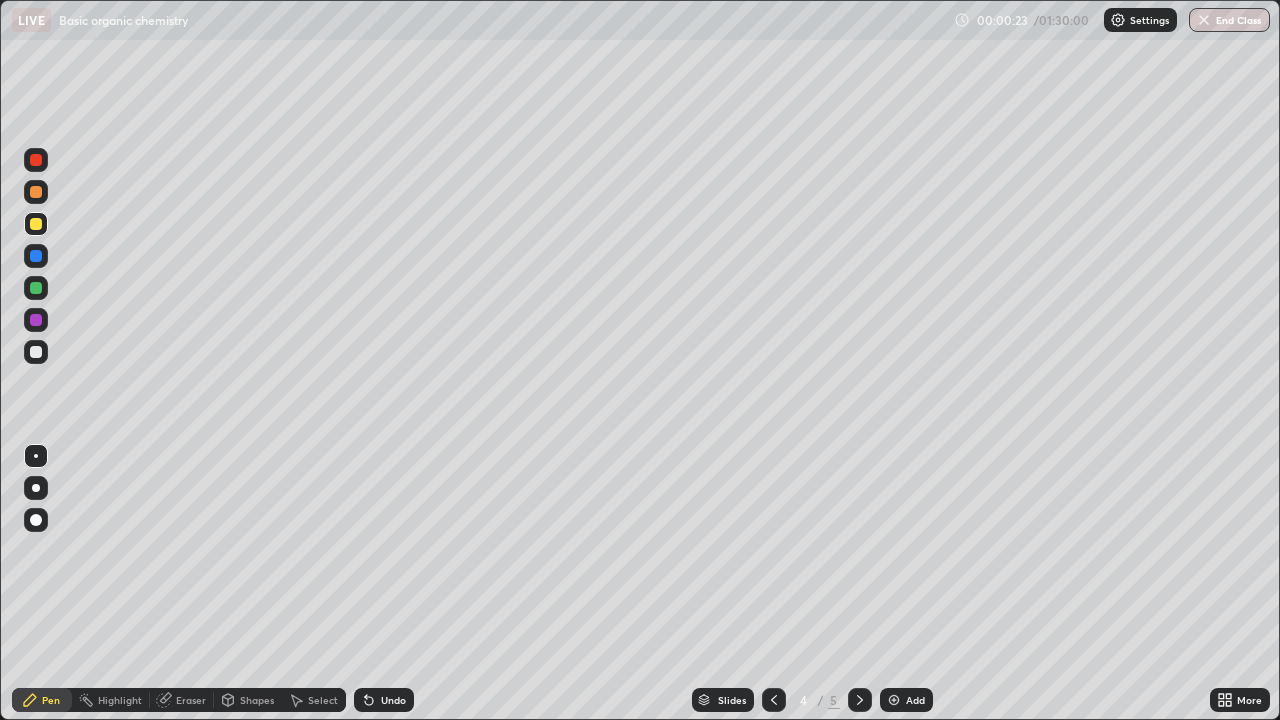 click at bounding box center (36, 352) 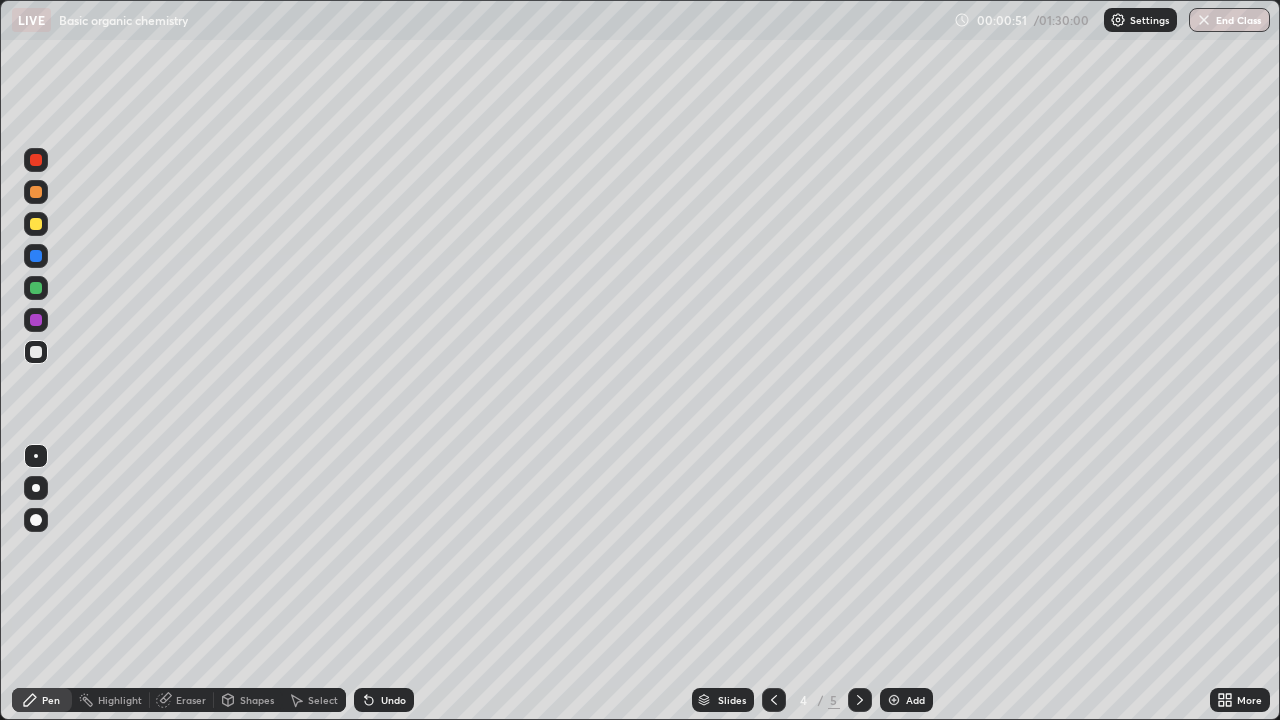 click at bounding box center (36, 352) 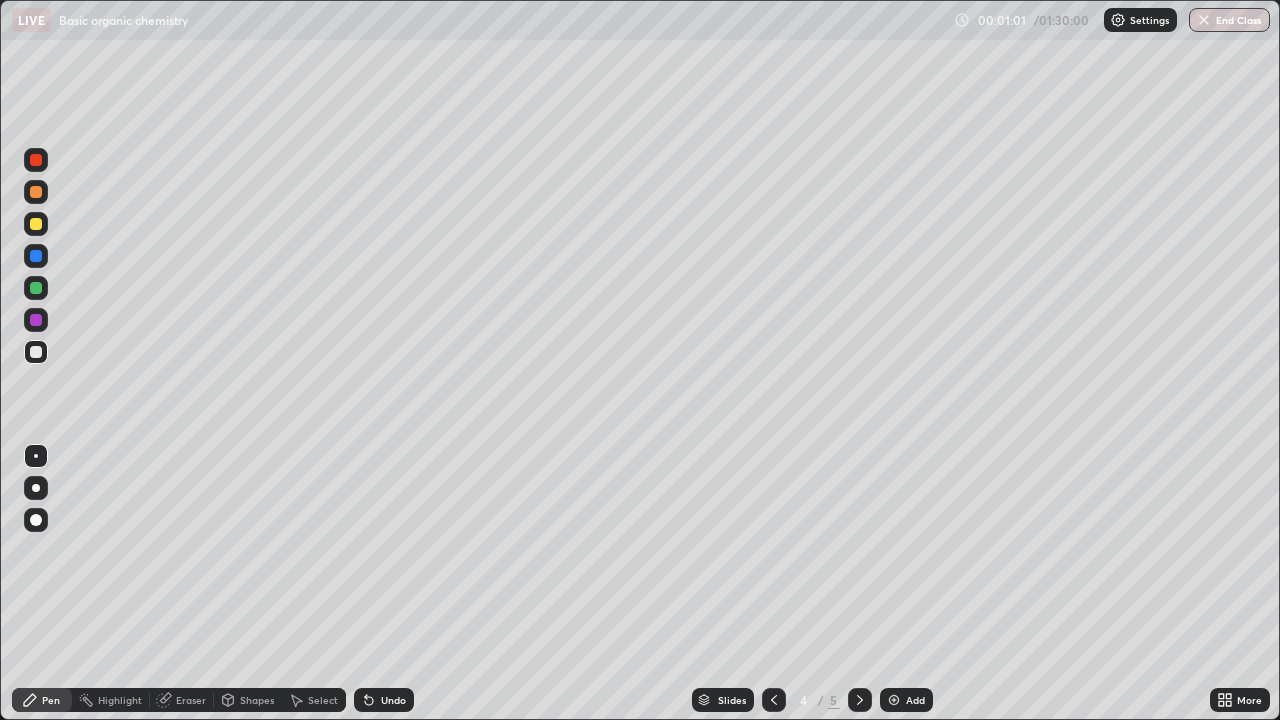 click at bounding box center (36, 224) 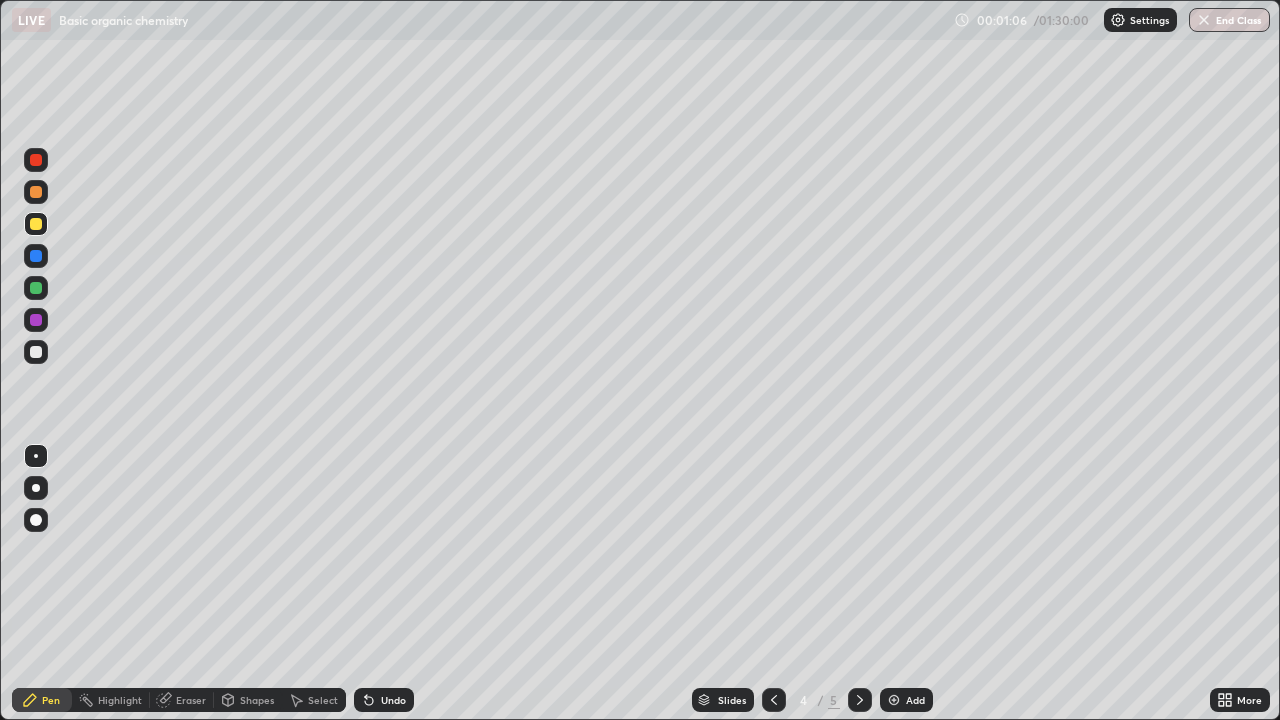 click at bounding box center (36, 352) 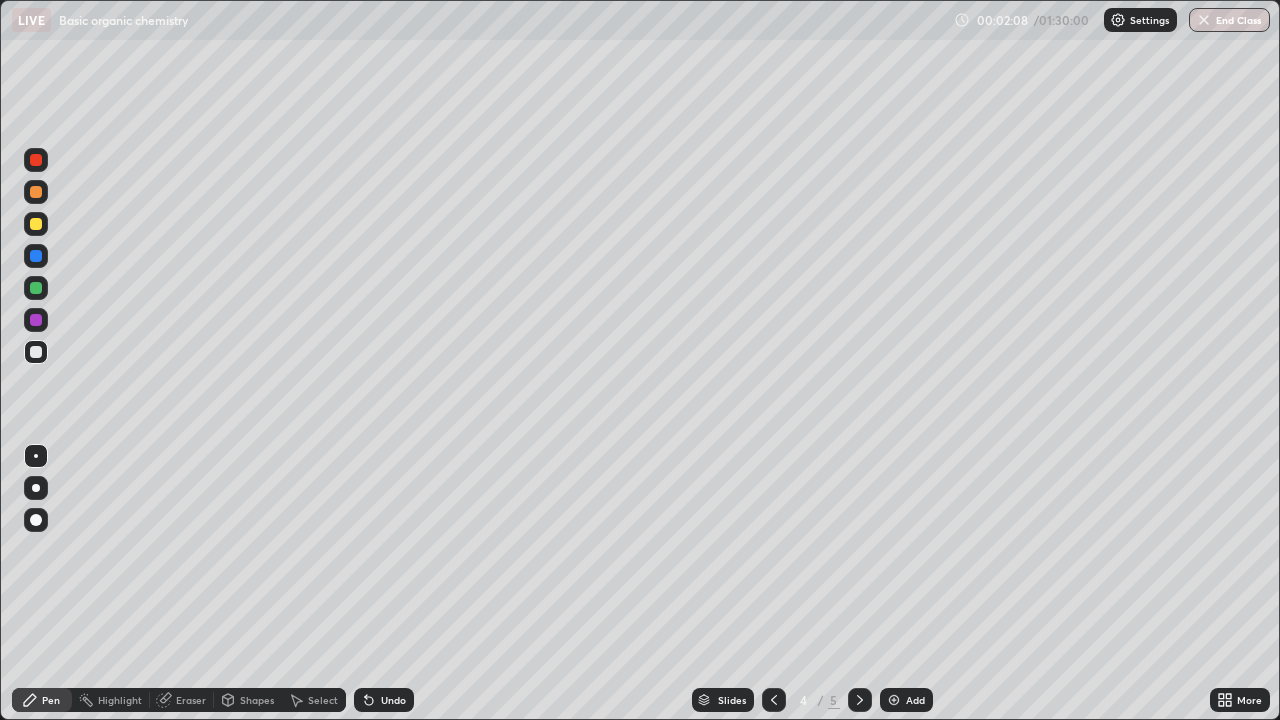 click at bounding box center (36, 288) 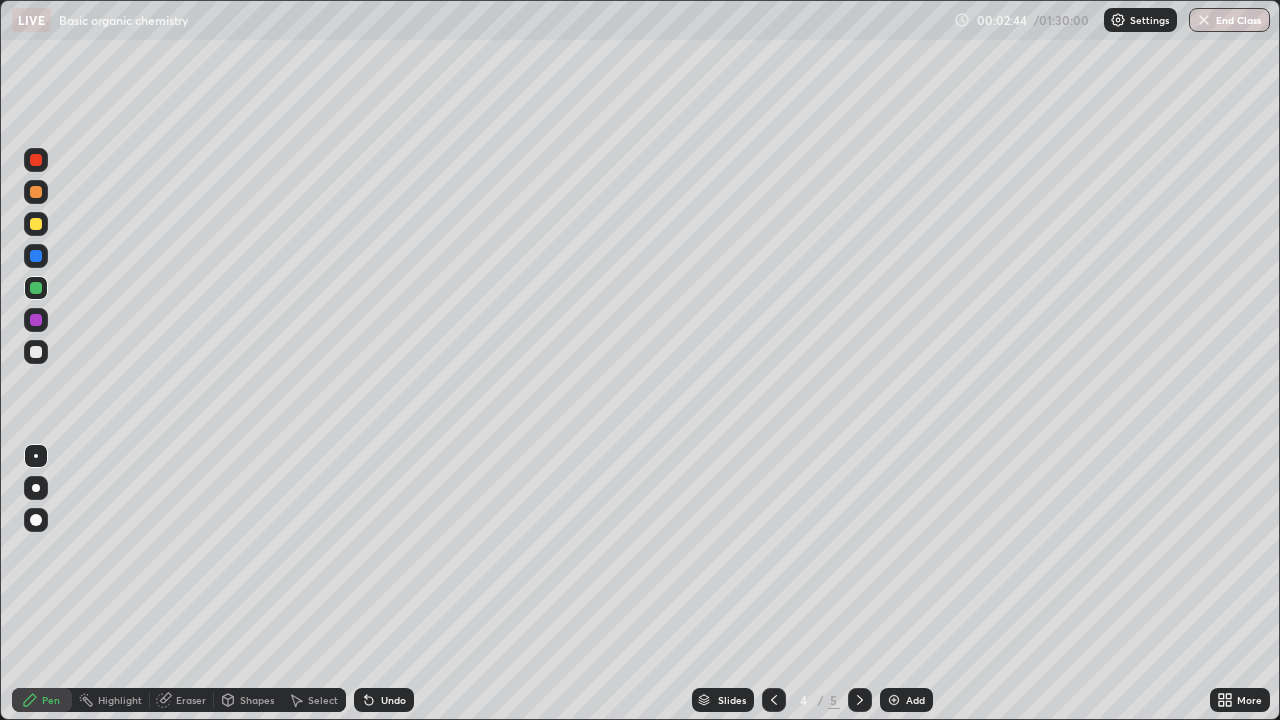 click at bounding box center (36, 352) 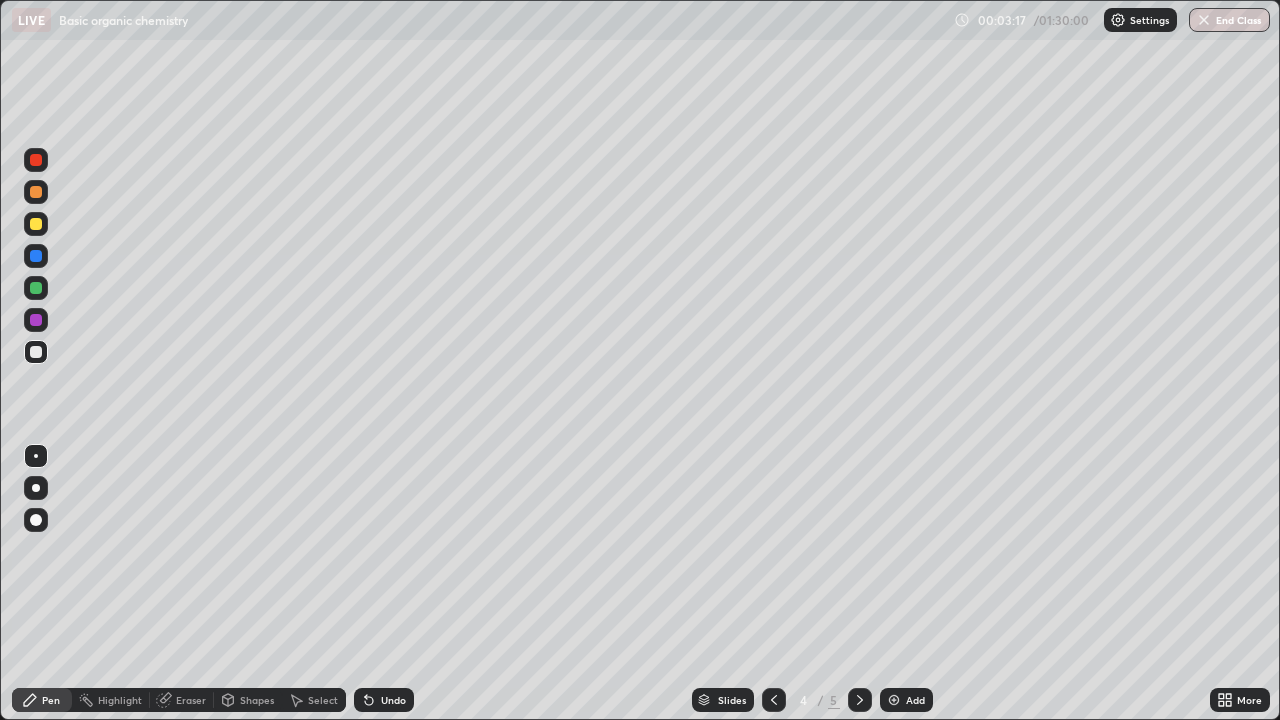 click on "Undo" at bounding box center [393, 700] 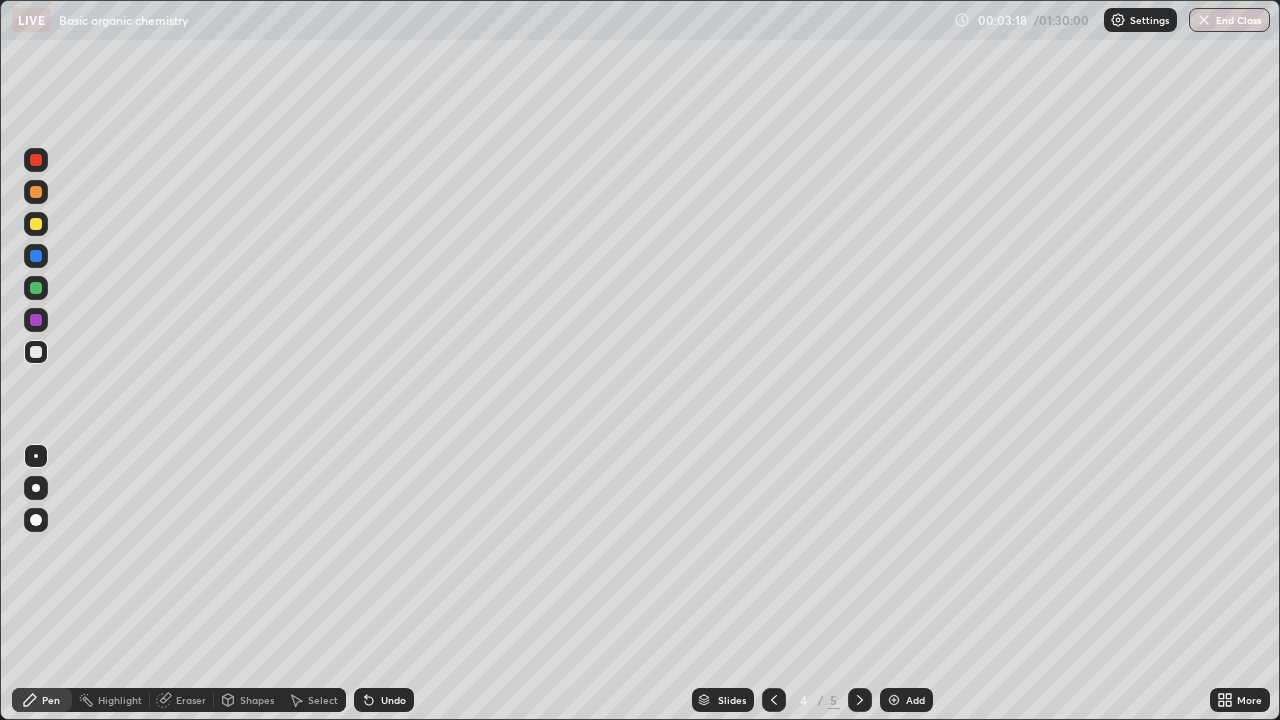 click on "Undo" at bounding box center (393, 700) 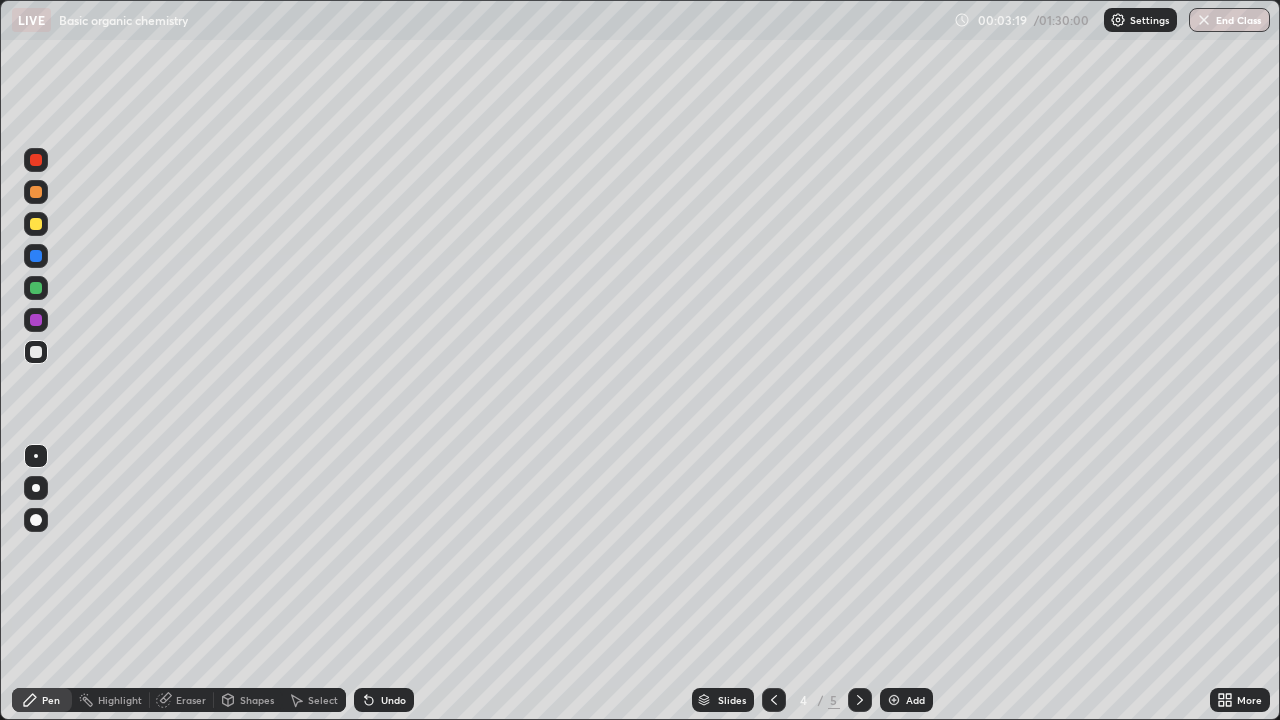click on "Undo" at bounding box center [393, 700] 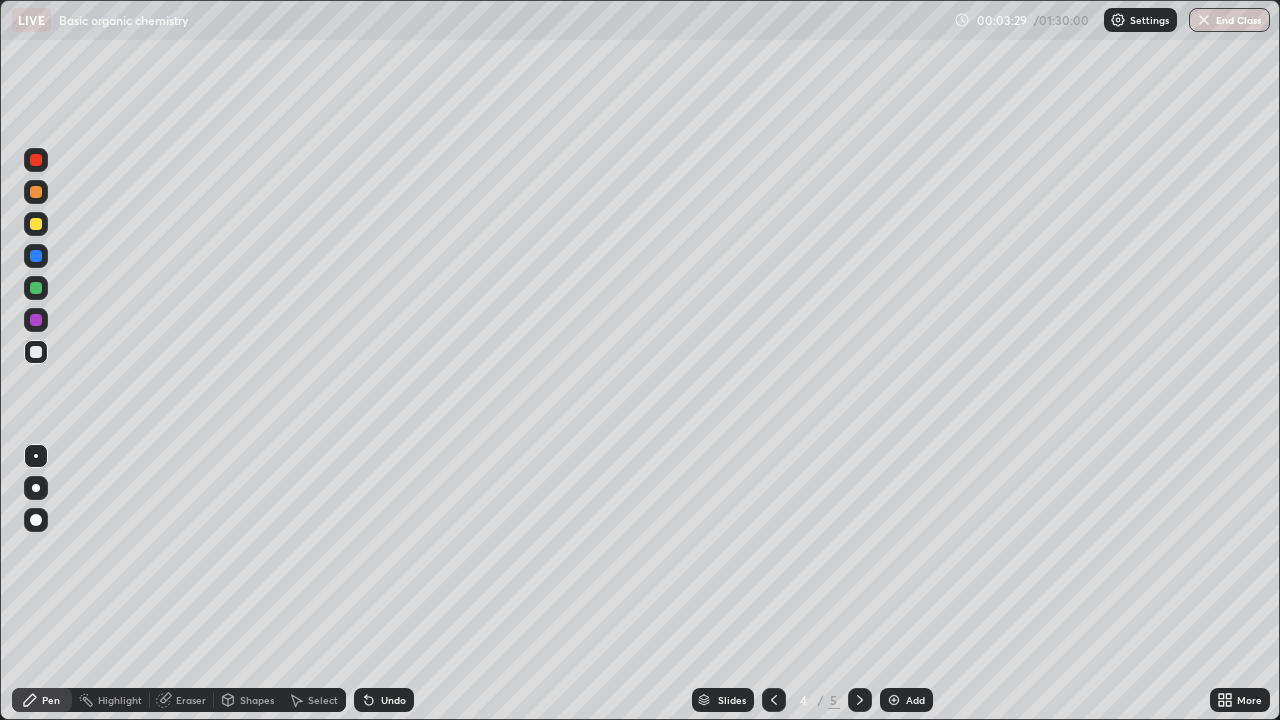 click on "Undo" at bounding box center [393, 700] 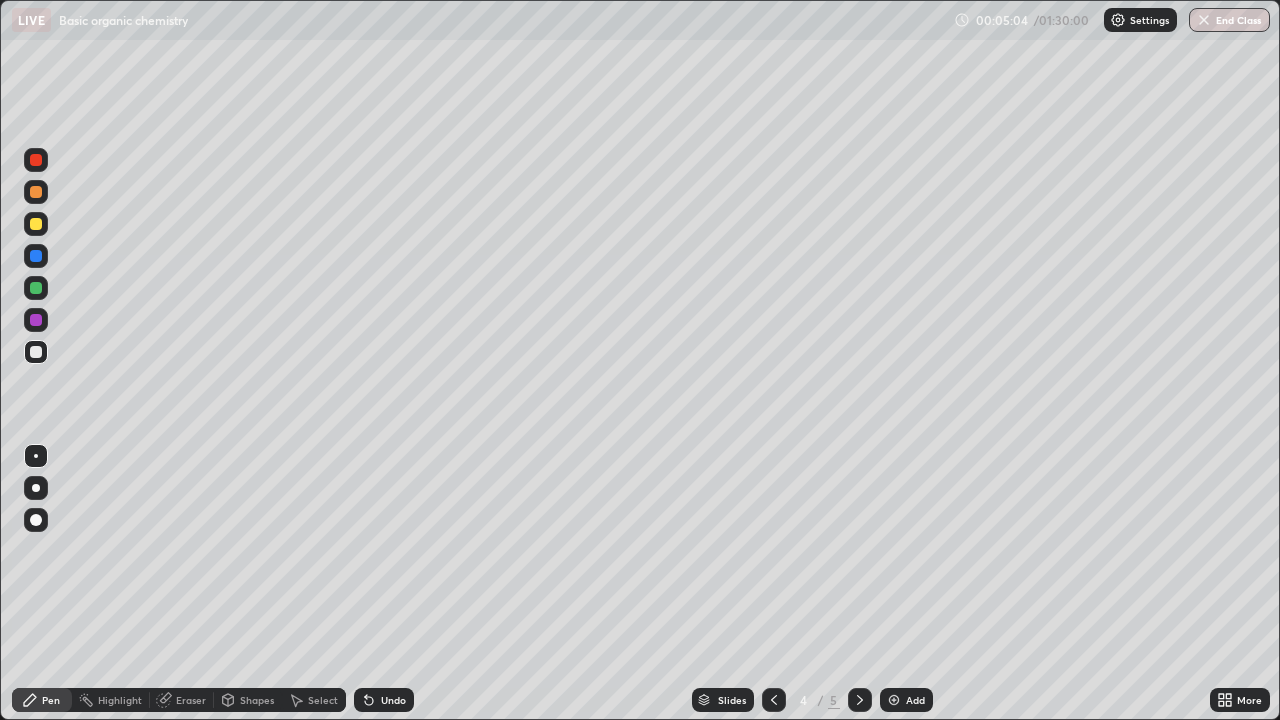 click on "Undo" at bounding box center (384, 700) 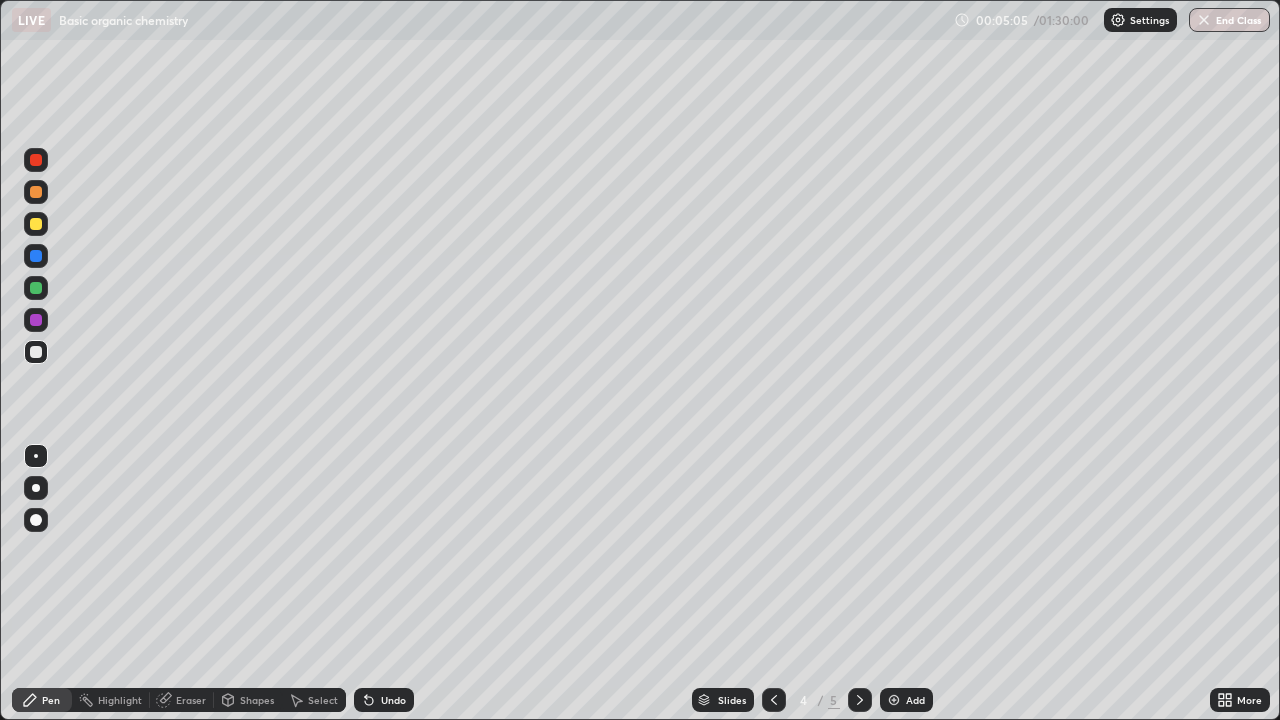 click on "Undo" at bounding box center (393, 700) 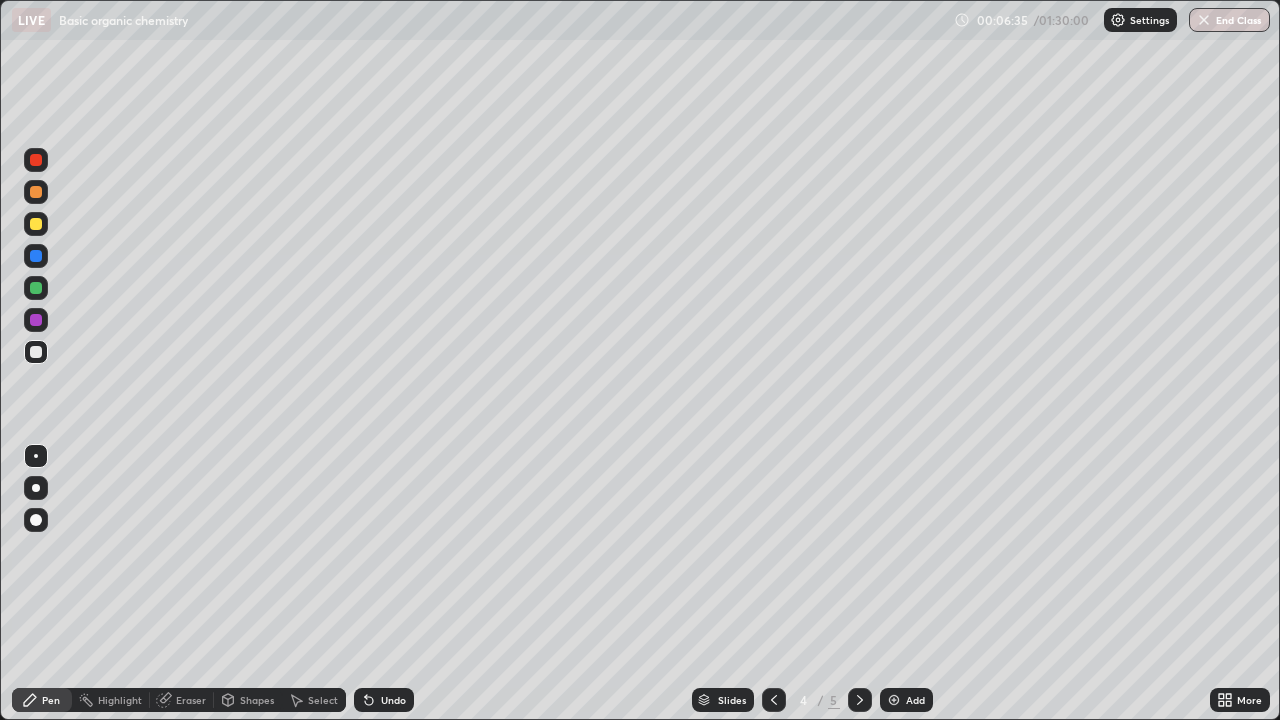 click 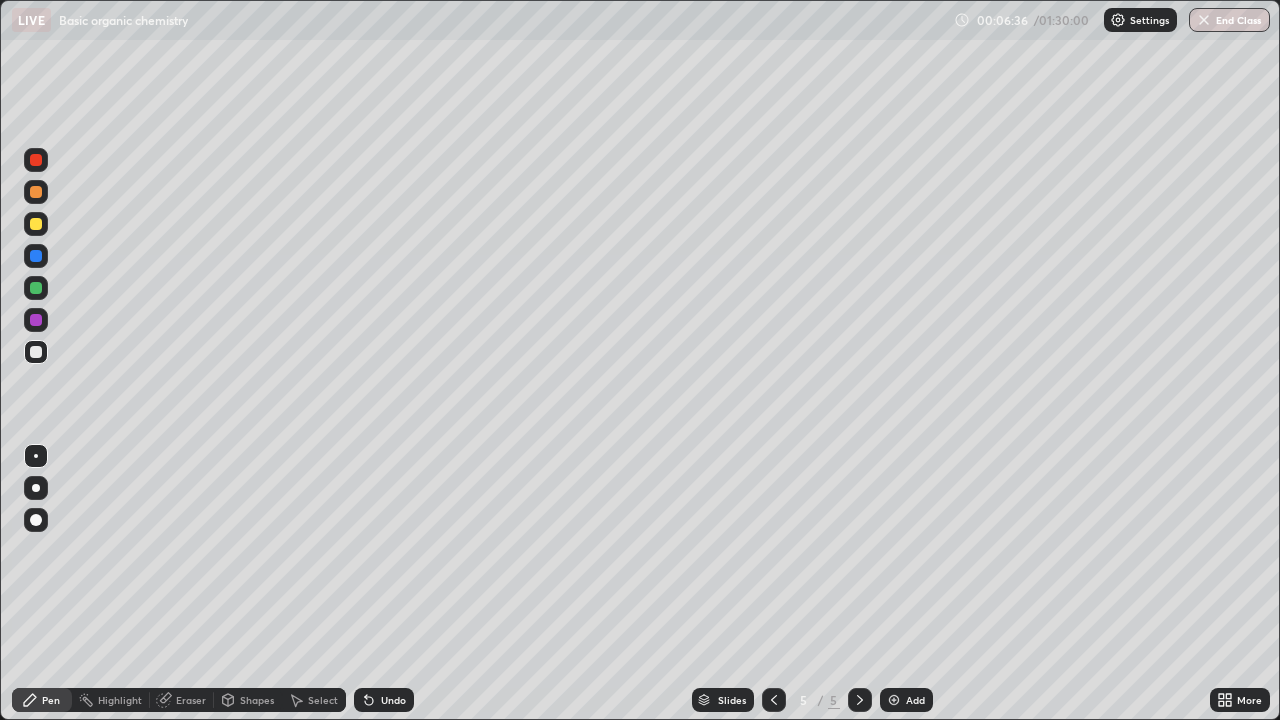 click at bounding box center (36, 224) 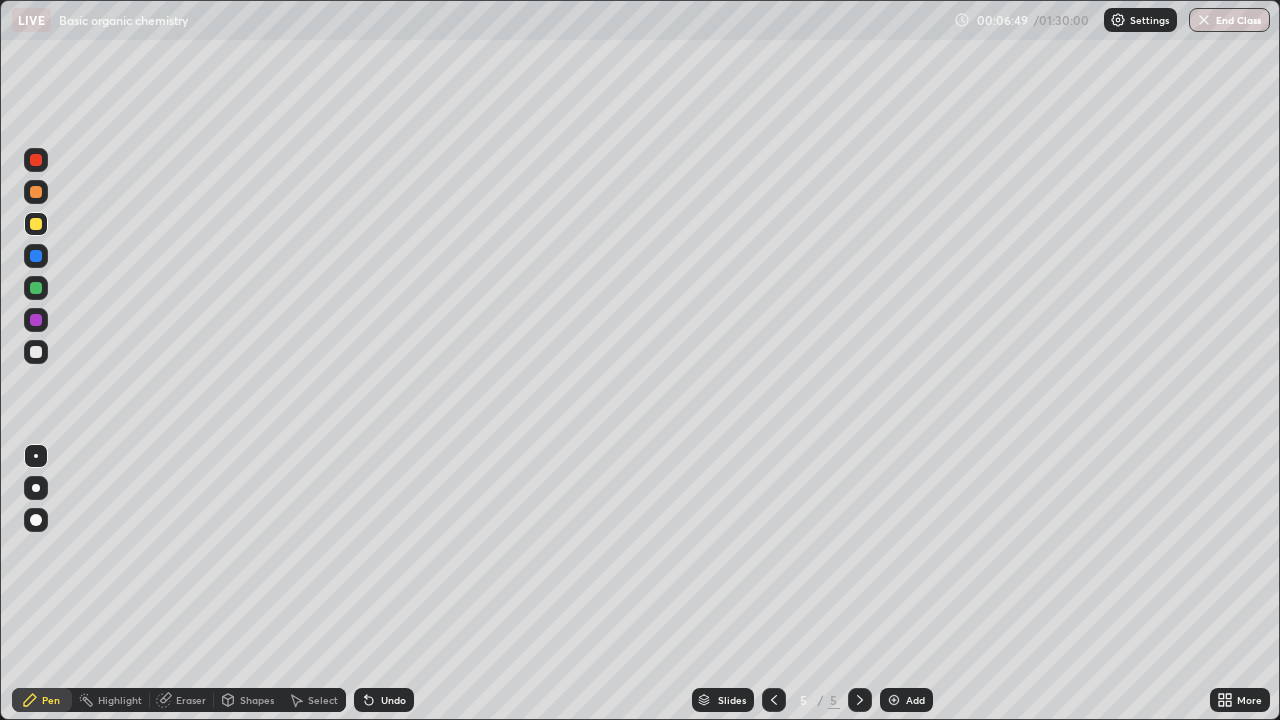 click at bounding box center [36, 352] 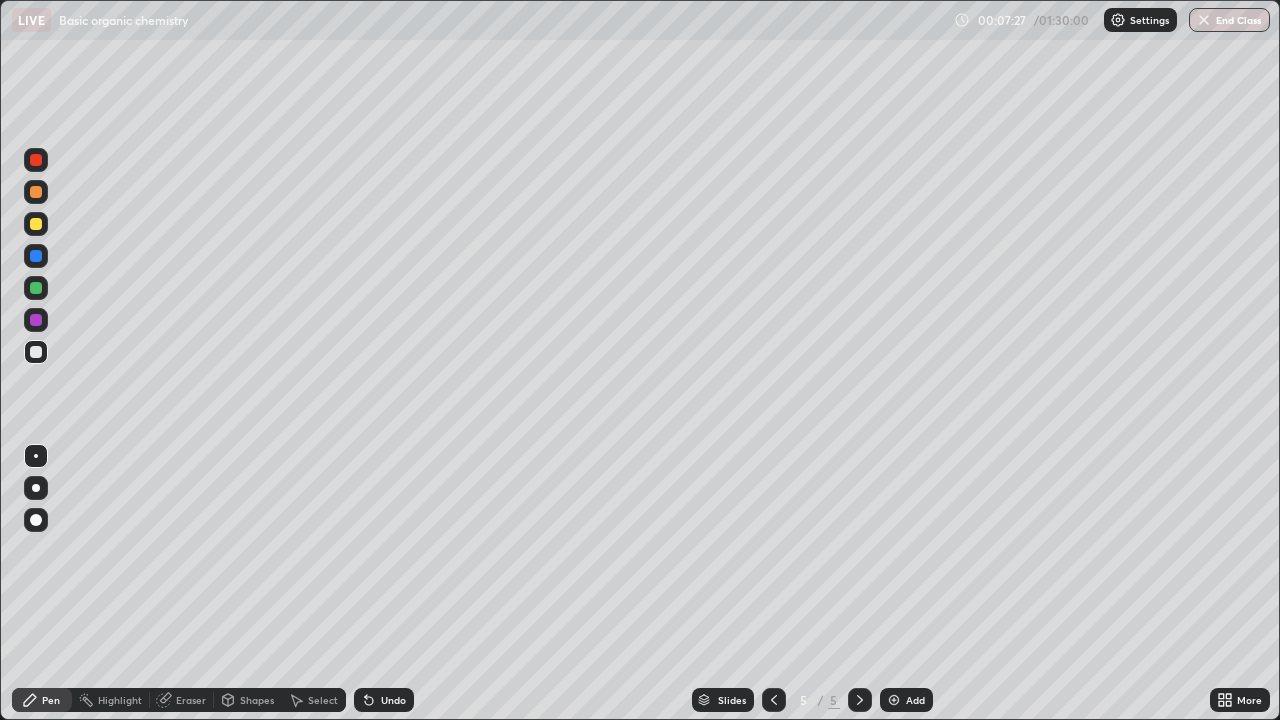 click at bounding box center [36, 224] 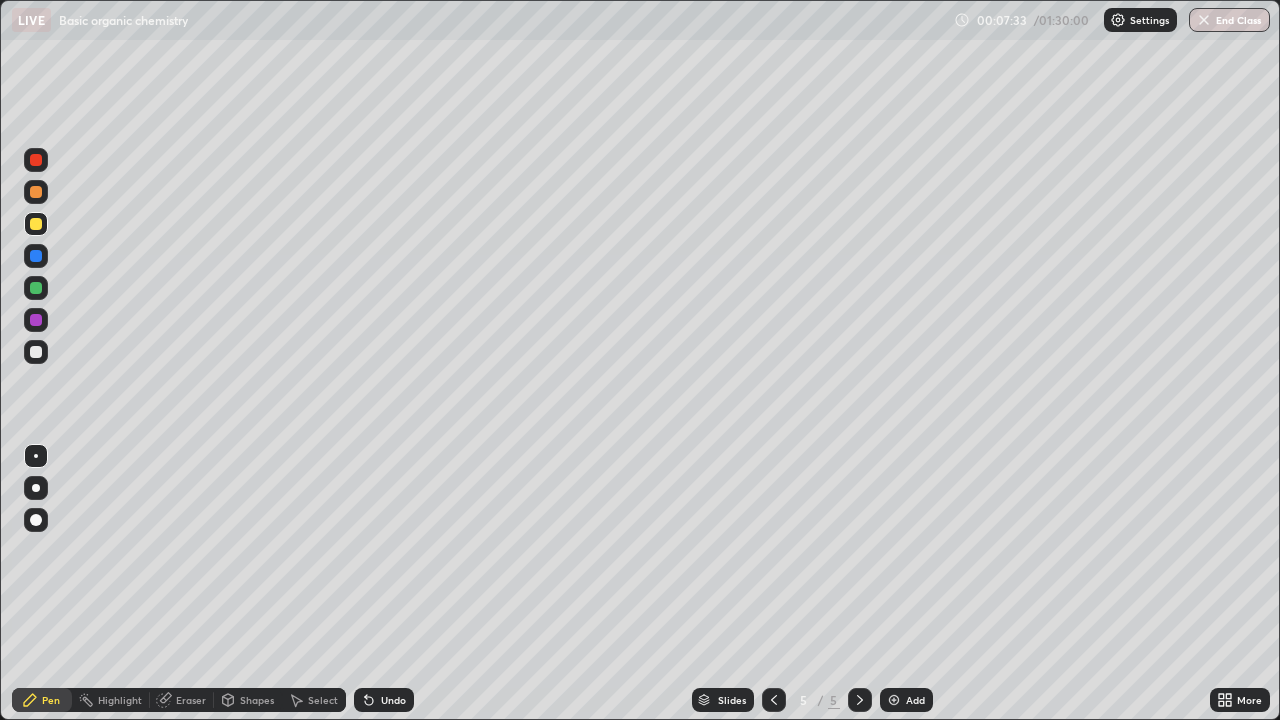 click at bounding box center (36, 352) 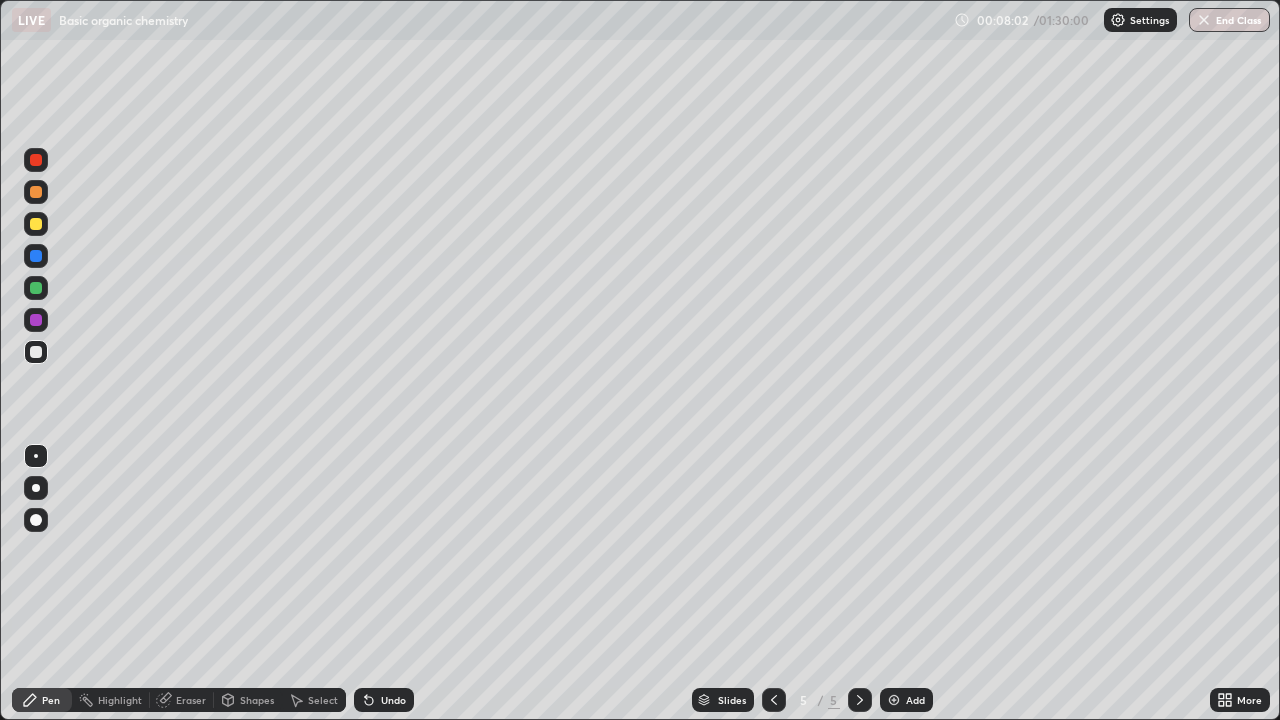 click at bounding box center (36, 288) 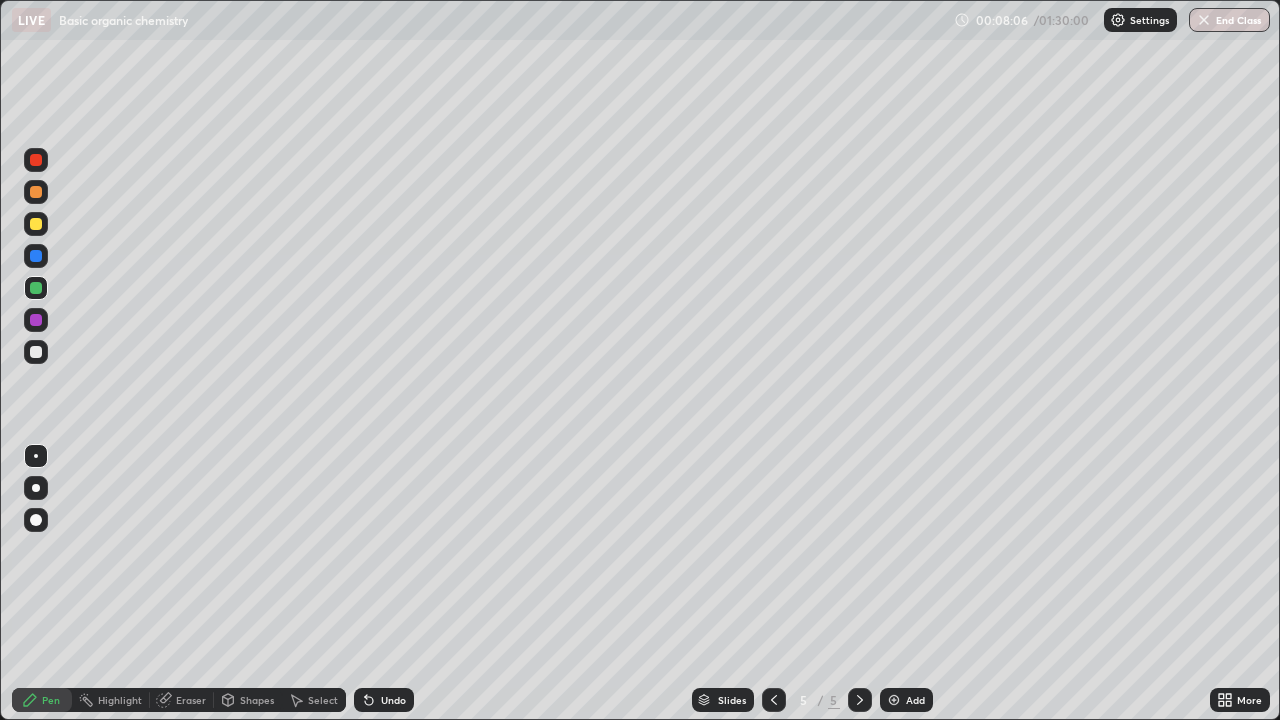 click at bounding box center (36, 352) 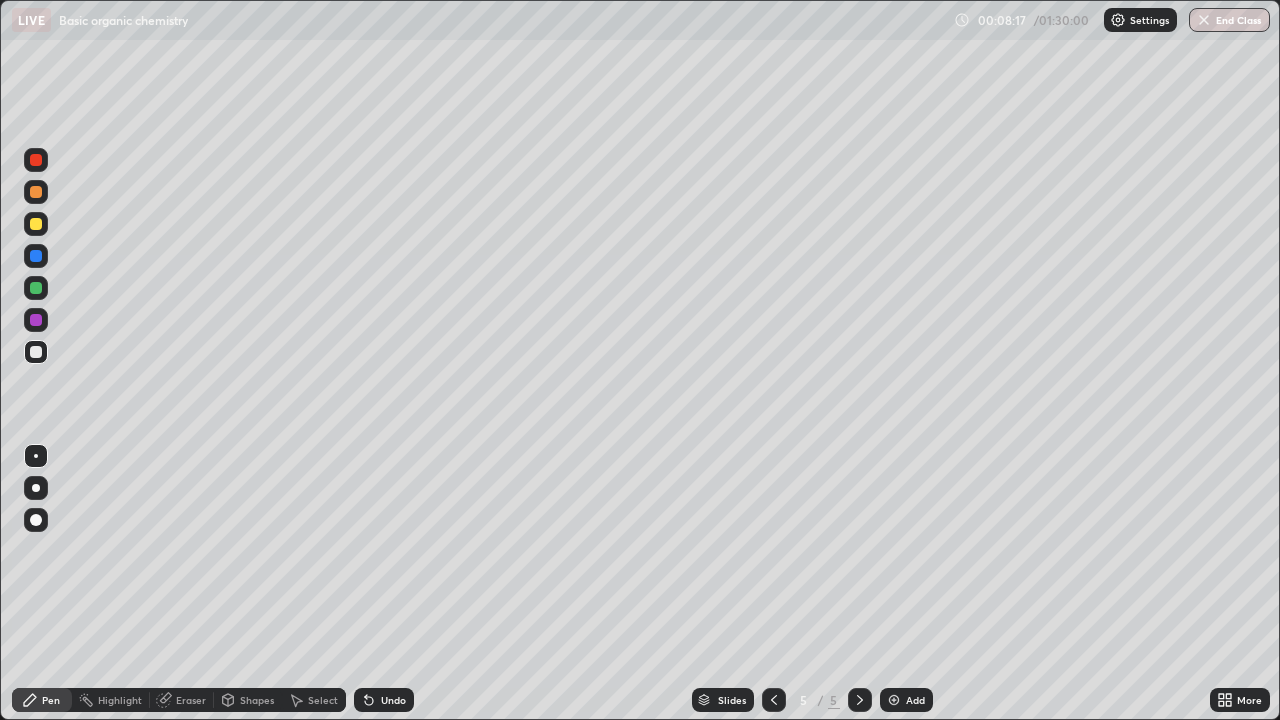 click at bounding box center [36, 352] 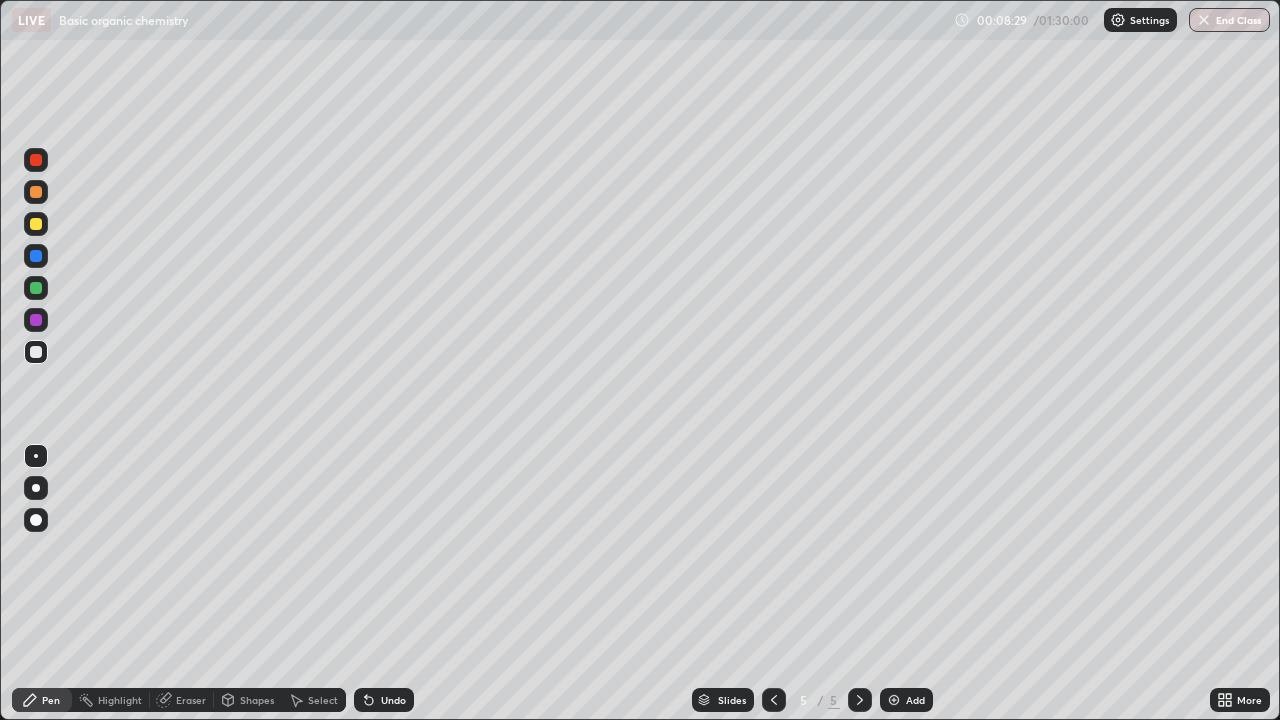 click at bounding box center [36, 352] 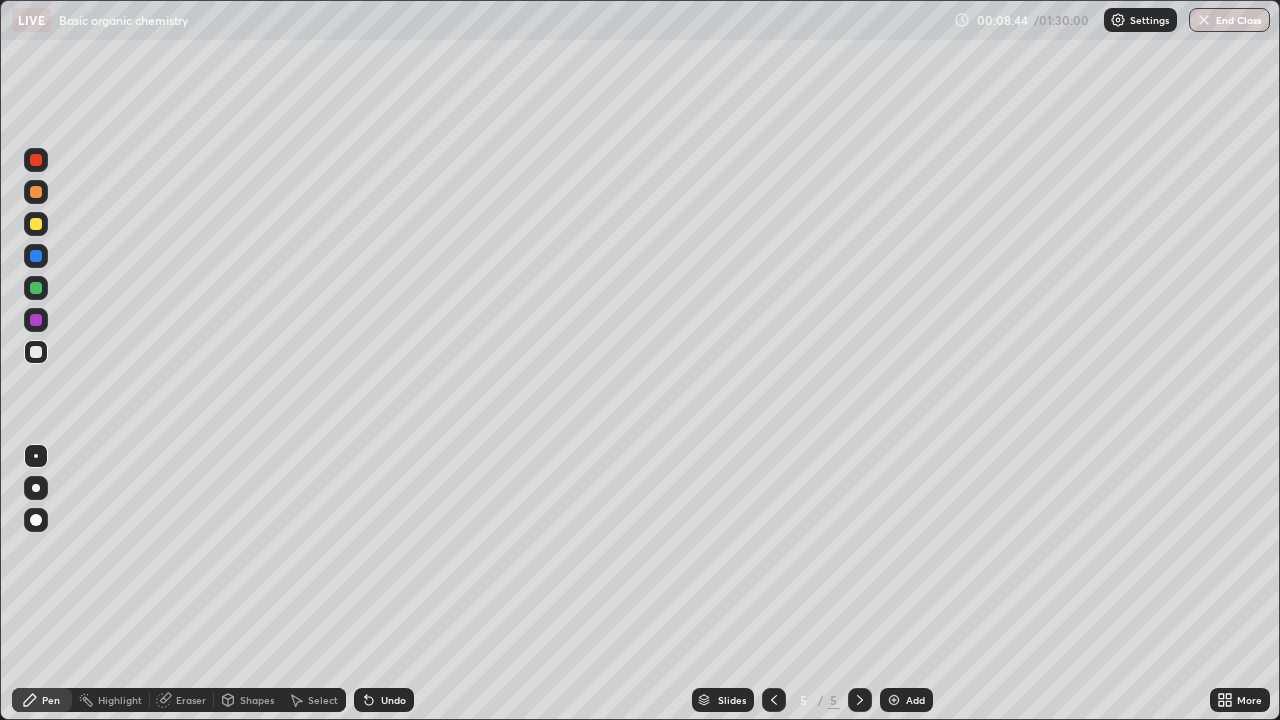 click at bounding box center (36, 288) 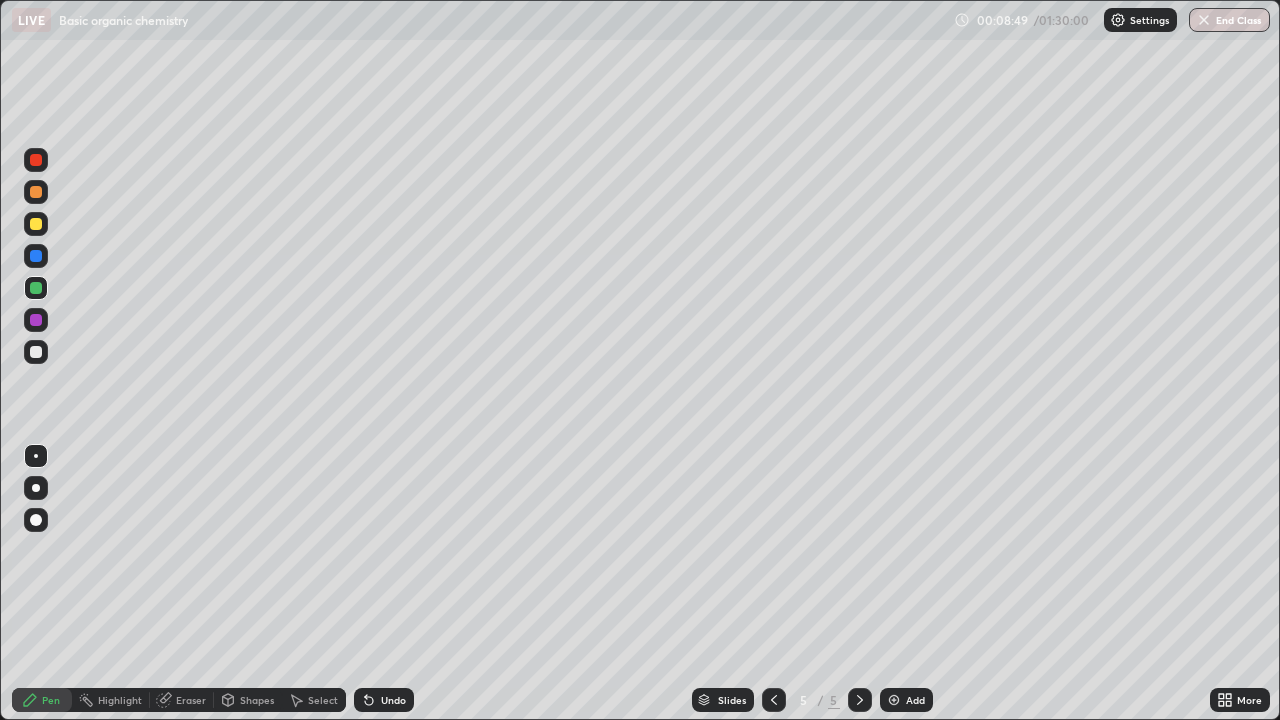 click at bounding box center [774, 700] 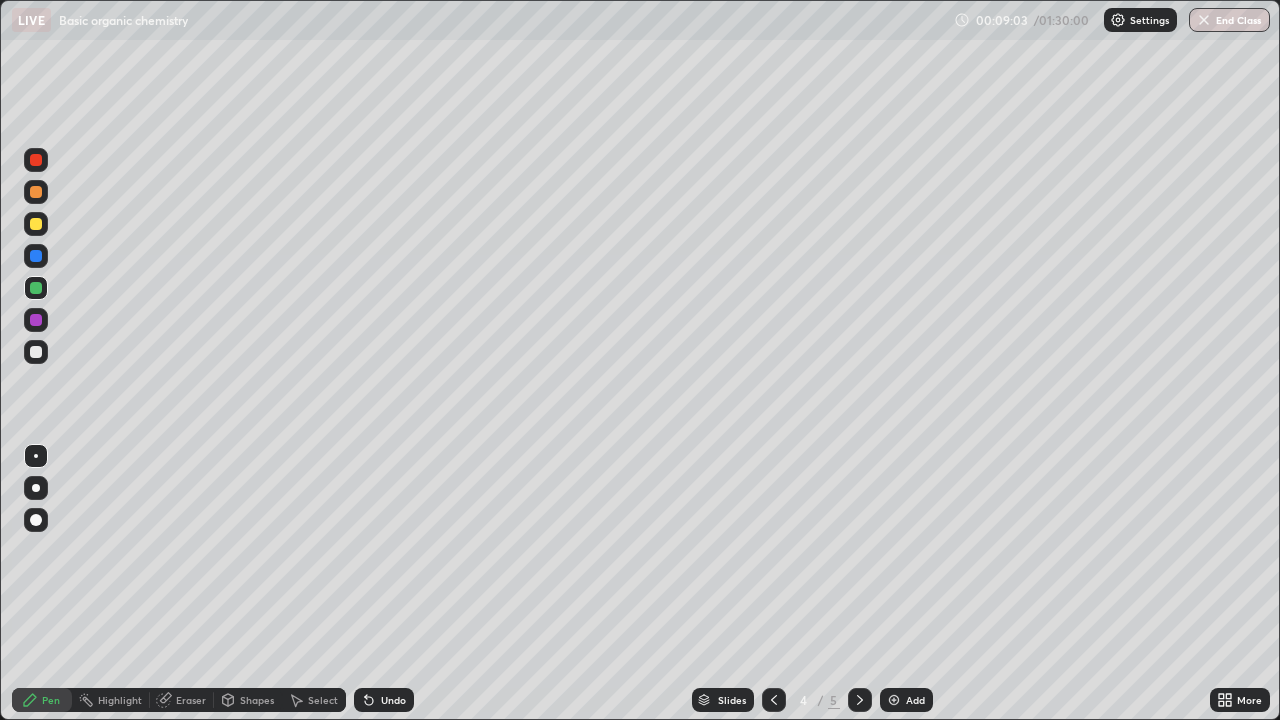 click on "Undo" at bounding box center [384, 700] 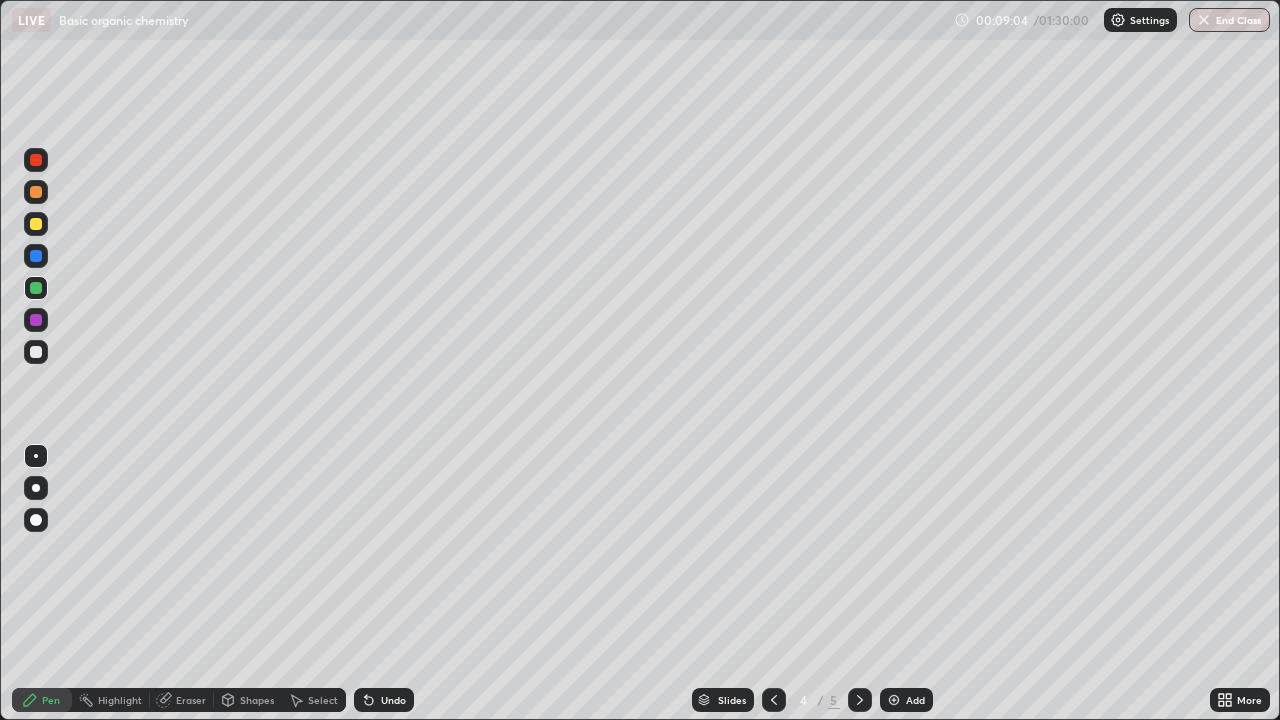click on "Undo" at bounding box center [384, 700] 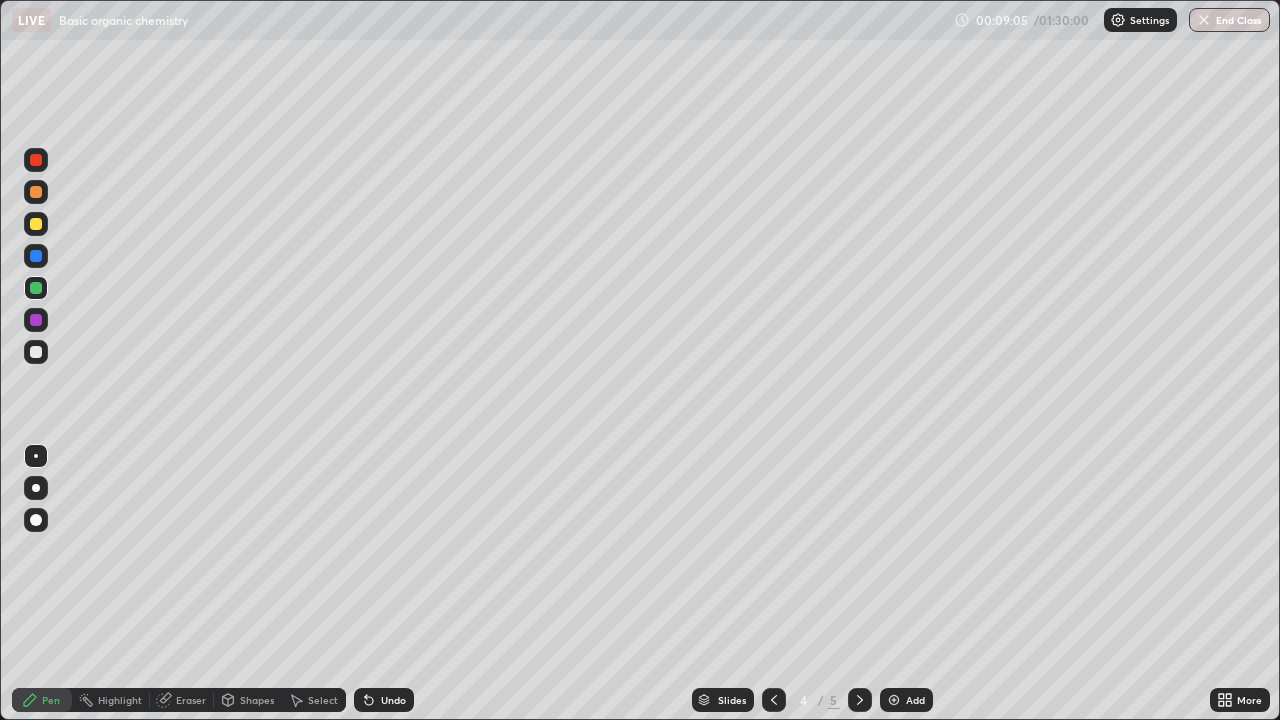 click 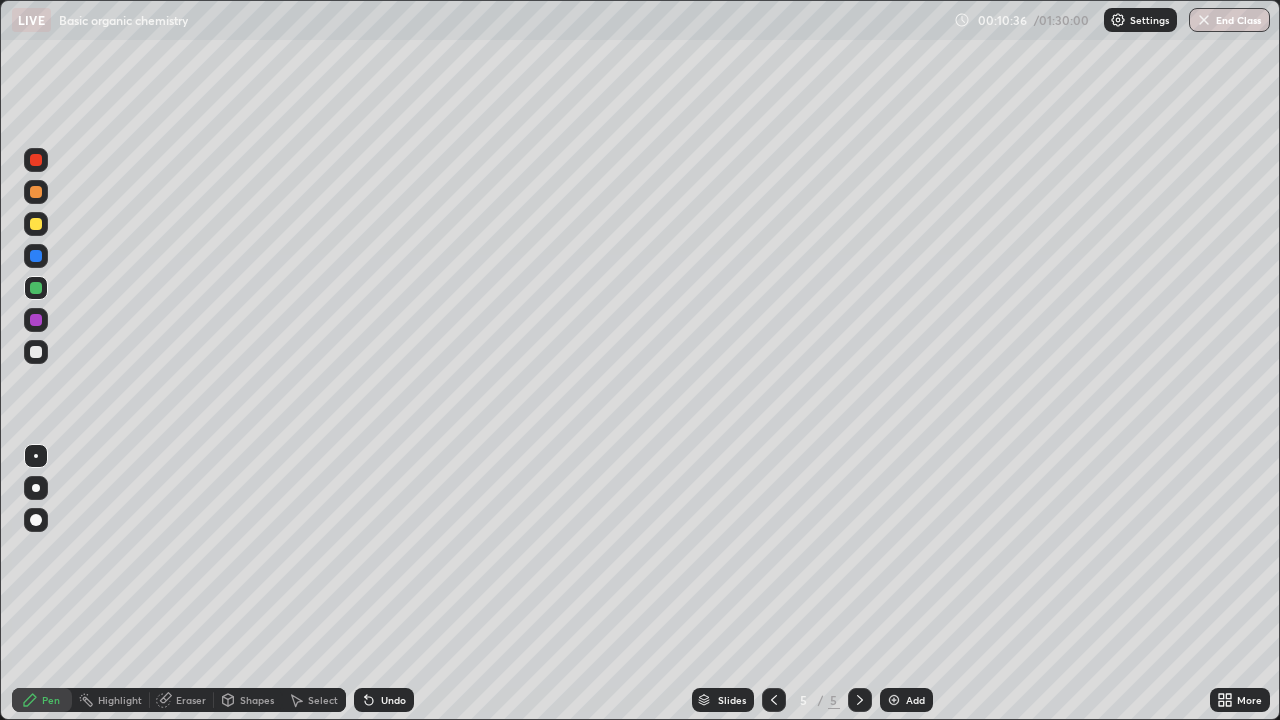 click 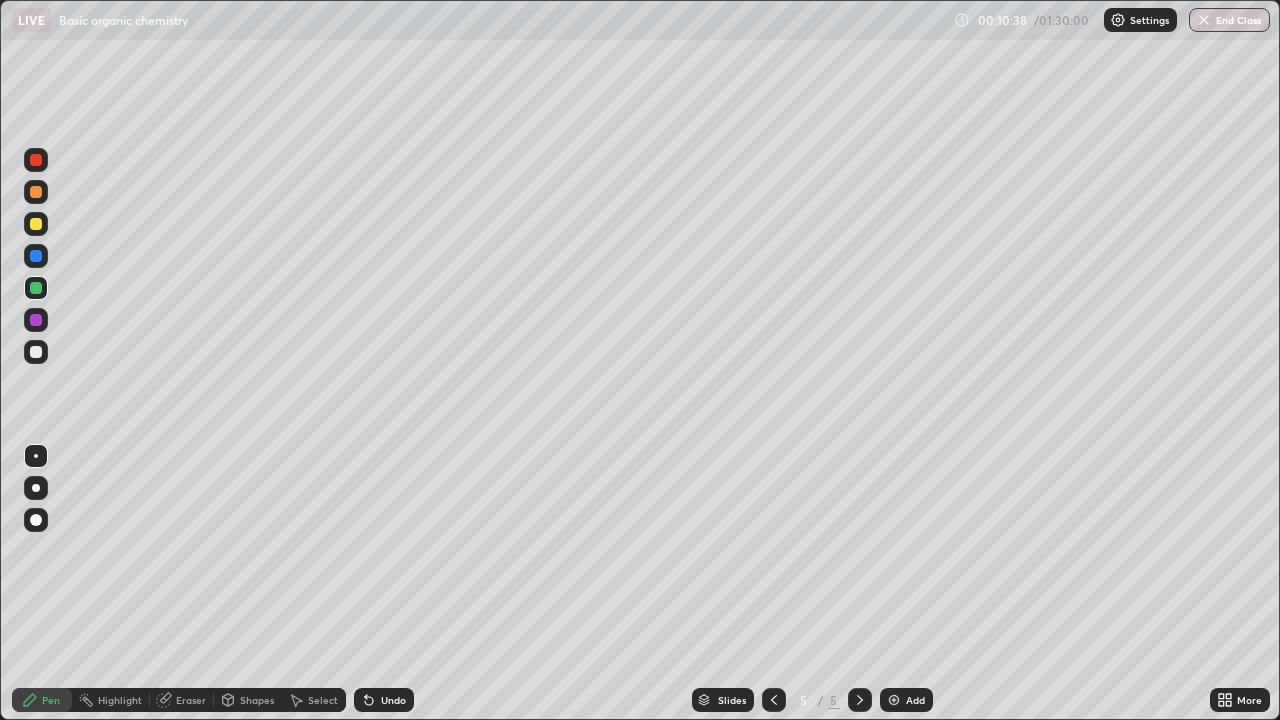 click on "Add" at bounding box center [915, 700] 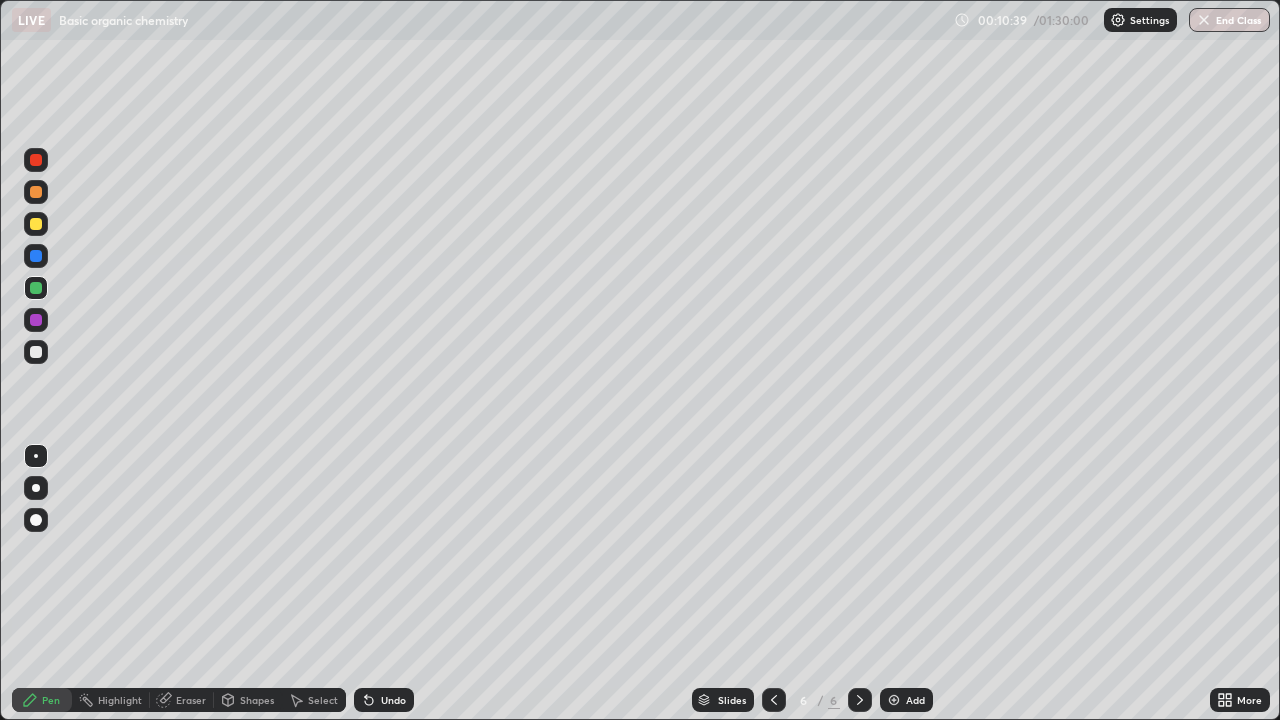 click at bounding box center (36, 352) 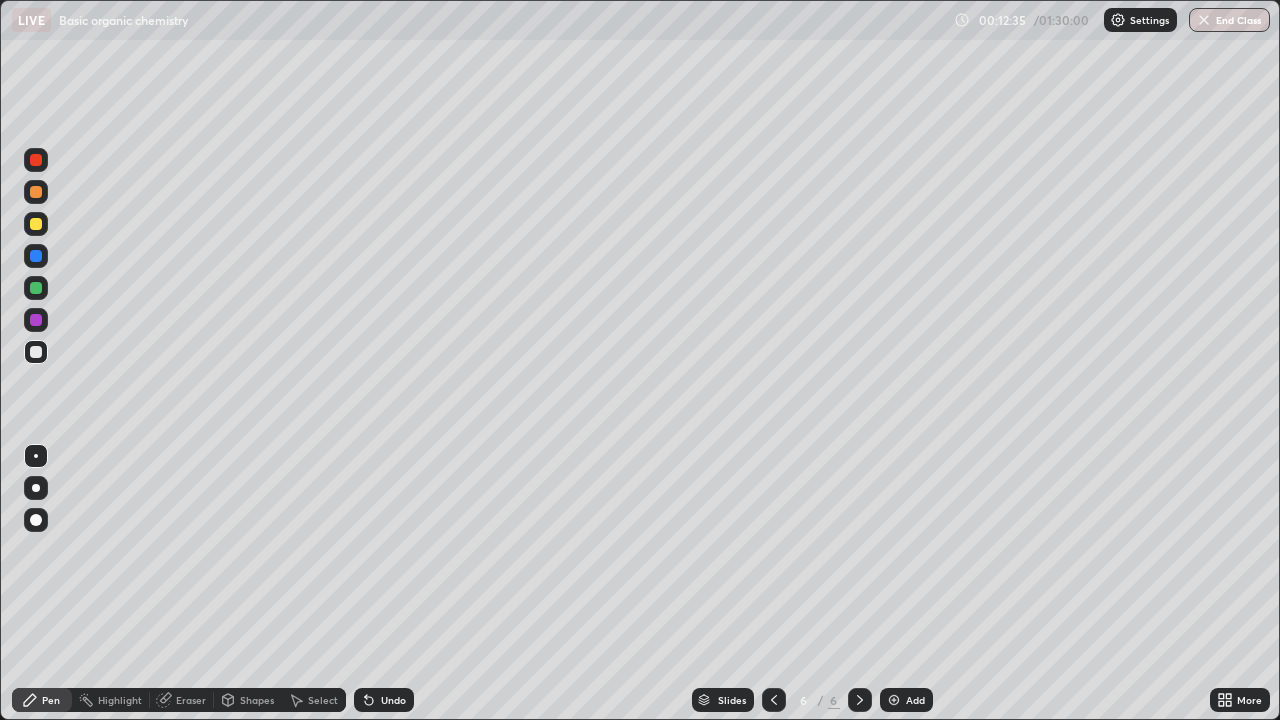 click at bounding box center (36, 288) 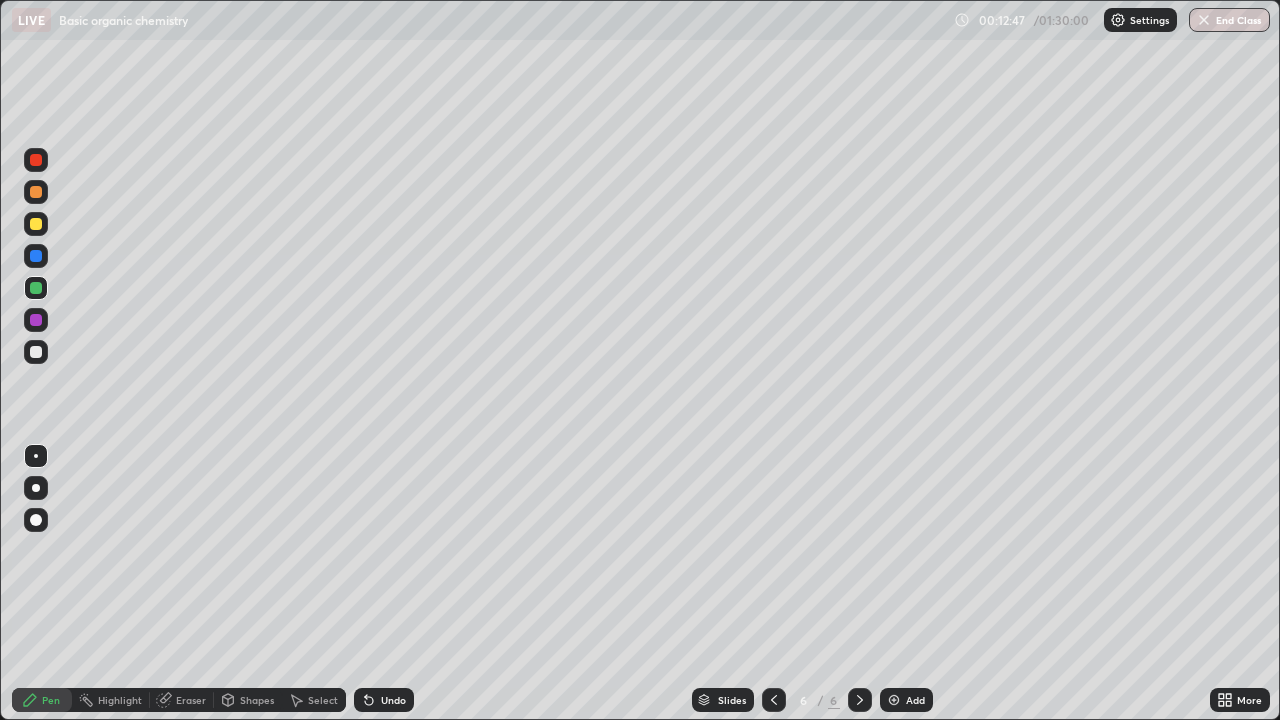 click at bounding box center [36, 224] 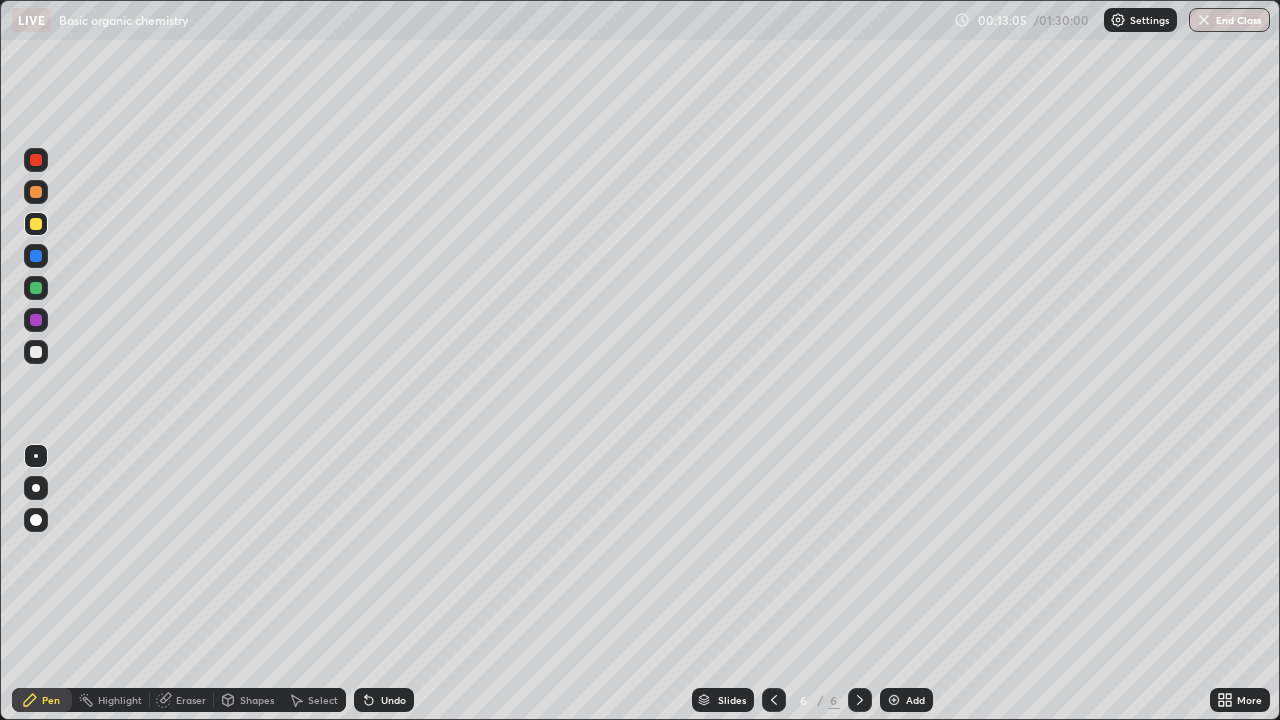 click at bounding box center [36, 352] 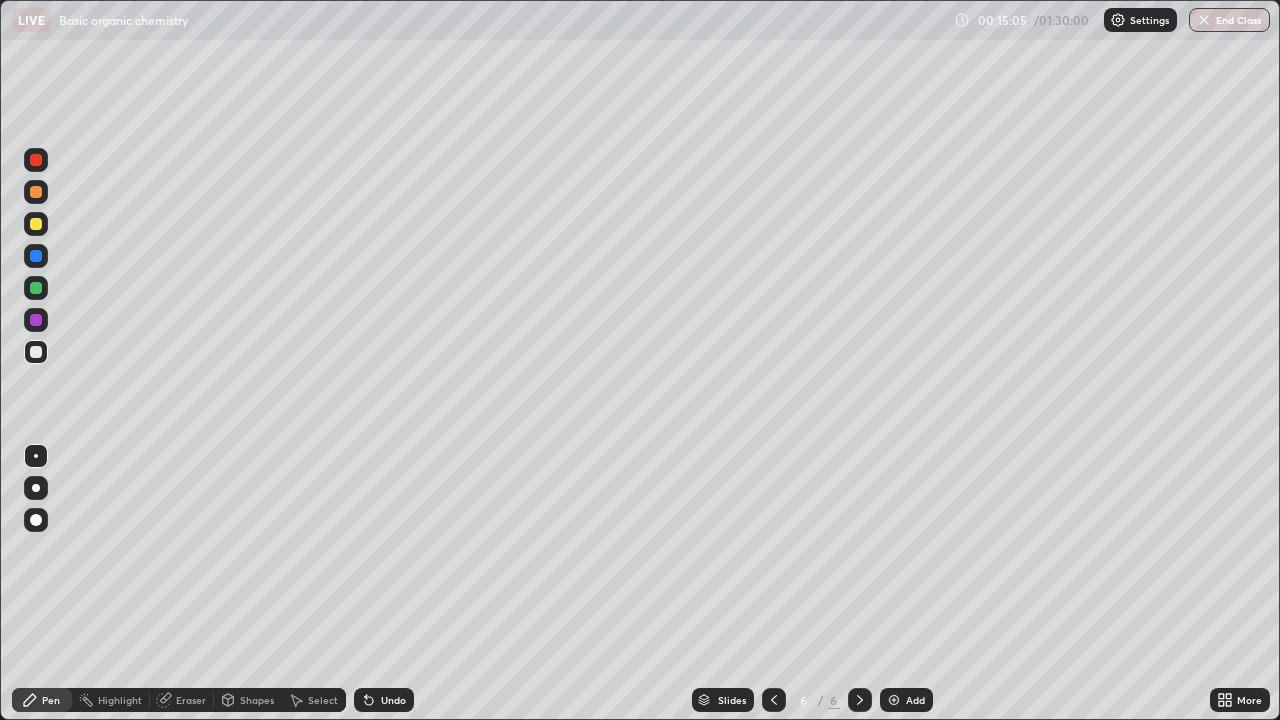 click 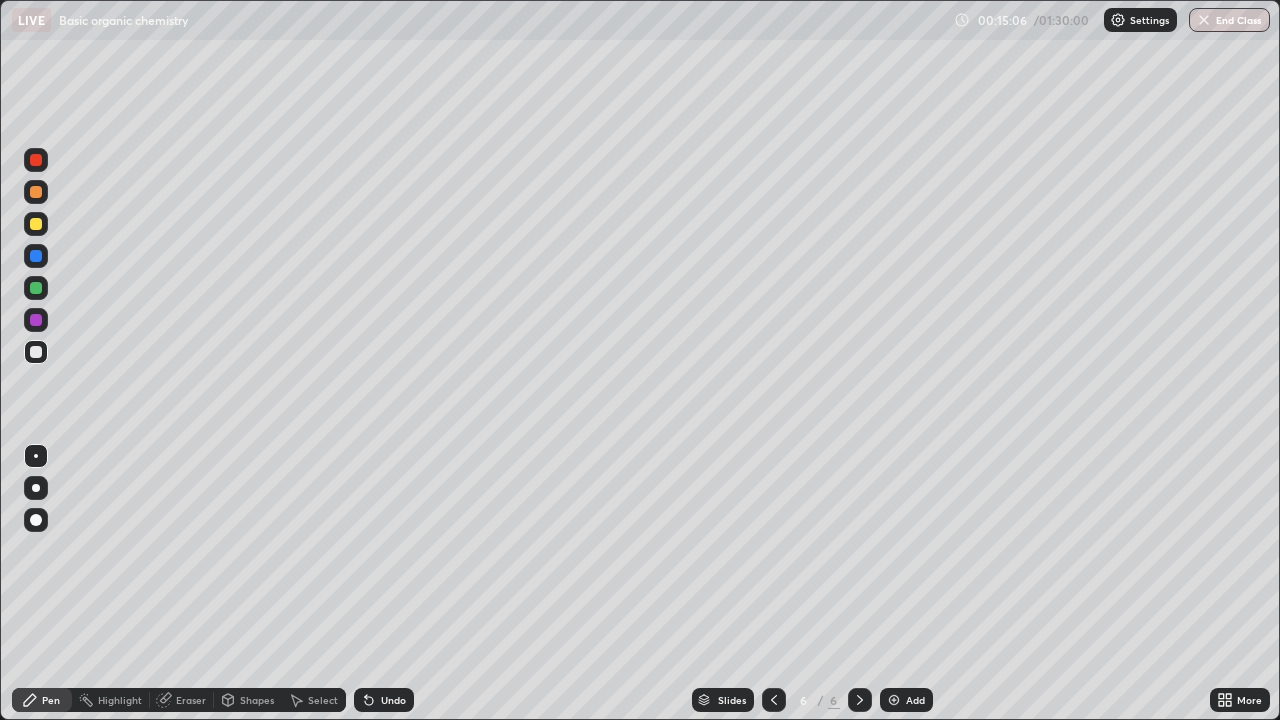 click 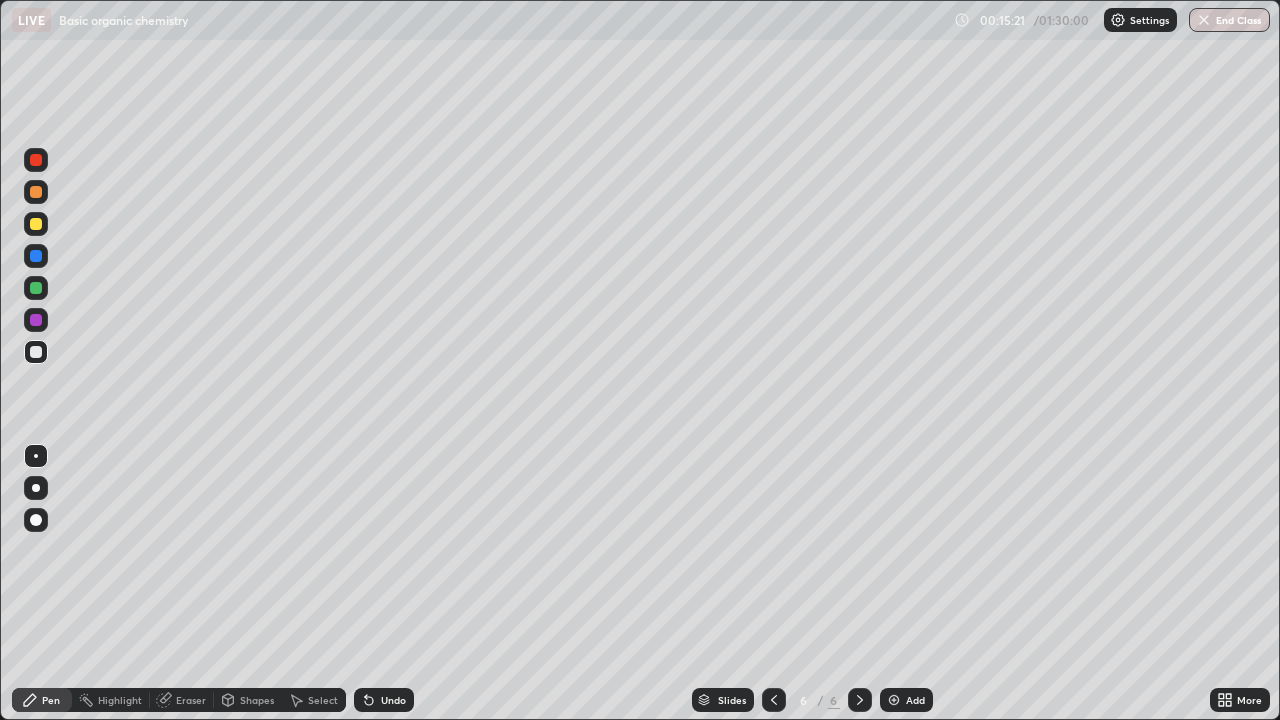 click 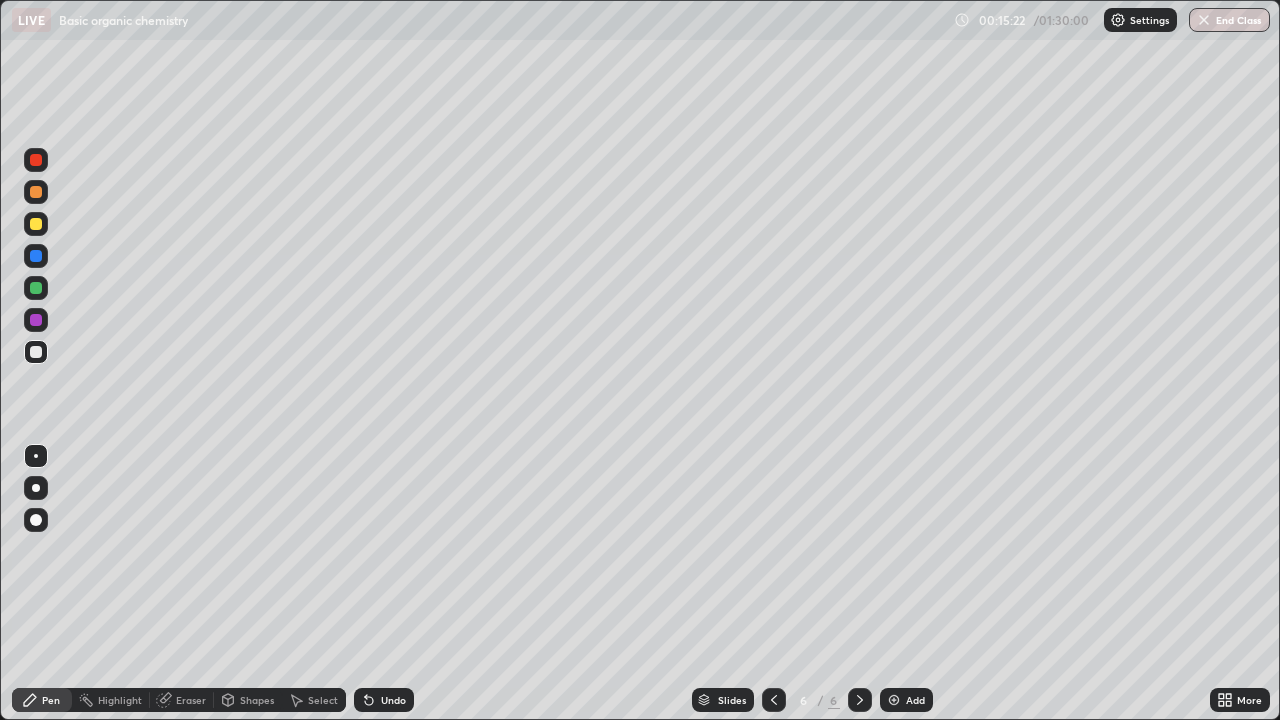 click 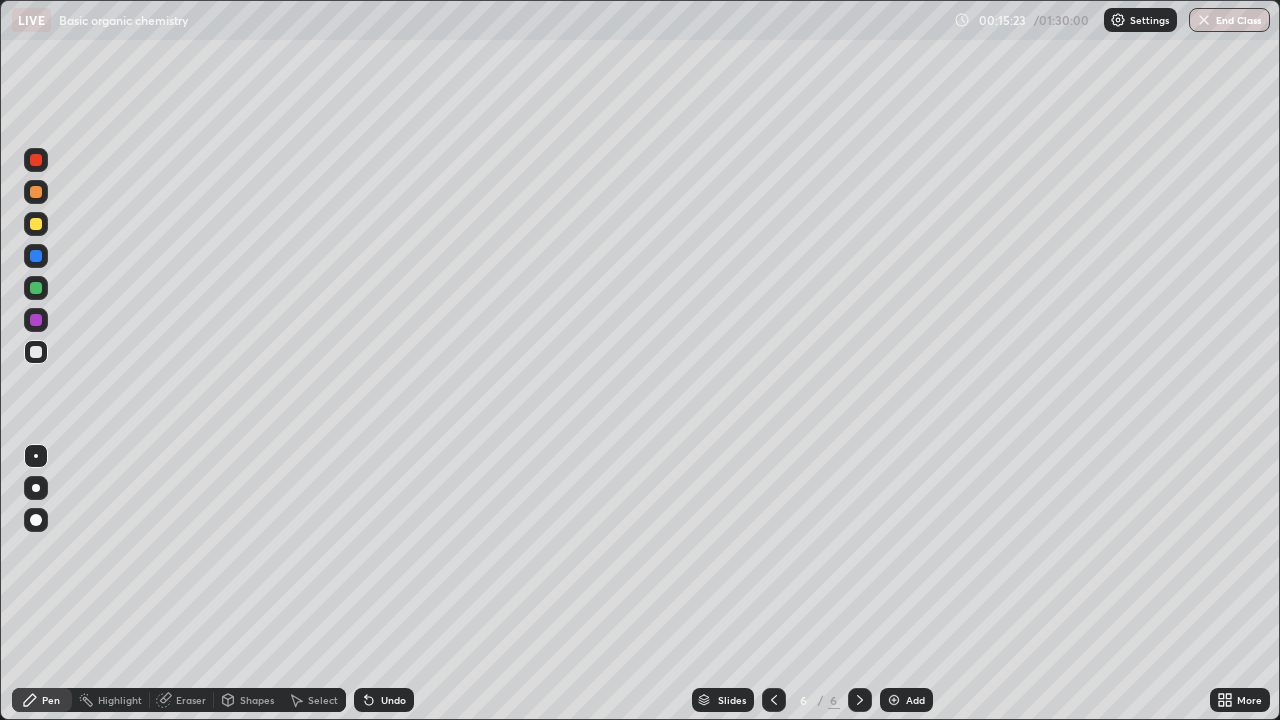click on "Undo" at bounding box center [384, 700] 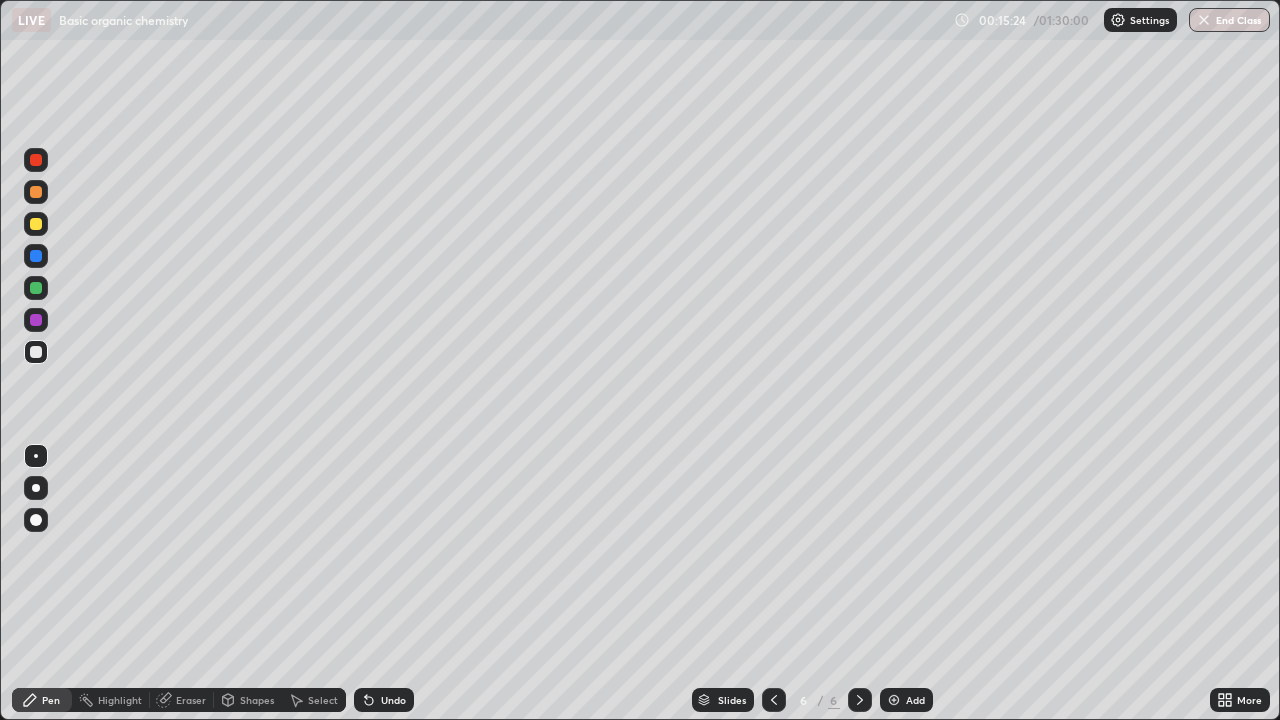 click 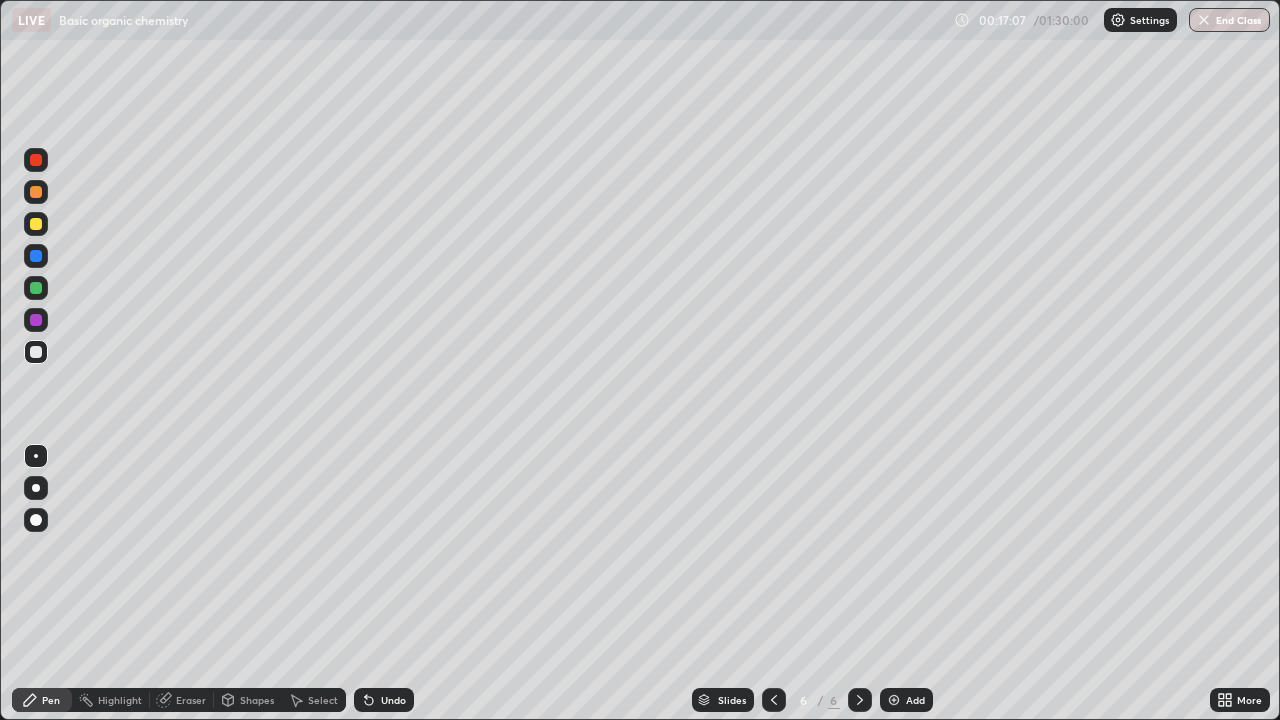 click on "Undo" at bounding box center [384, 700] 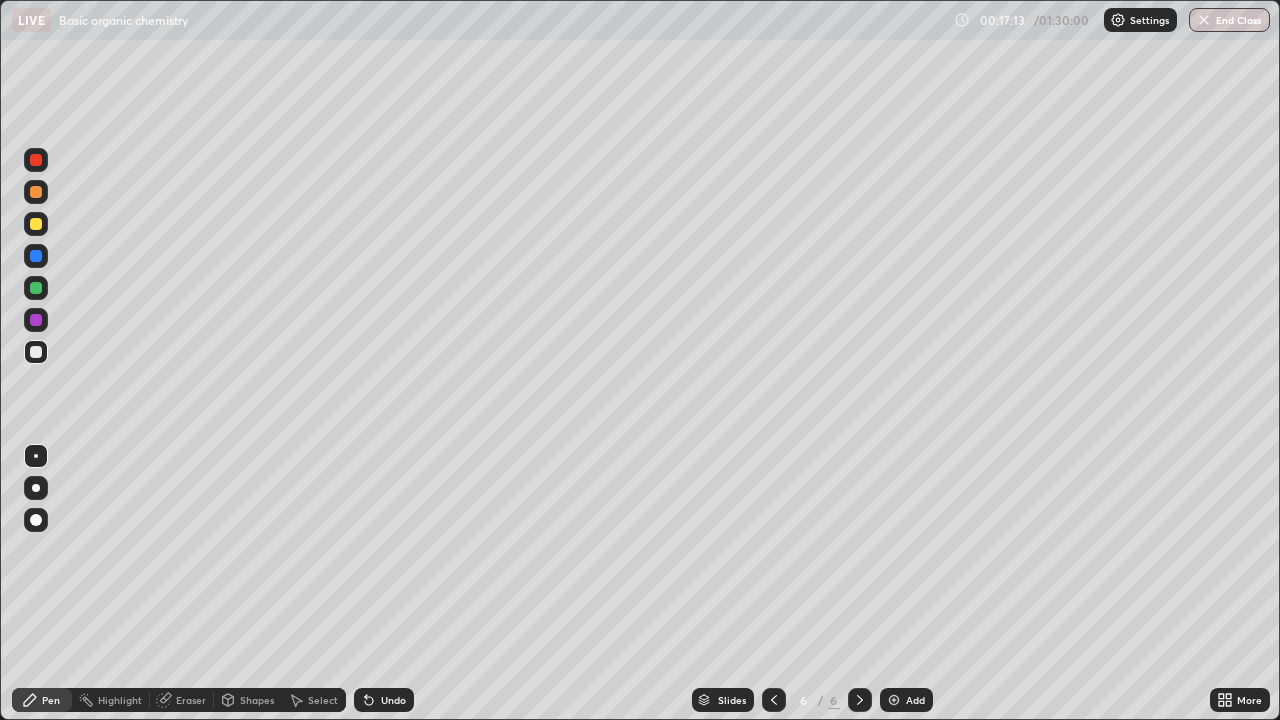 click on "Add" at bounding box center (915, 700) 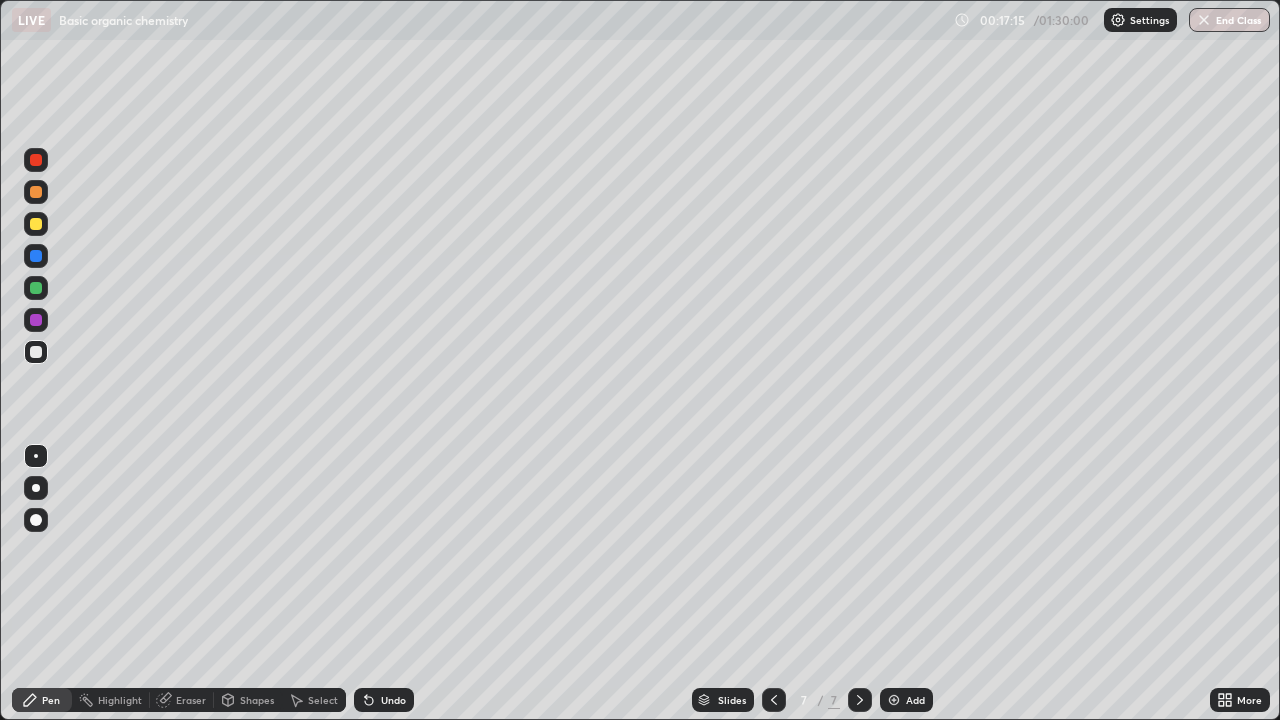 click at bounding box center [36, 224] 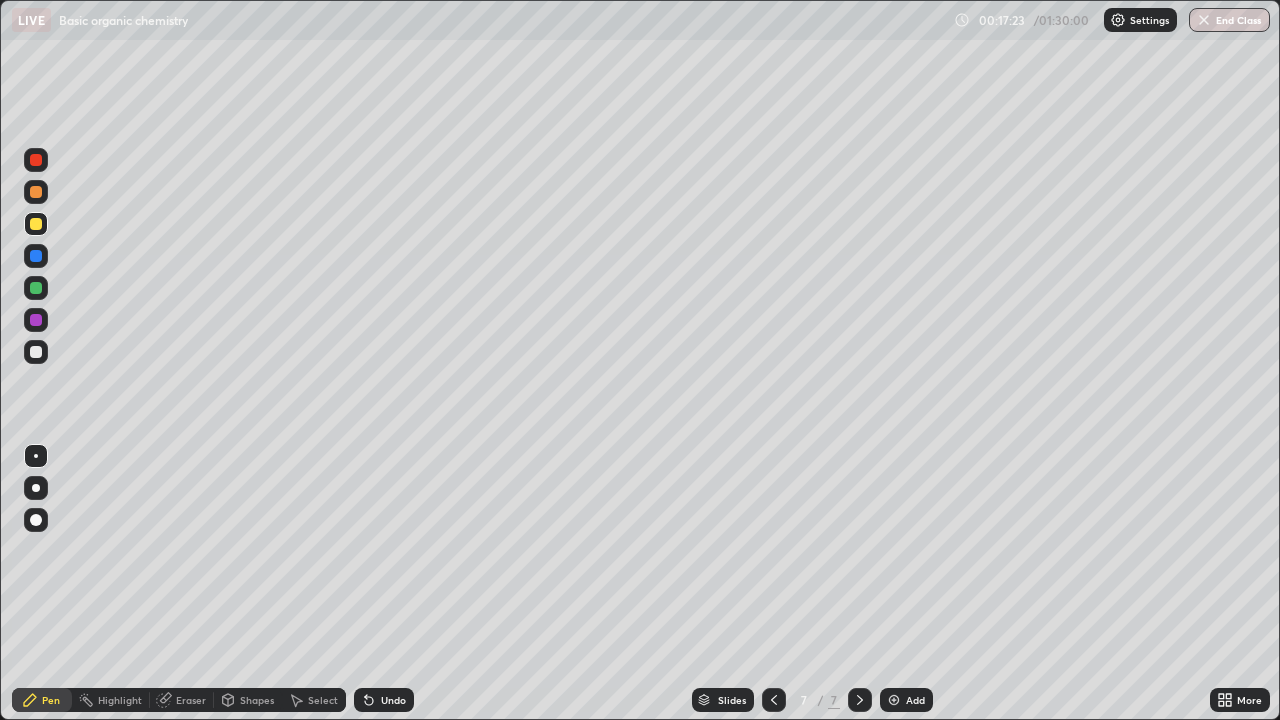 click at bounding box center [36, 352] 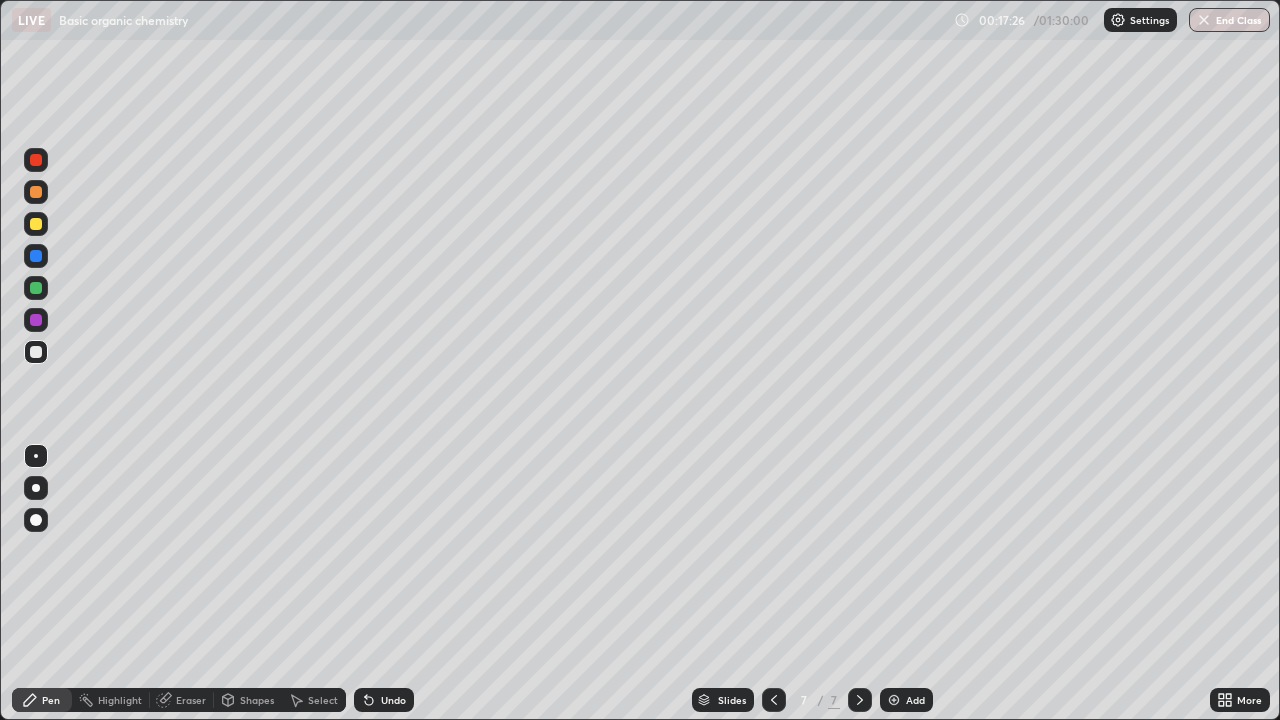 click on "Undo" at bounding box center [384, 700] 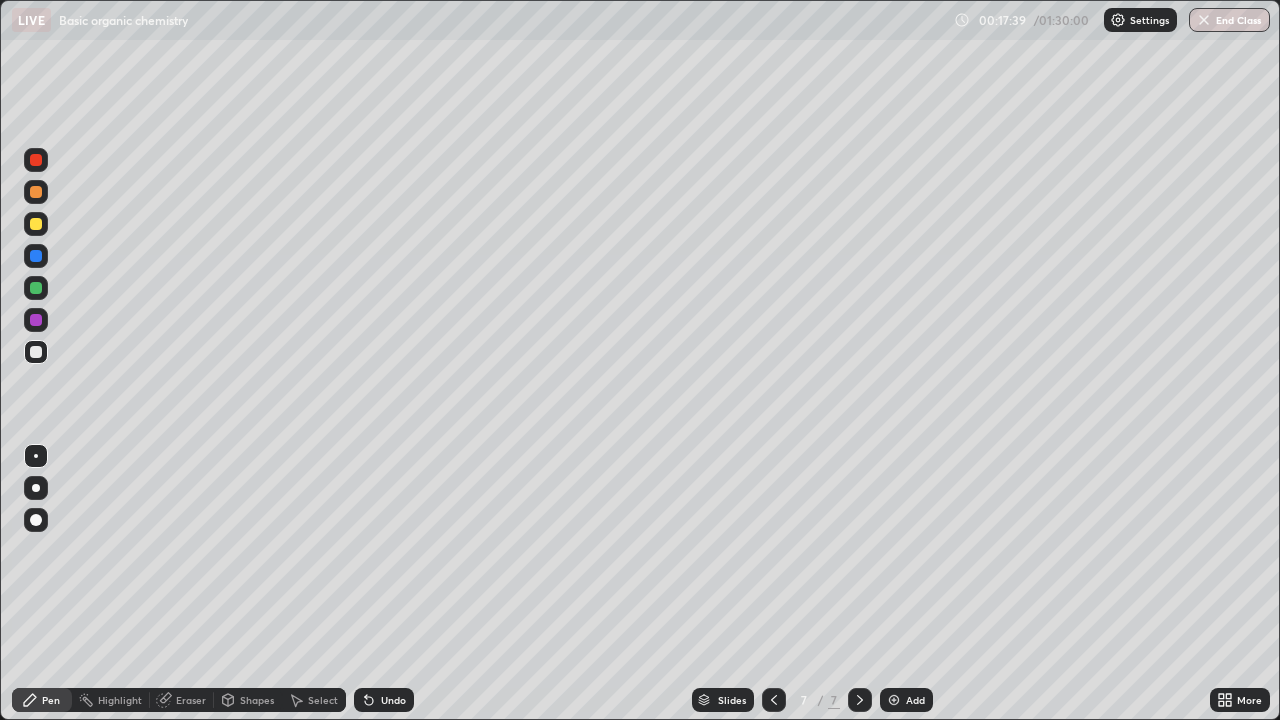click on "Undo" at bounding box center (393, 700) 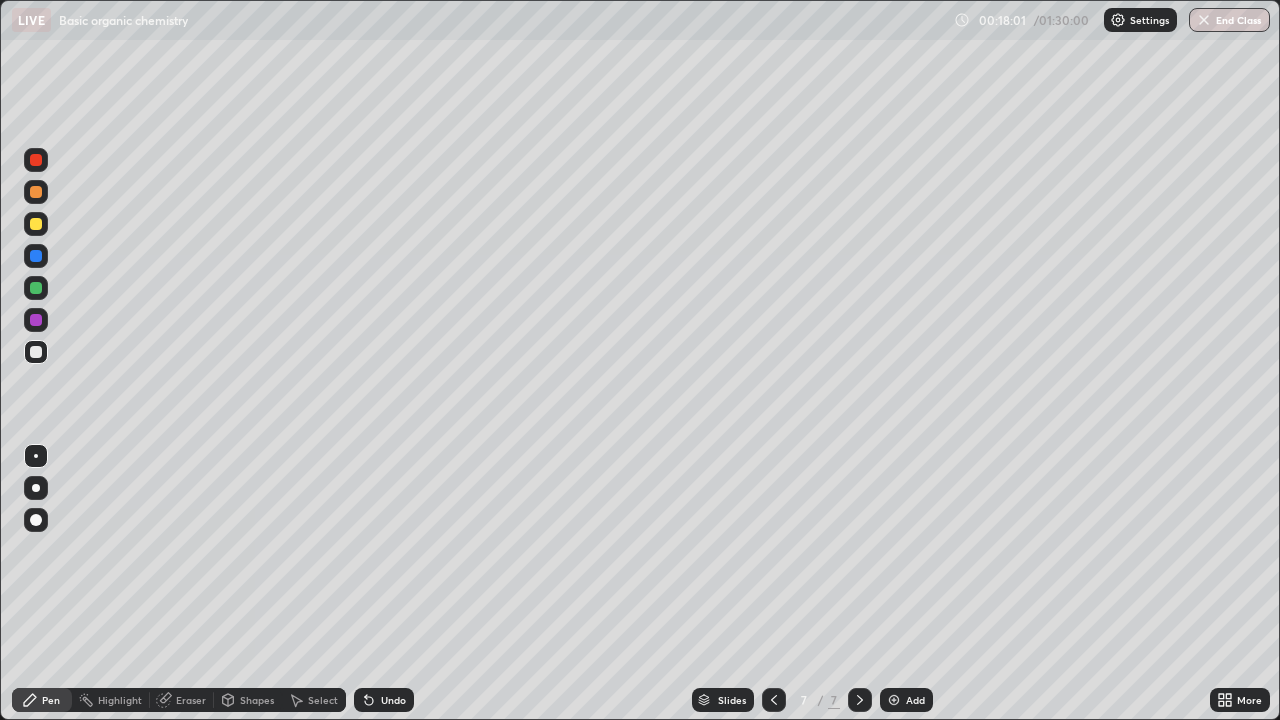 click at bounding box center (36, 224) 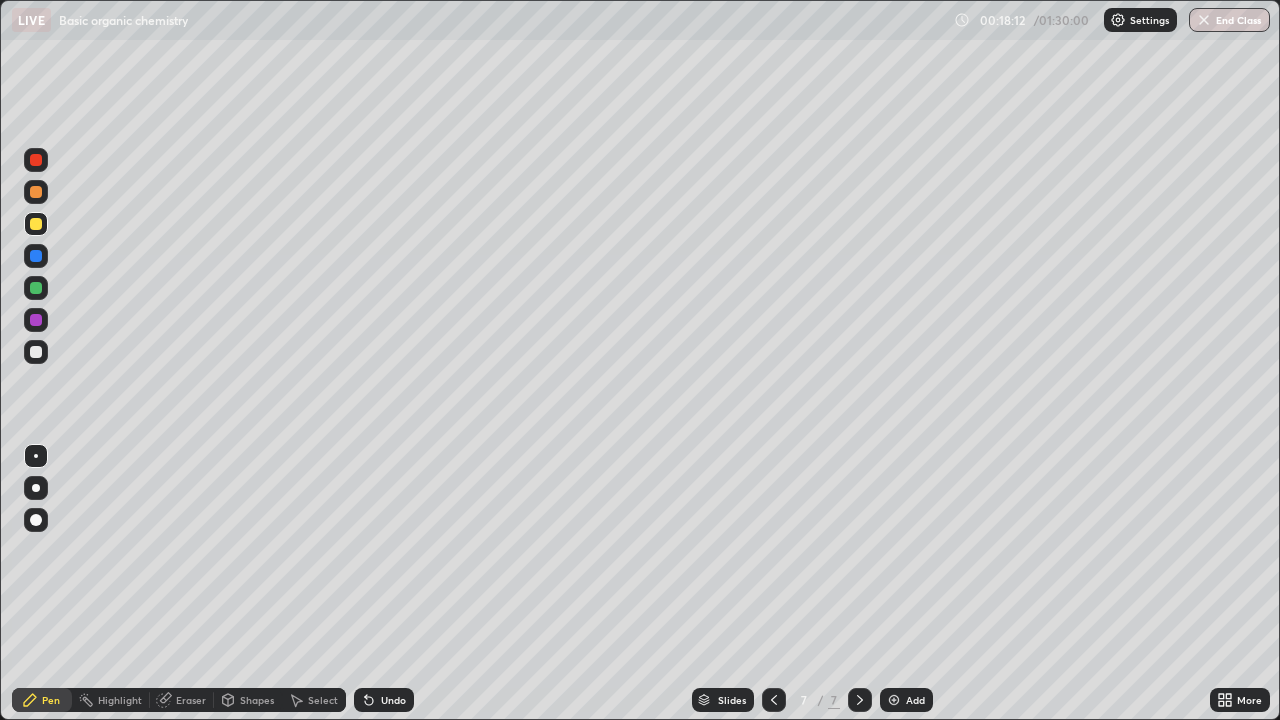 click at bounding box center (36, 352) 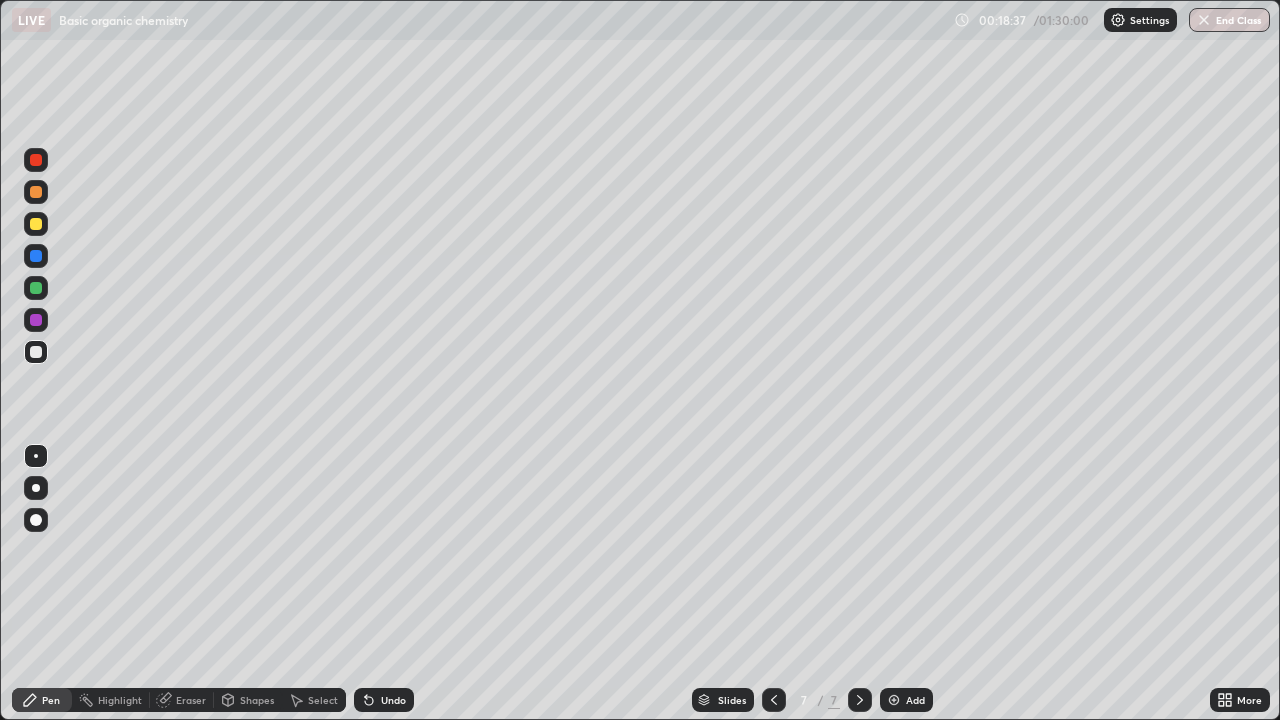 click on "Undo" at bounding box center [393, 700] 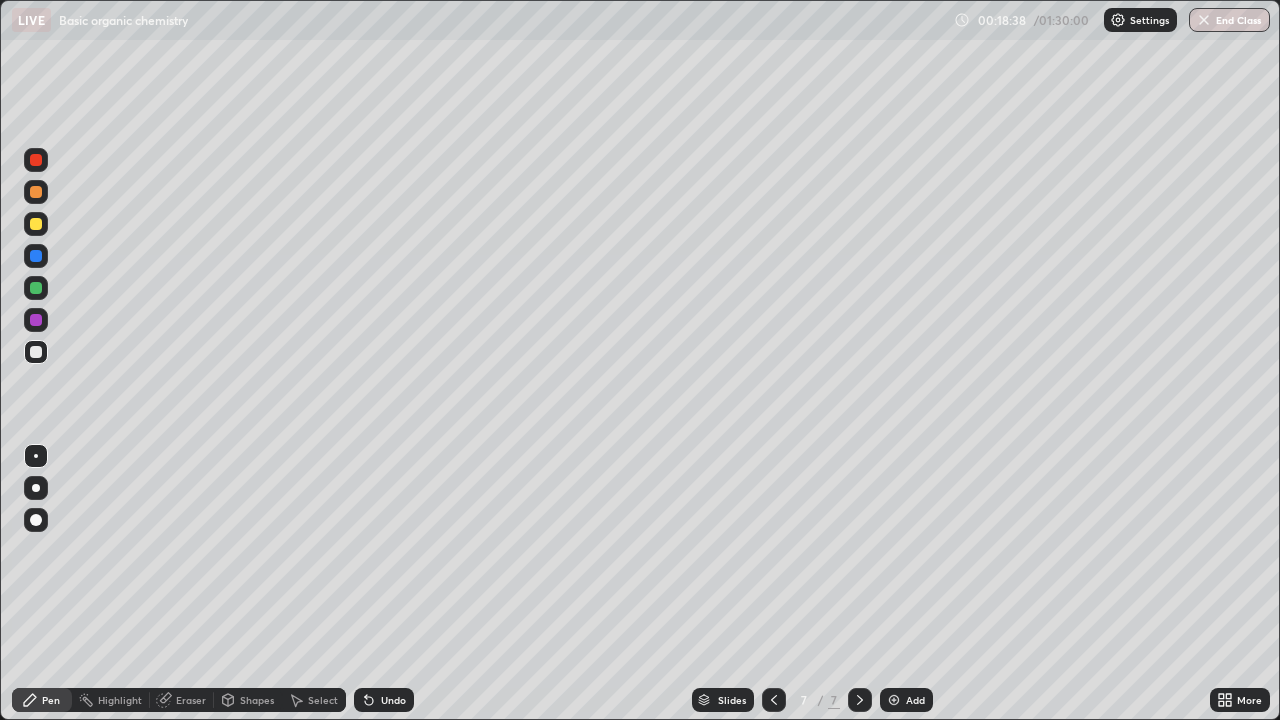 click on "Undo" at bounding box center (393, 700) 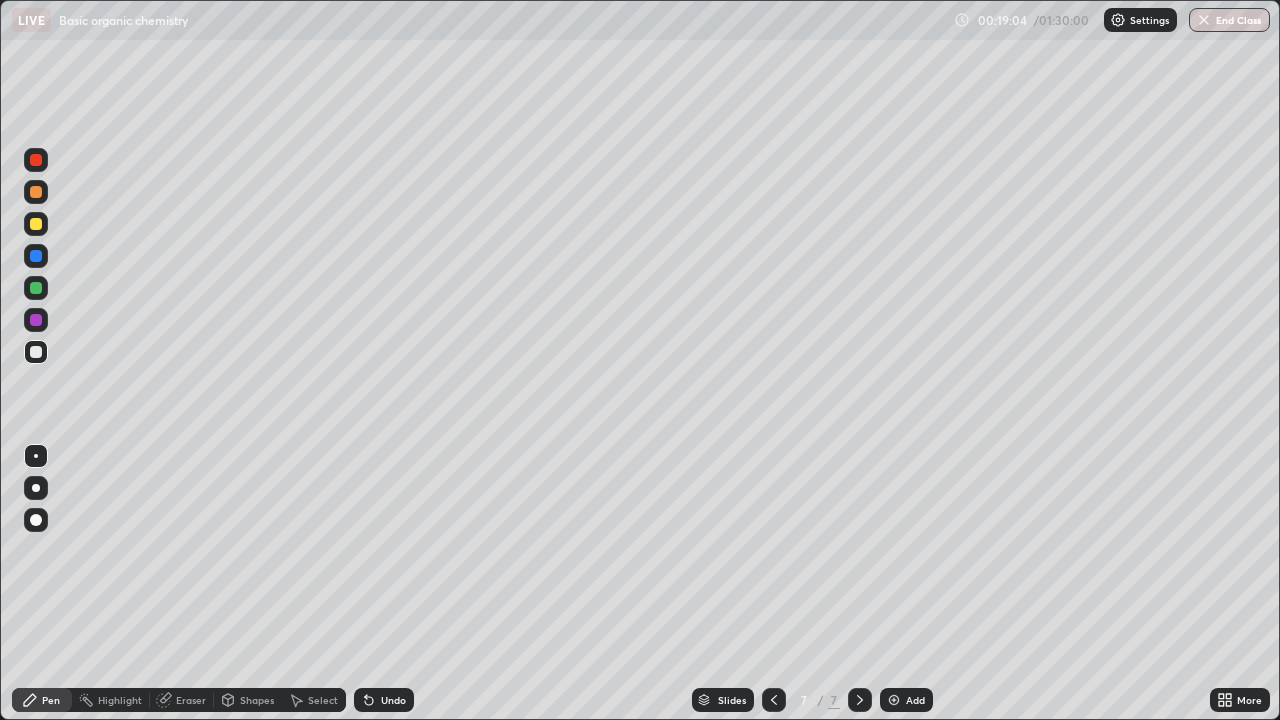 click at bounding box center [36, 224] 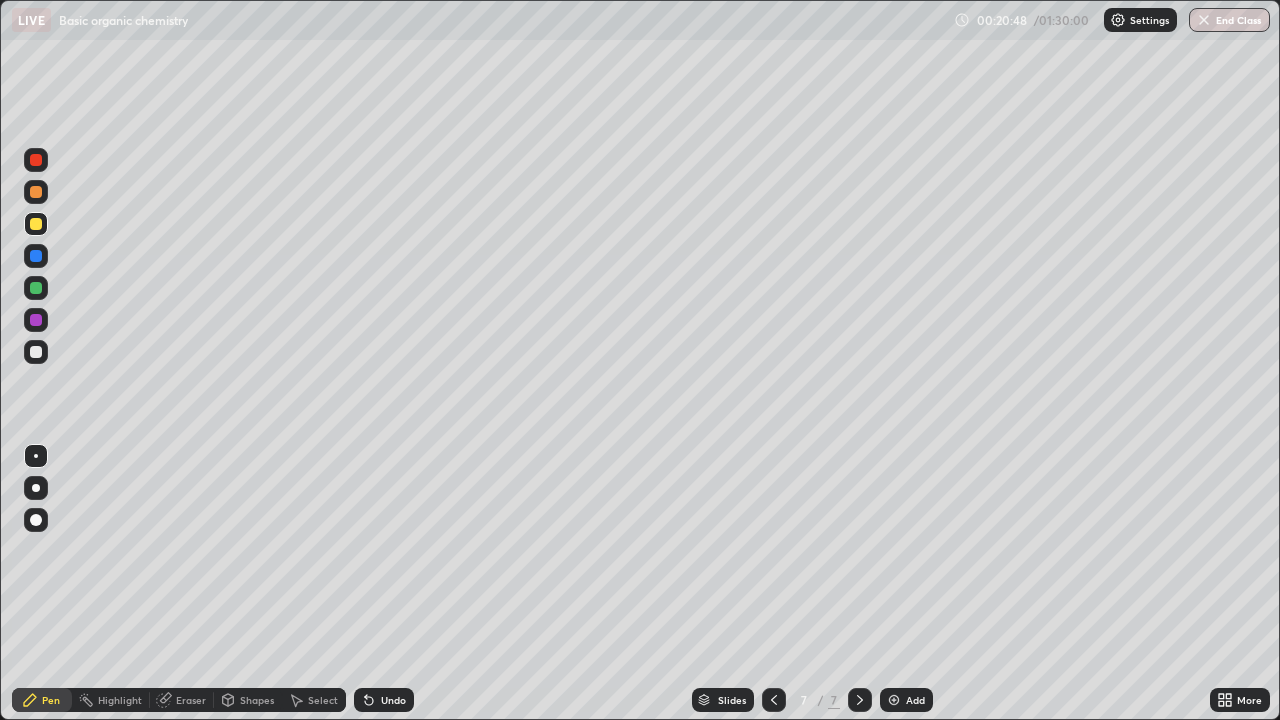click at bounding box center [894, 700] 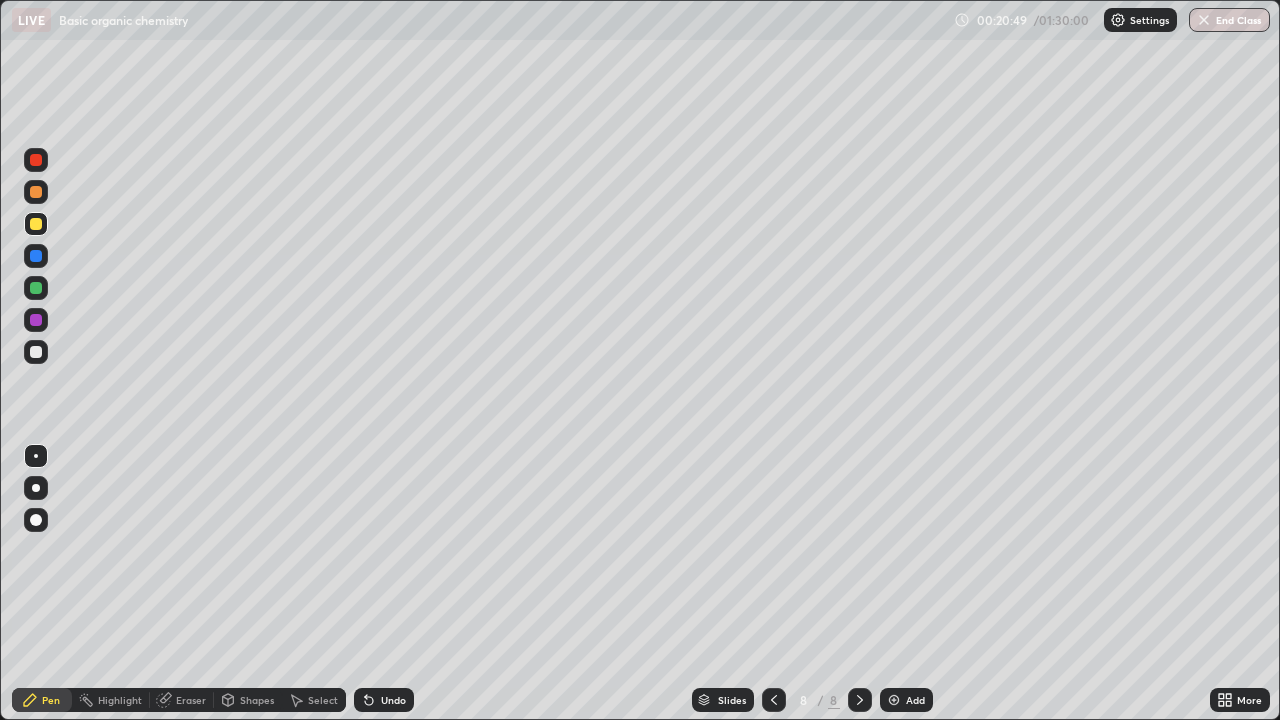click at bounding box center (36, 352) 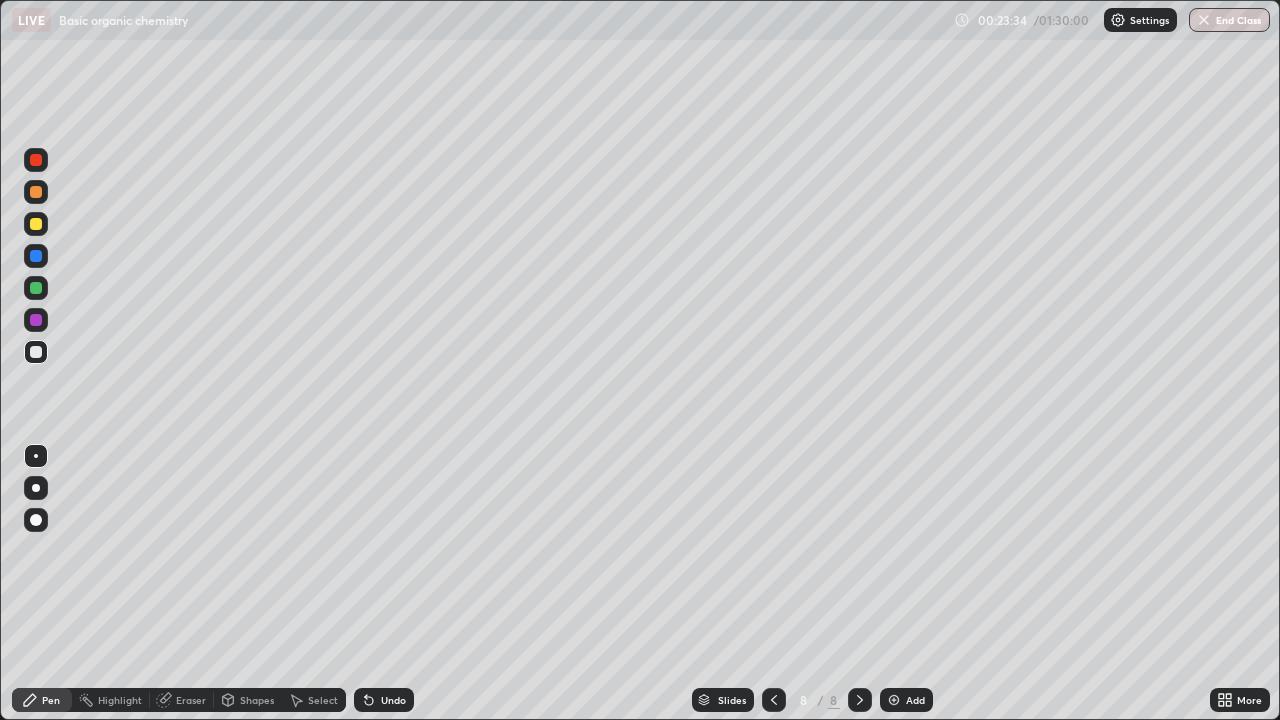 click at bounding box center [894, 700] 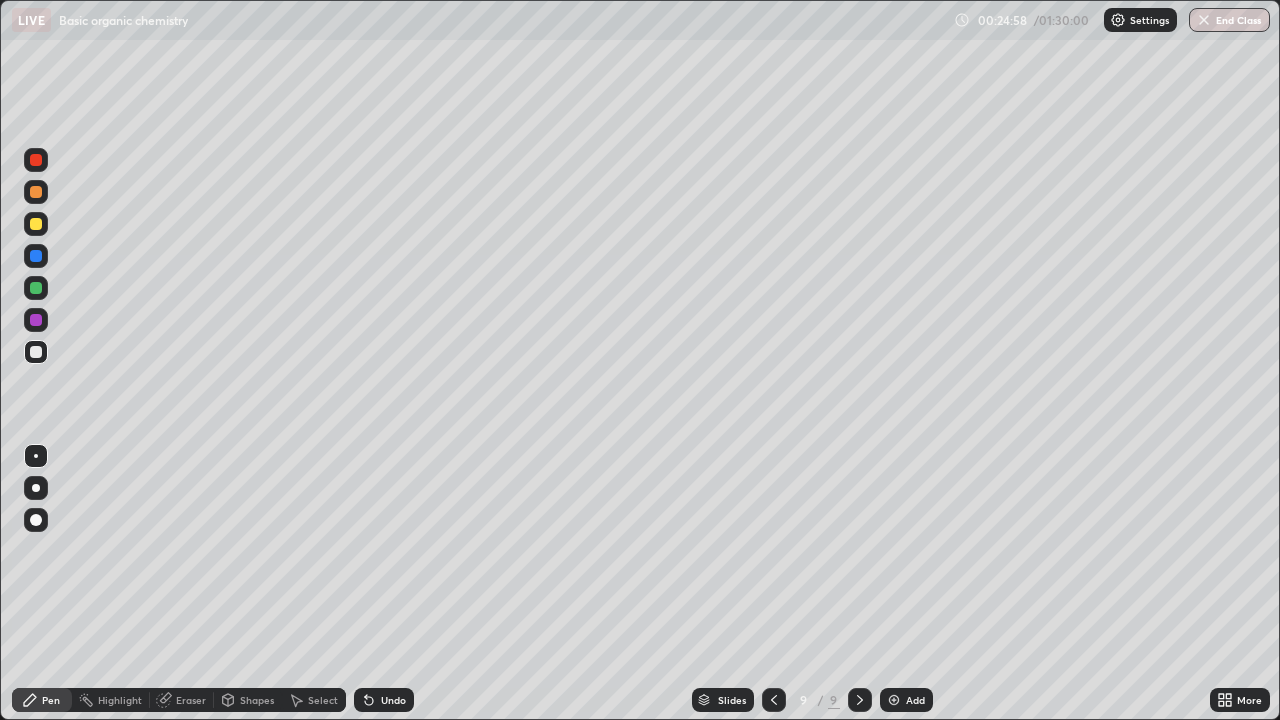 click on "Undo" at bounding box center (393, 700) 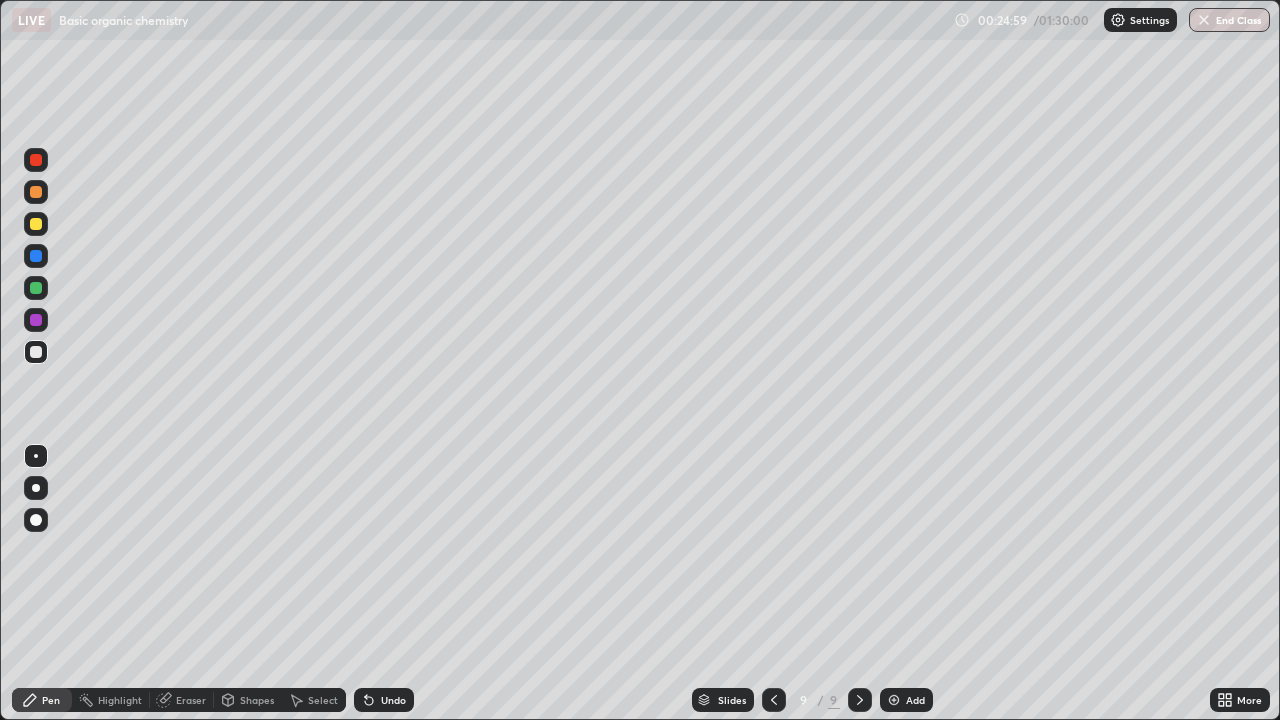 click on "Undo" at bounding box center [384, 700] 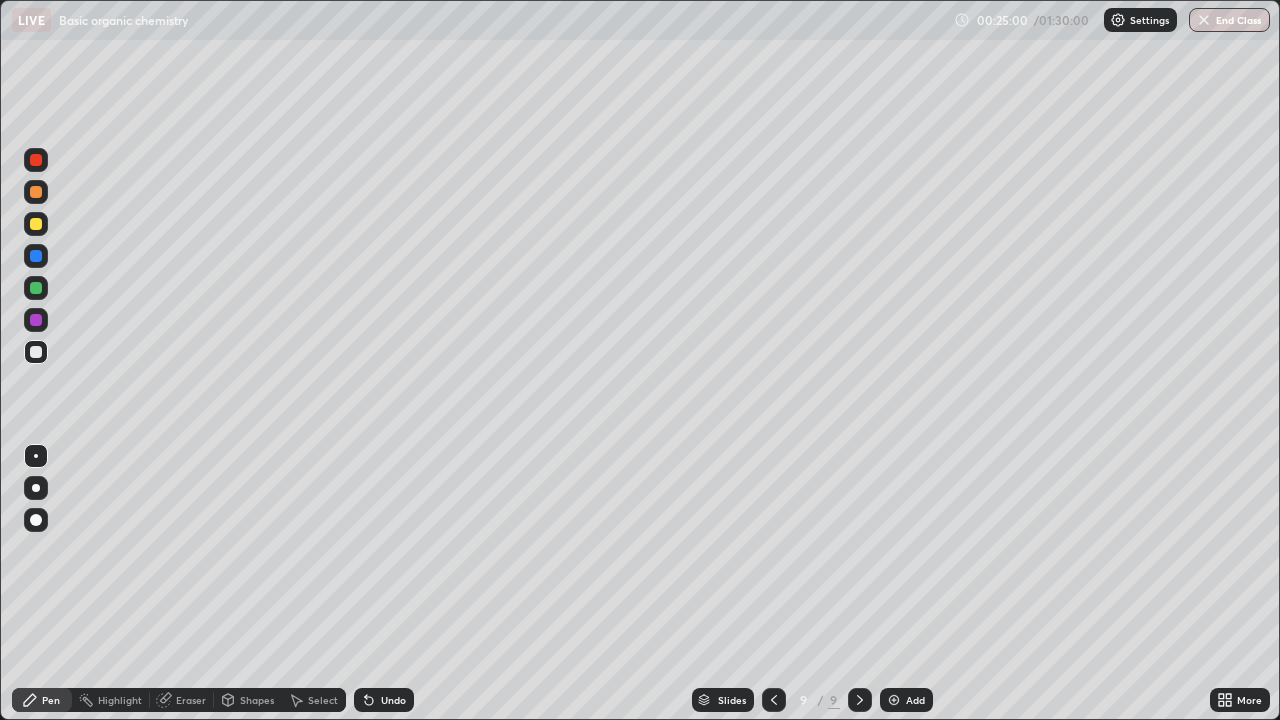 click on "Undo" at bounding box center [393, 700] 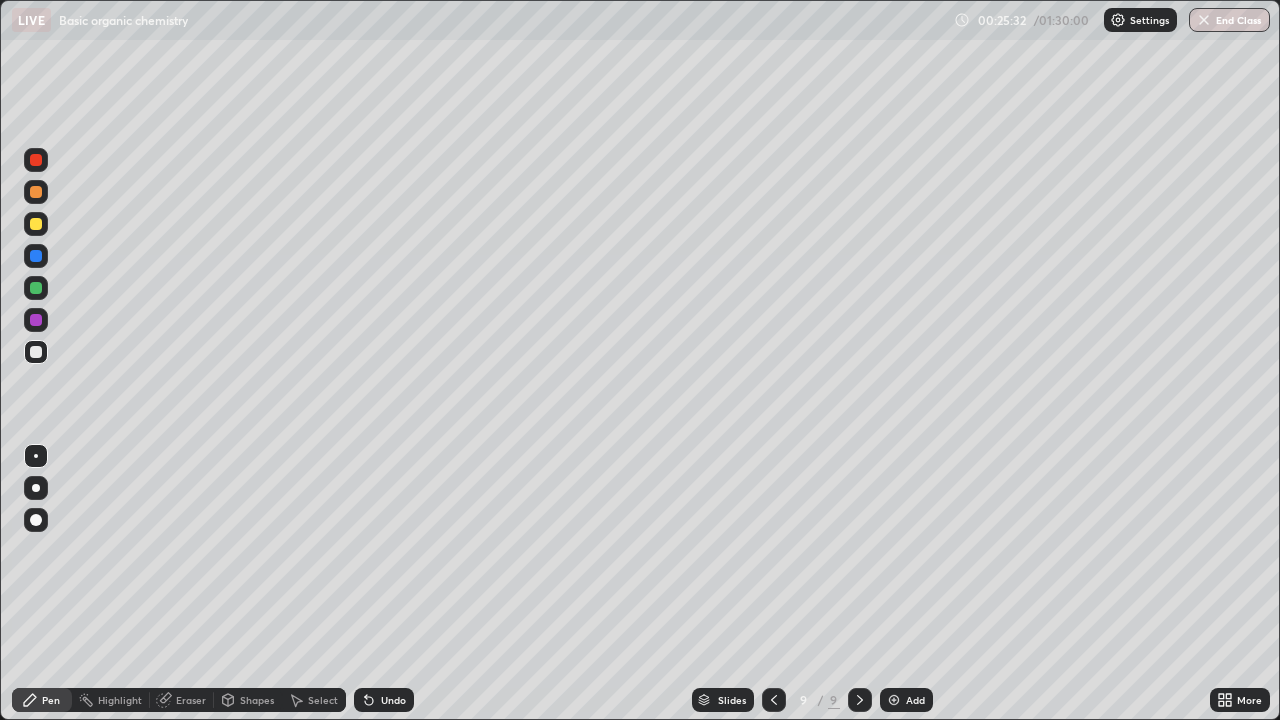 click on "Undo" at bounding box center (393, 700) 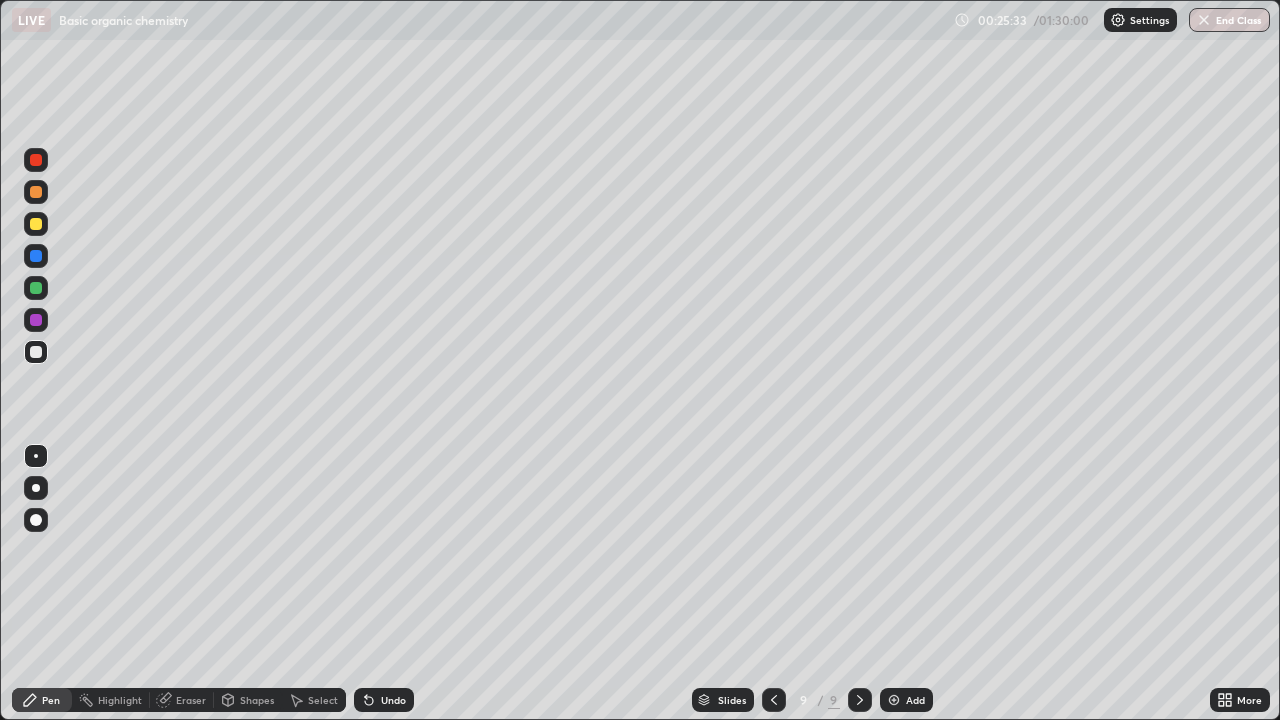 click on "Undo" at bounding box center (393, 700) 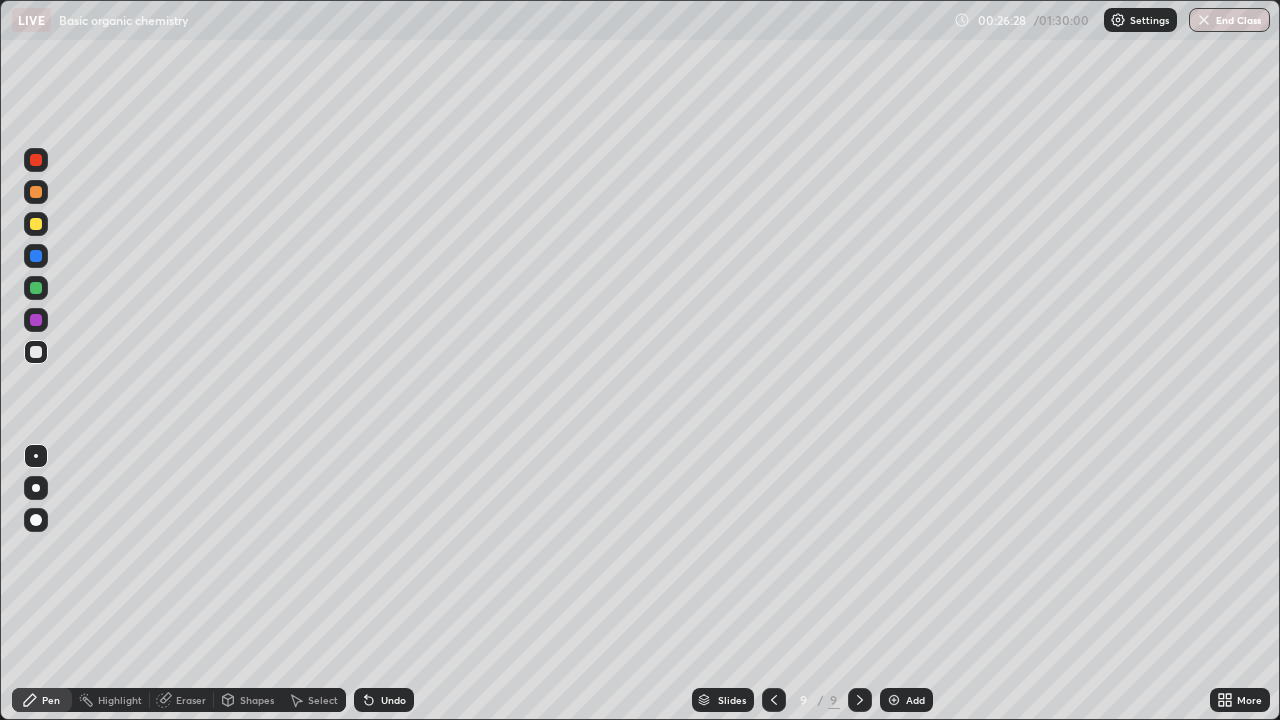 click on "Undo" at bounding box center [393, 700] 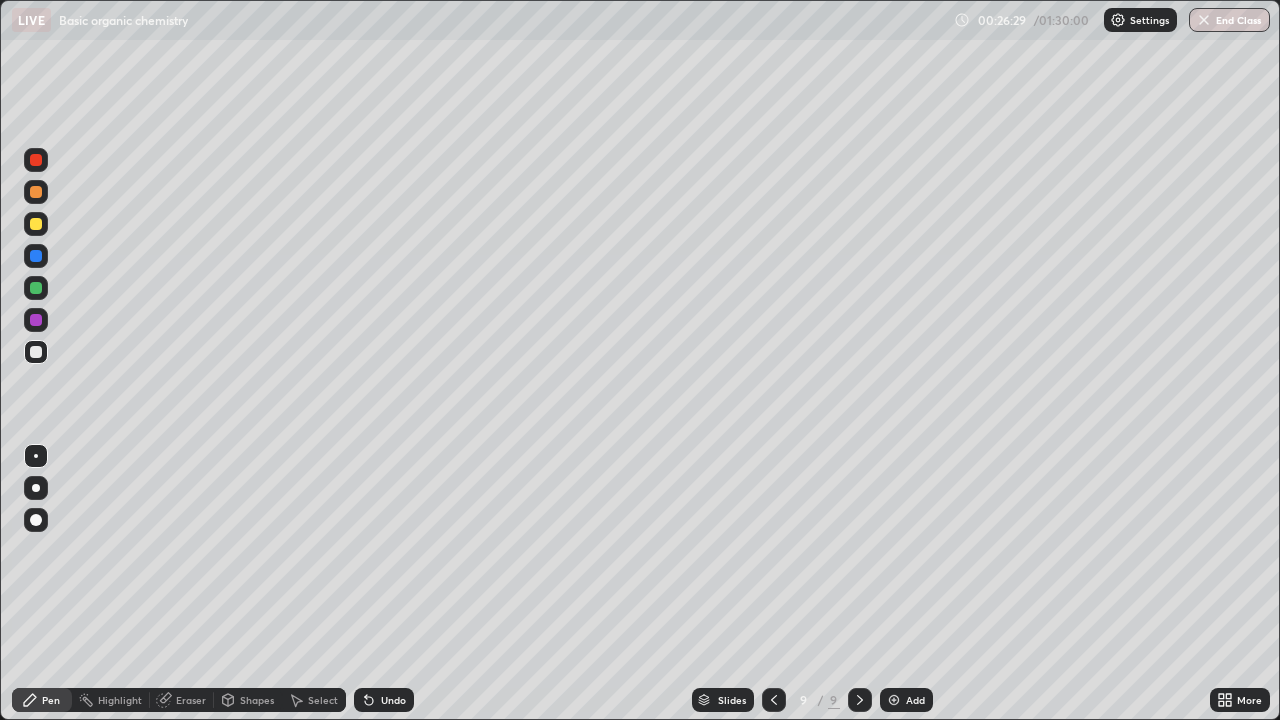 click on "Undo" at bounding box center [393, 700] 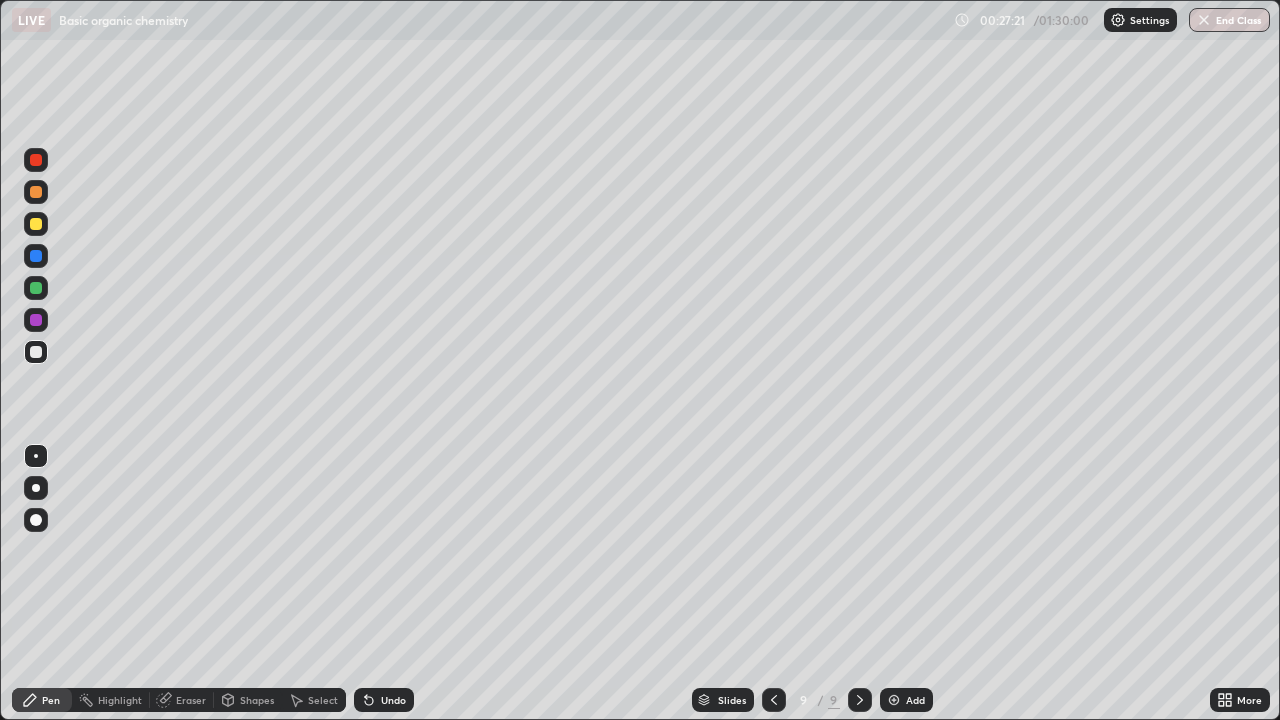 click on "Eraser" at bounding box center (191, 700) 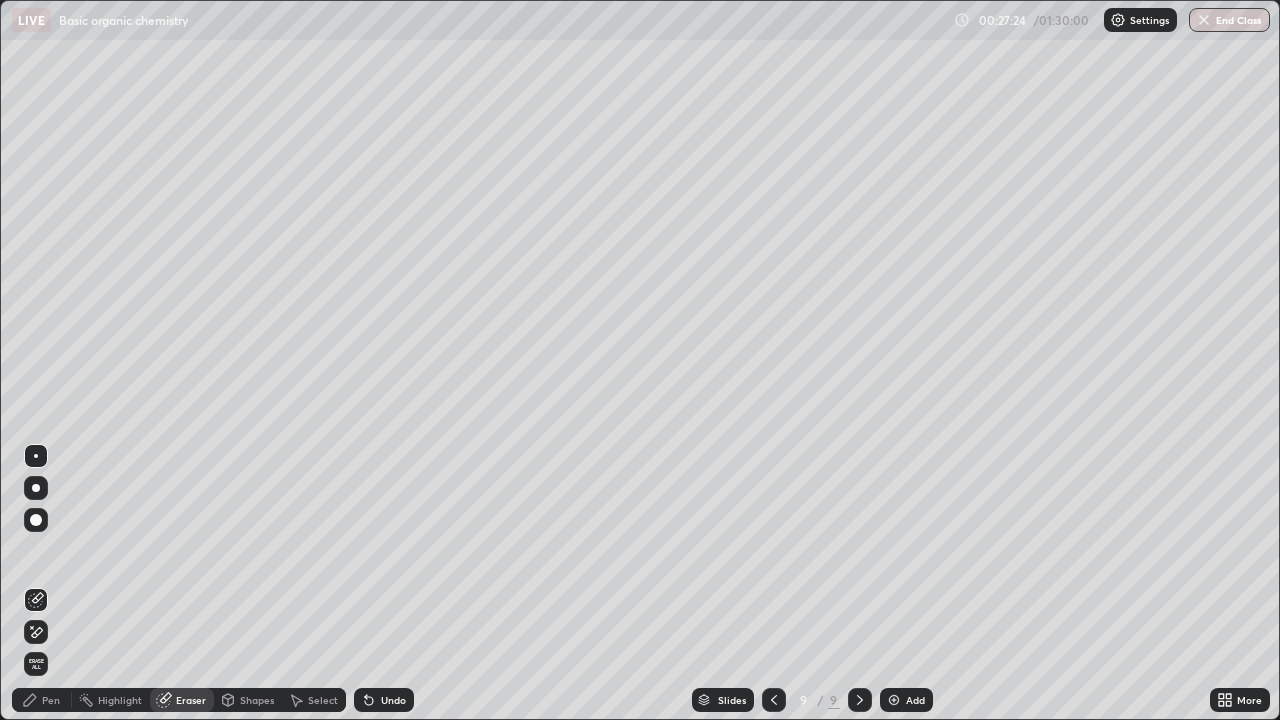 click on "Pen" at bounding box center (51, 700) 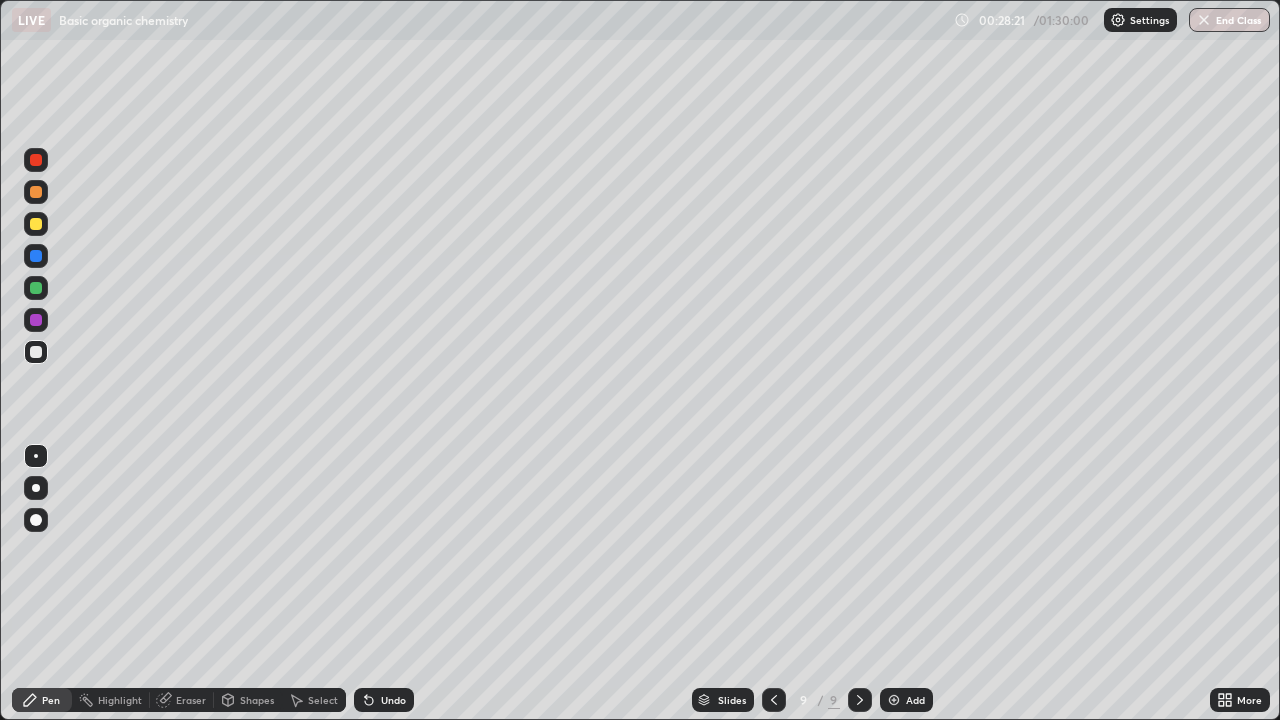 click on "Undo" at bounding box center [393, 700] 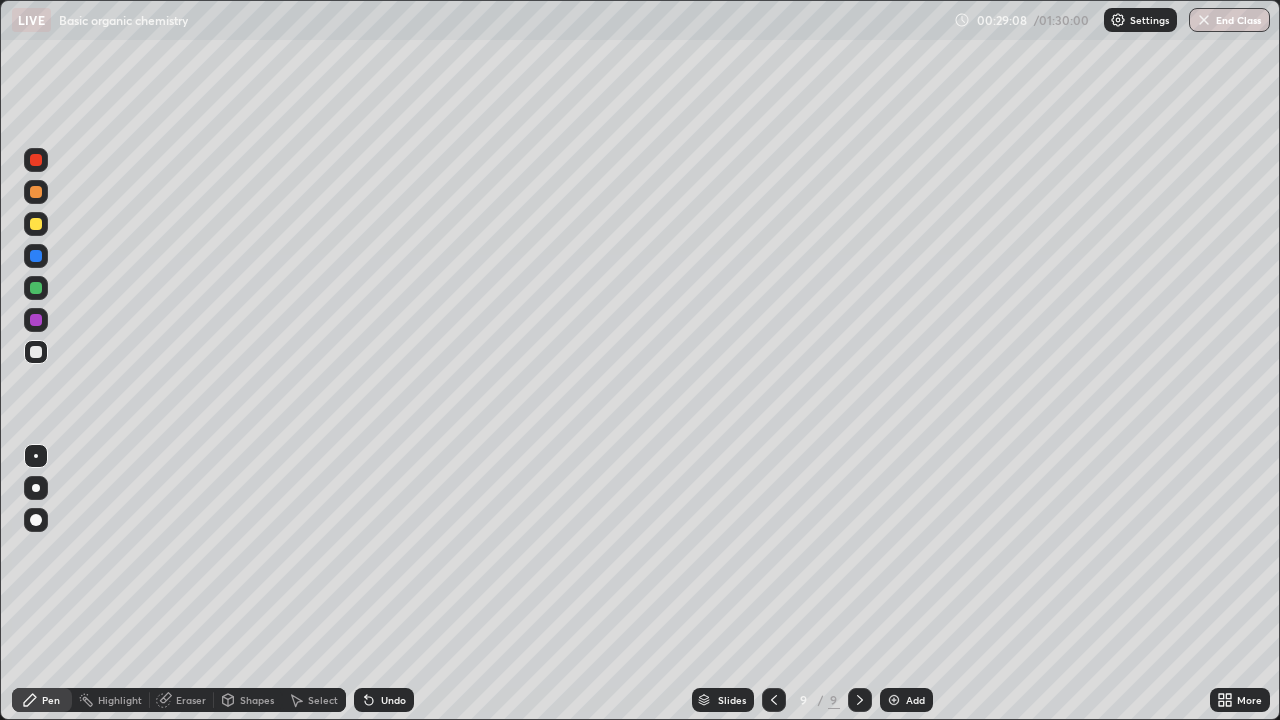 click on "Undo" at bounding box center [393, 700] 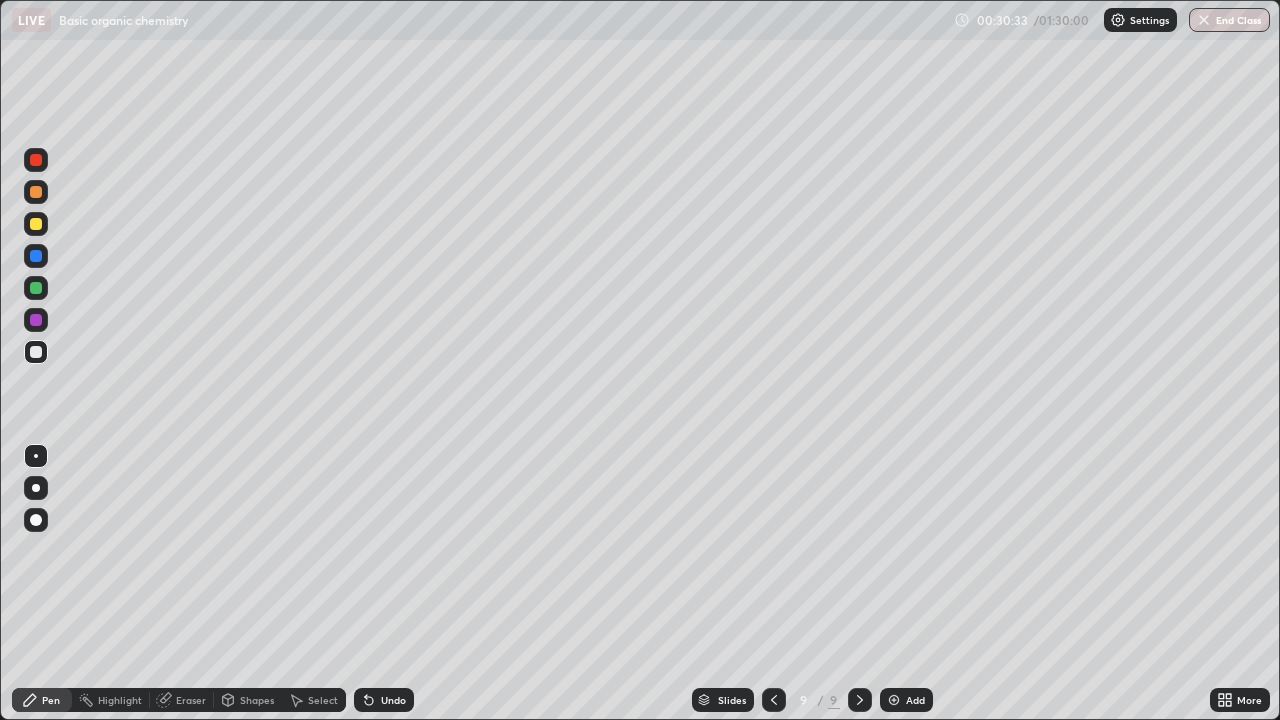 click on "Add" at bounding box center [906, 700] 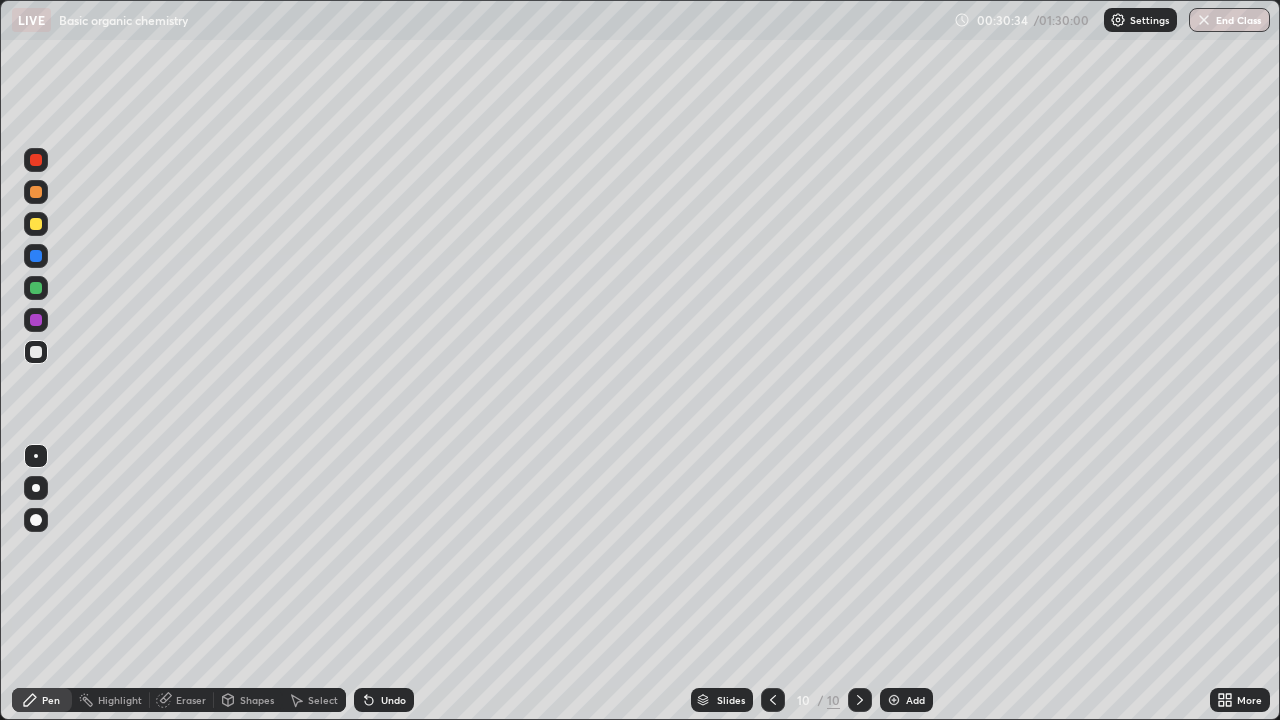 click at bounding box center [36, 224] 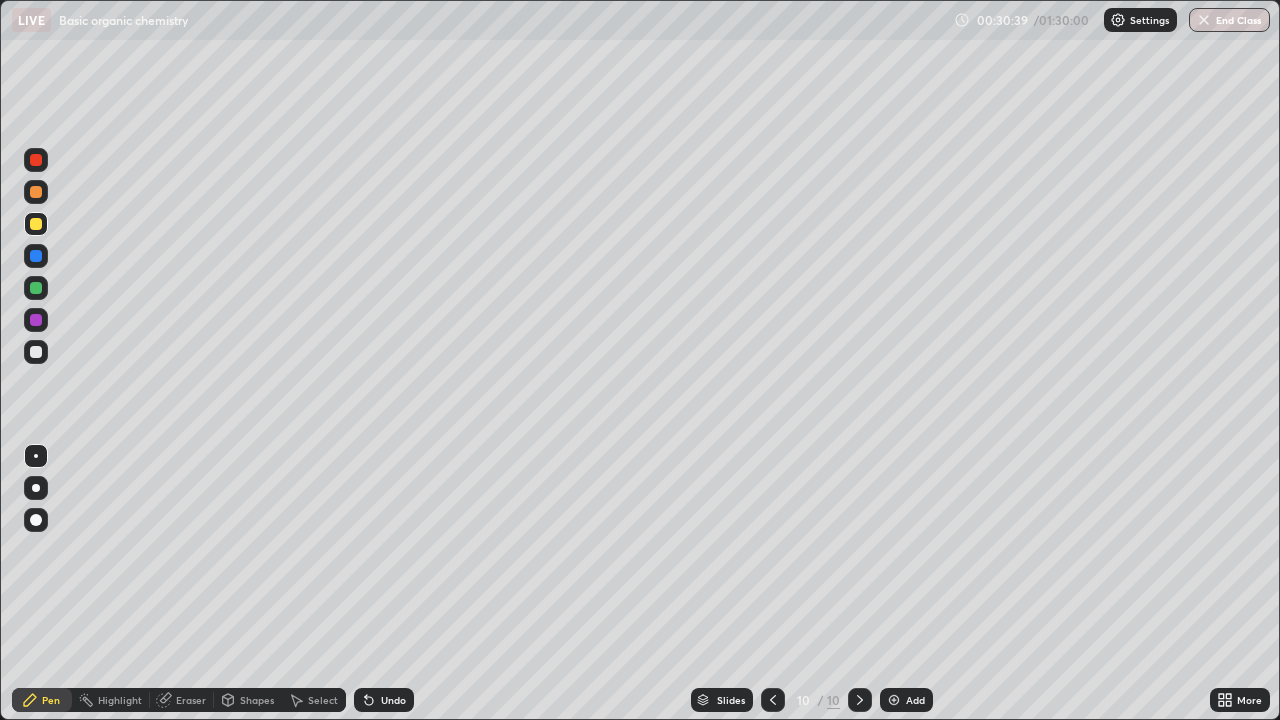 click on "Undo" at bounding box center (393, 700) 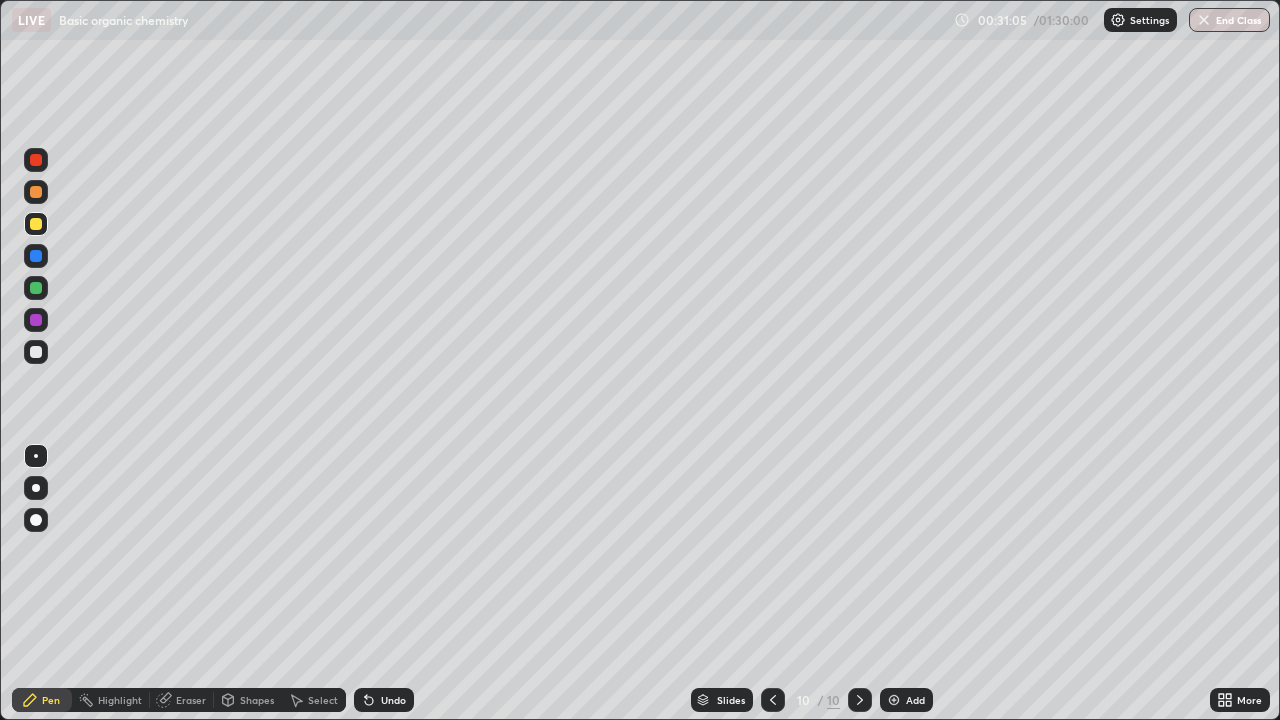 click 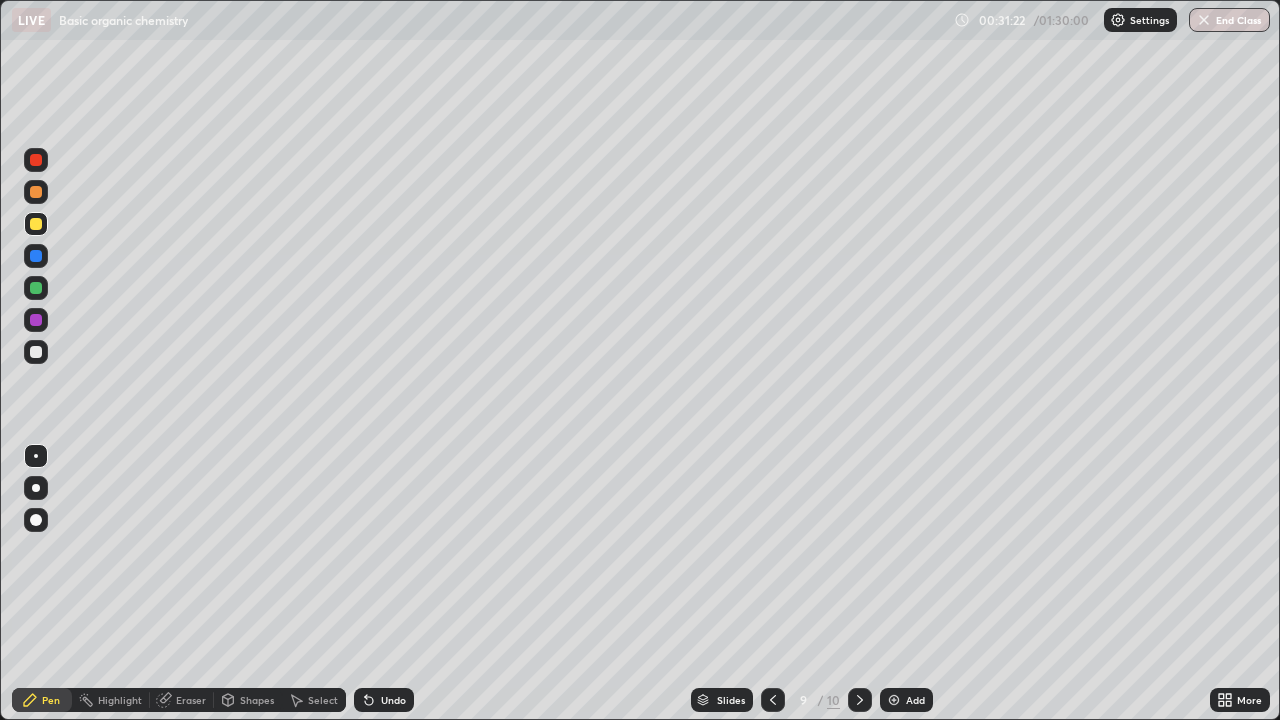 click 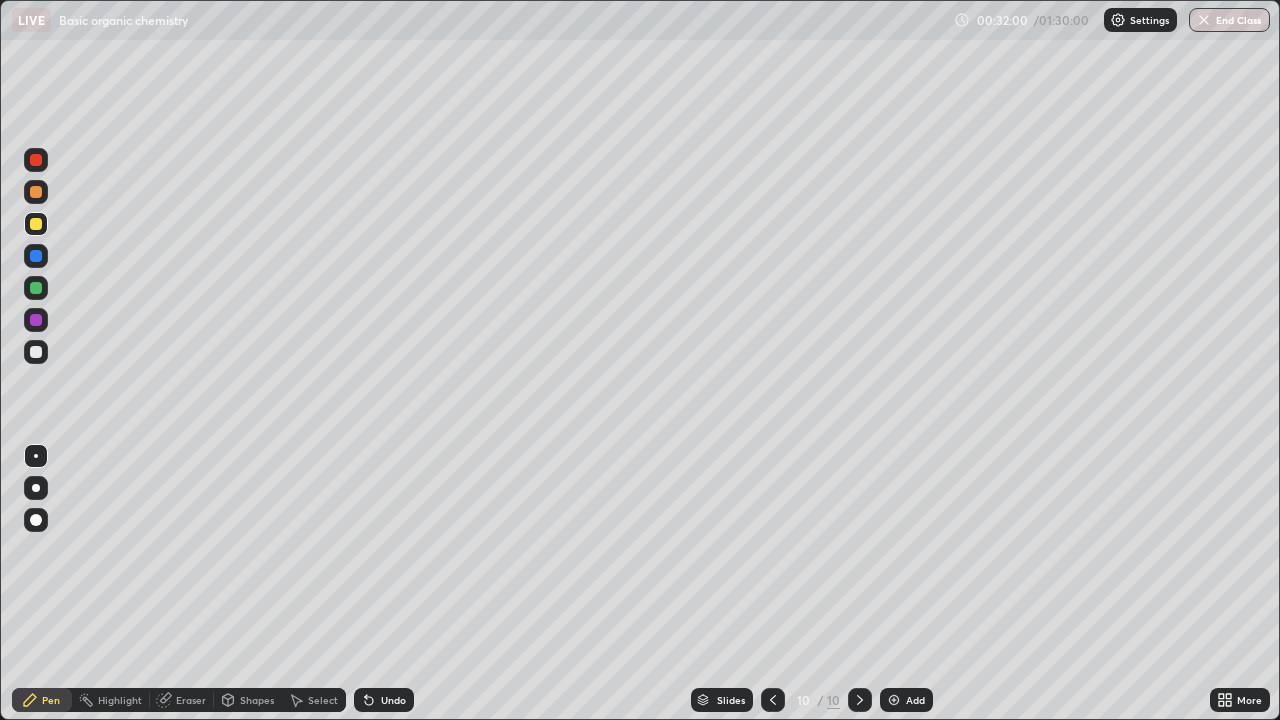 click at bounding box center (36, 352) 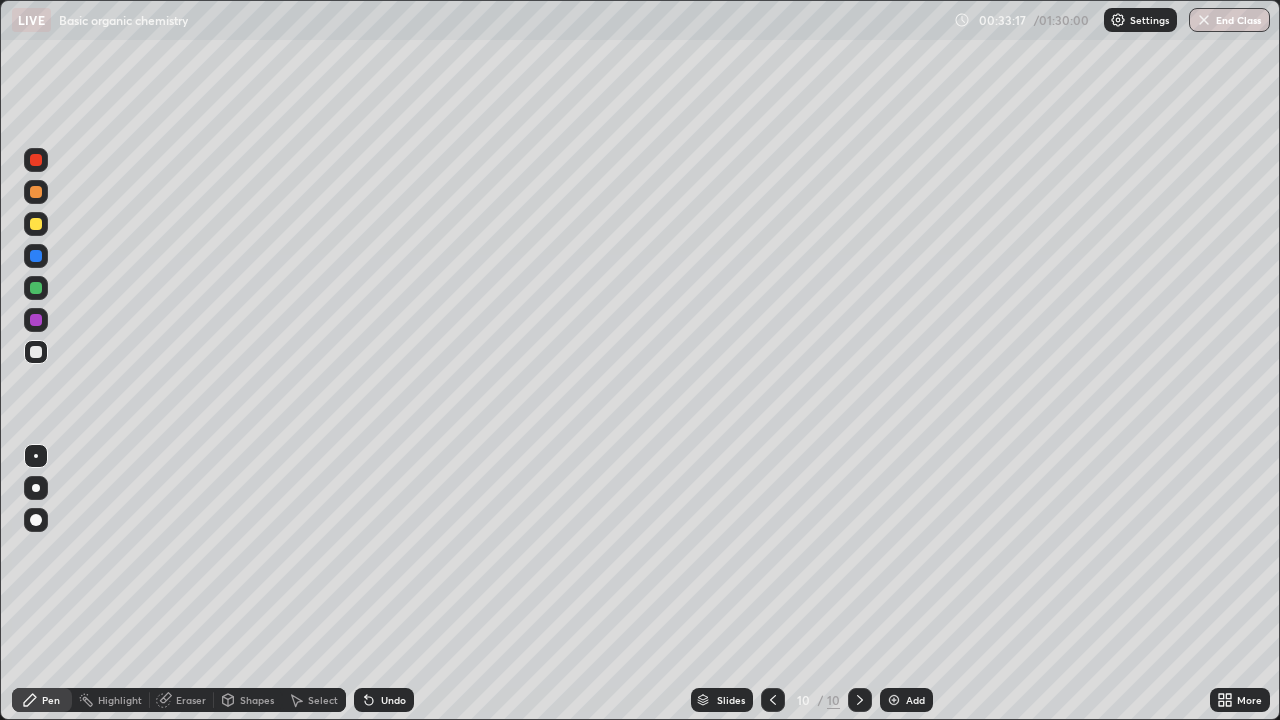 click on "Undo" at bounding box center [384, 700] 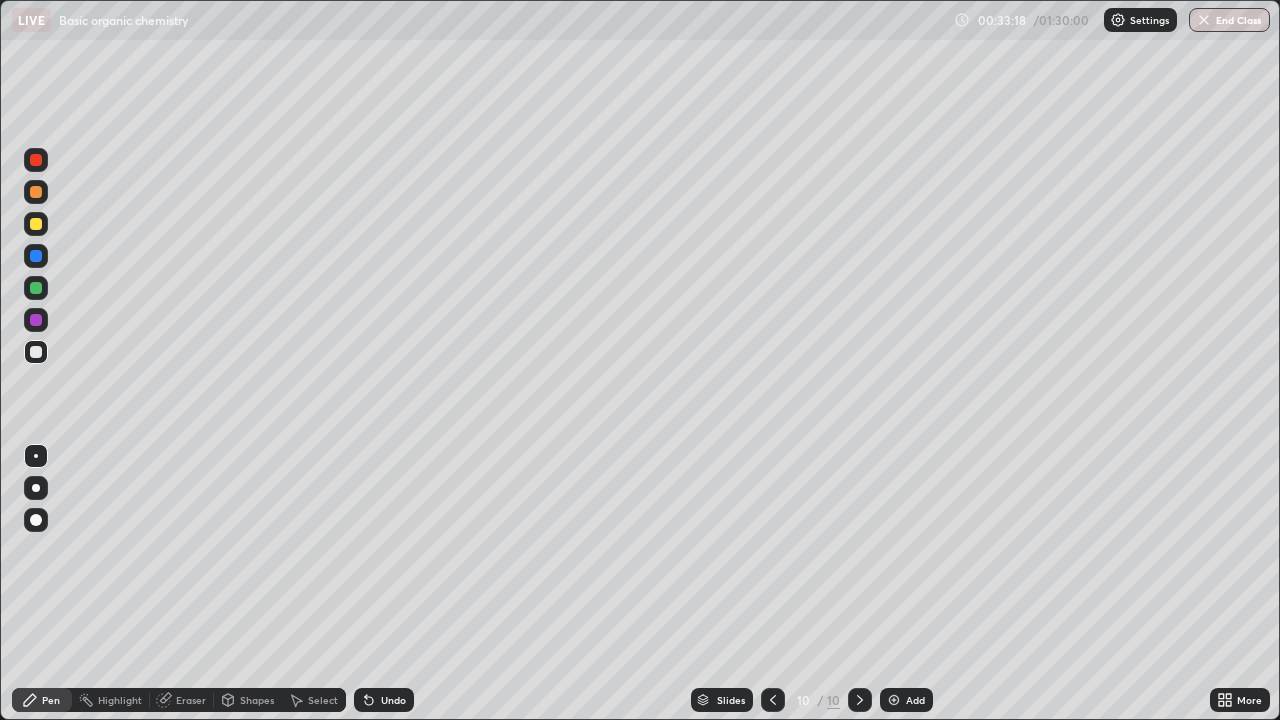 click on "Undo" at bounding box center [393, 700] 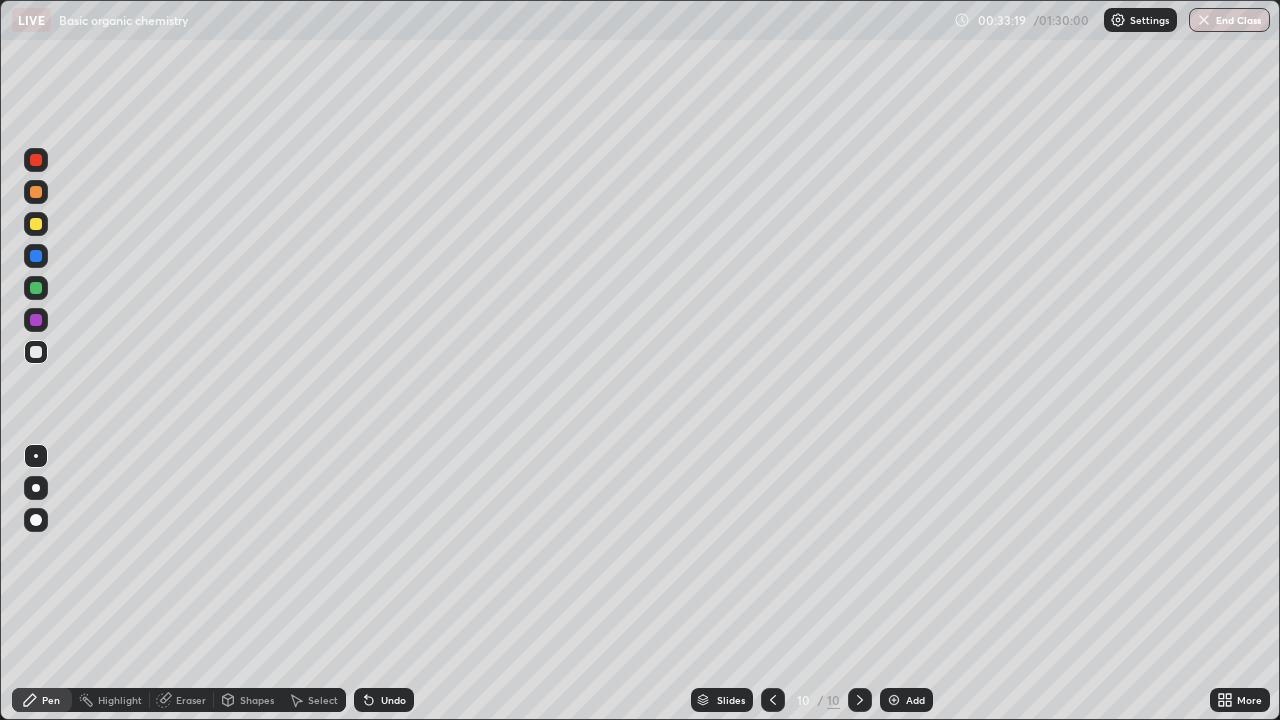 click on "Undo" at bounding box center [393, 700] 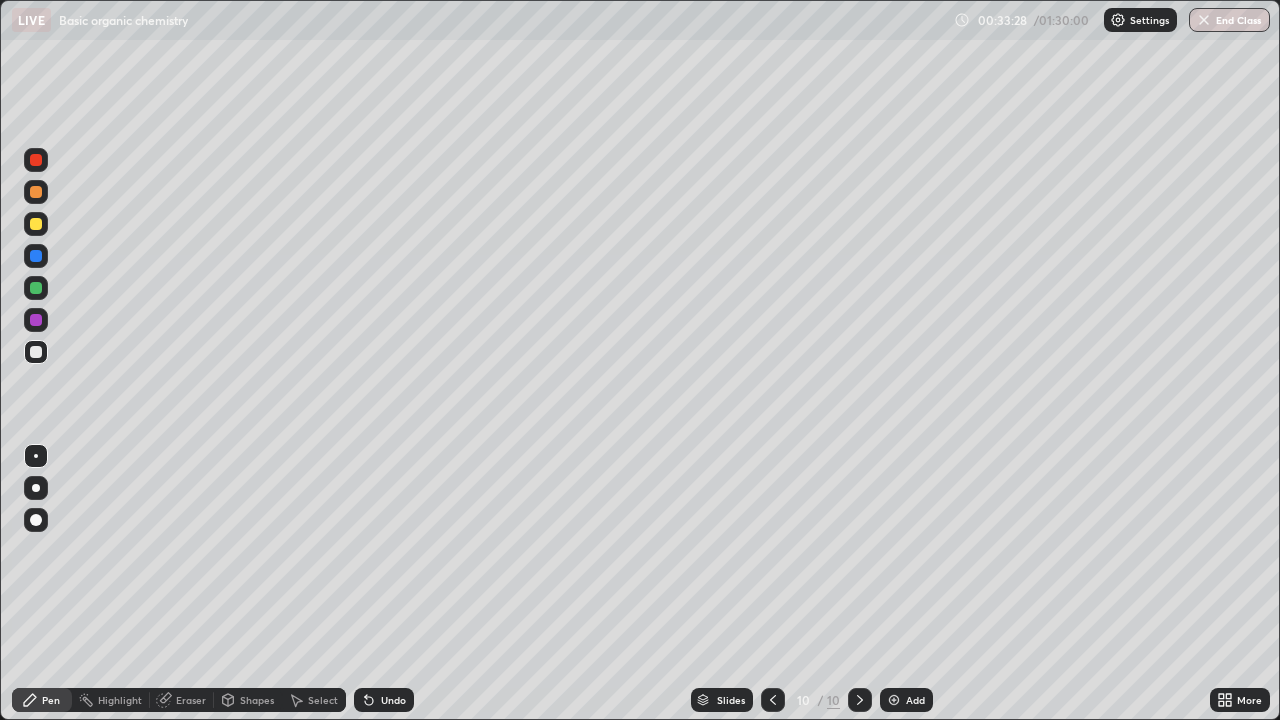 click on "Undo" at bounding box center (393, 700) 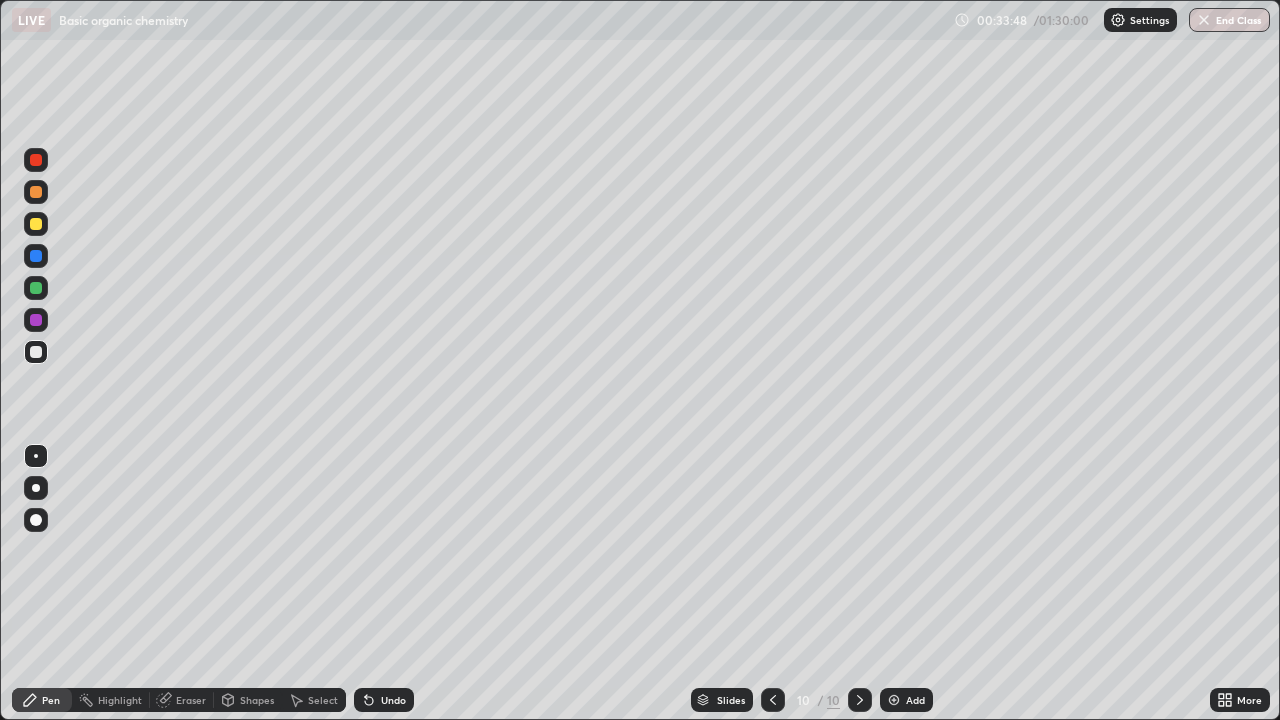 click at bounding box center (36, 288) 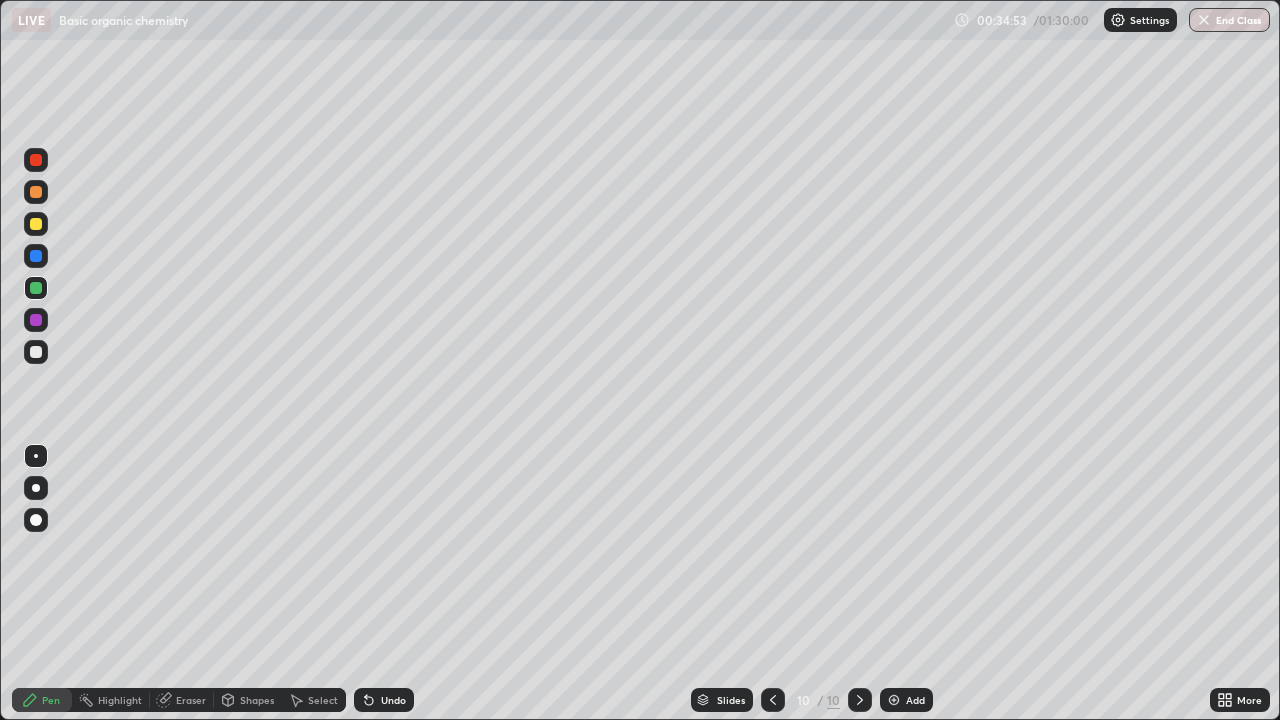 click at bounding box center [36, 352] 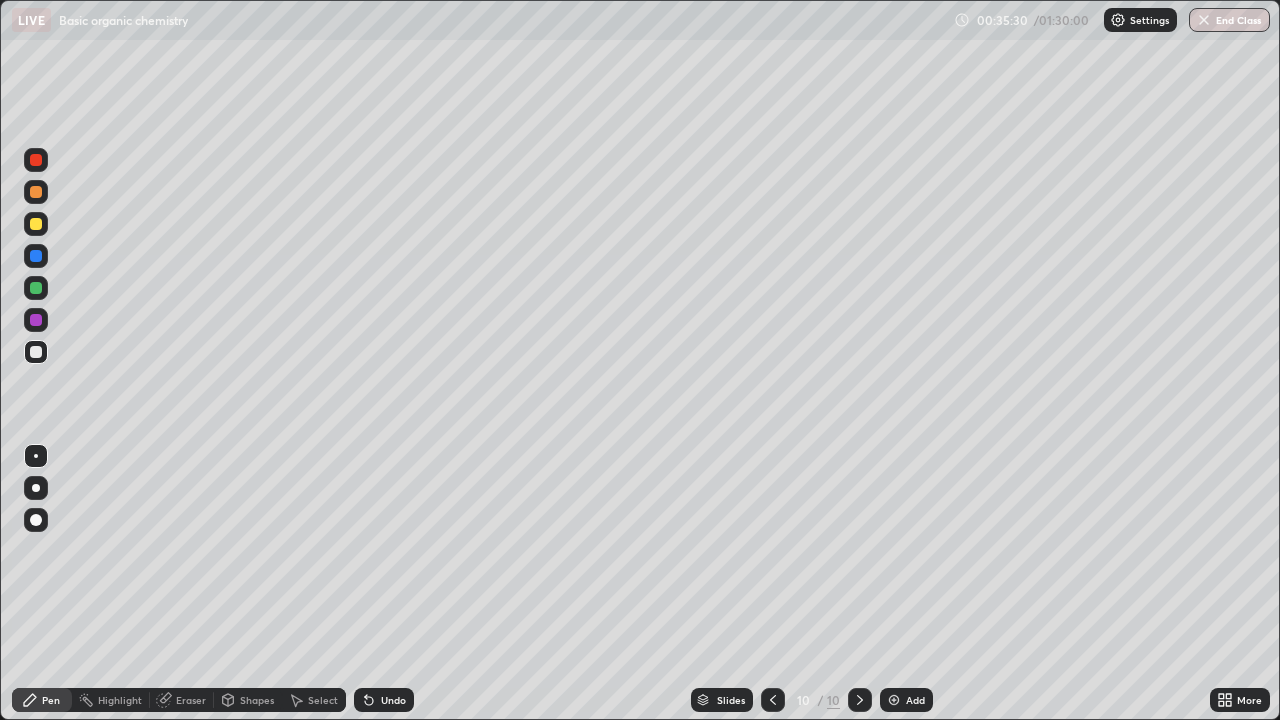 click on "Undo" at bounding box center [393, 700] 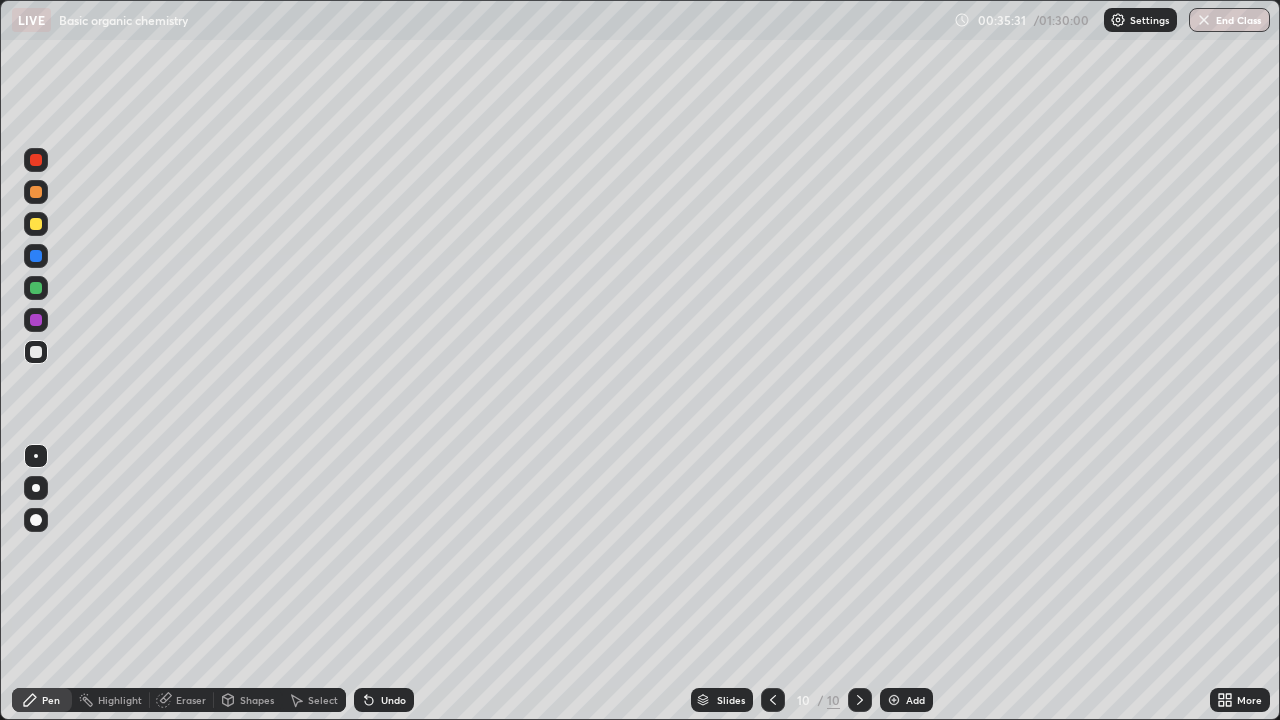 click on "Undo" at bounding box center (384, 700) 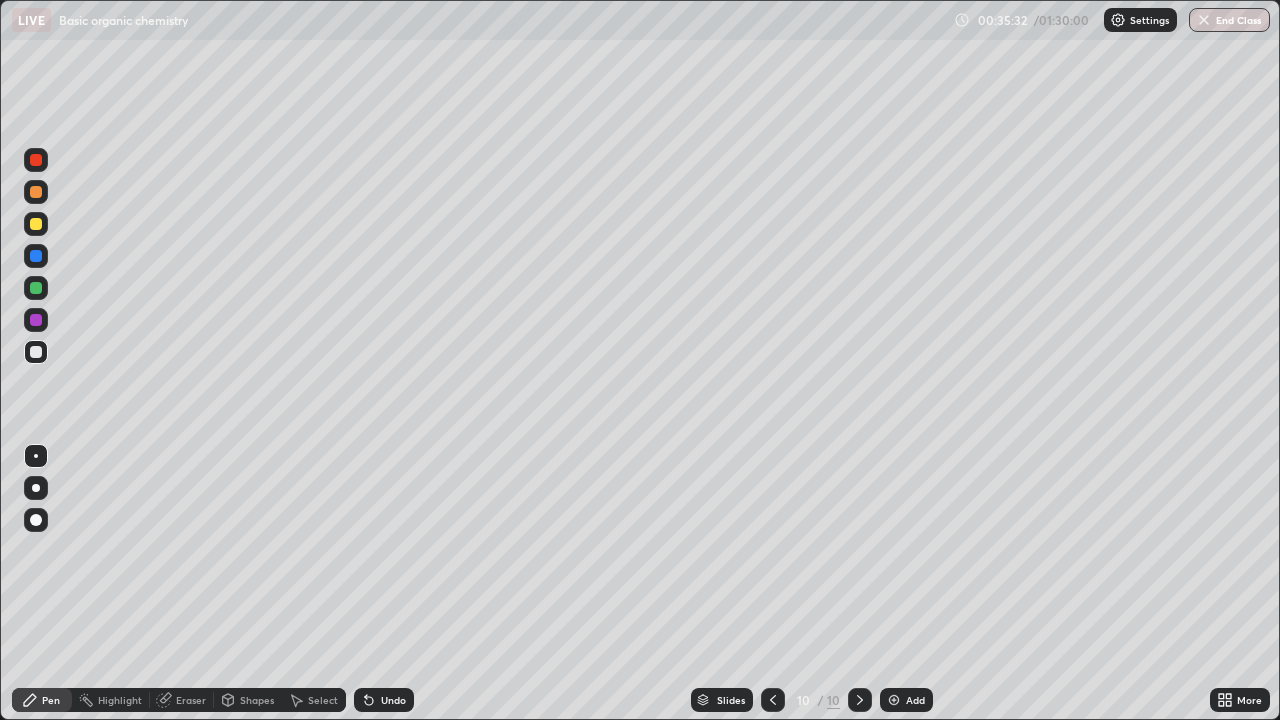 click on "Undo" at bounding box center (393, 700) 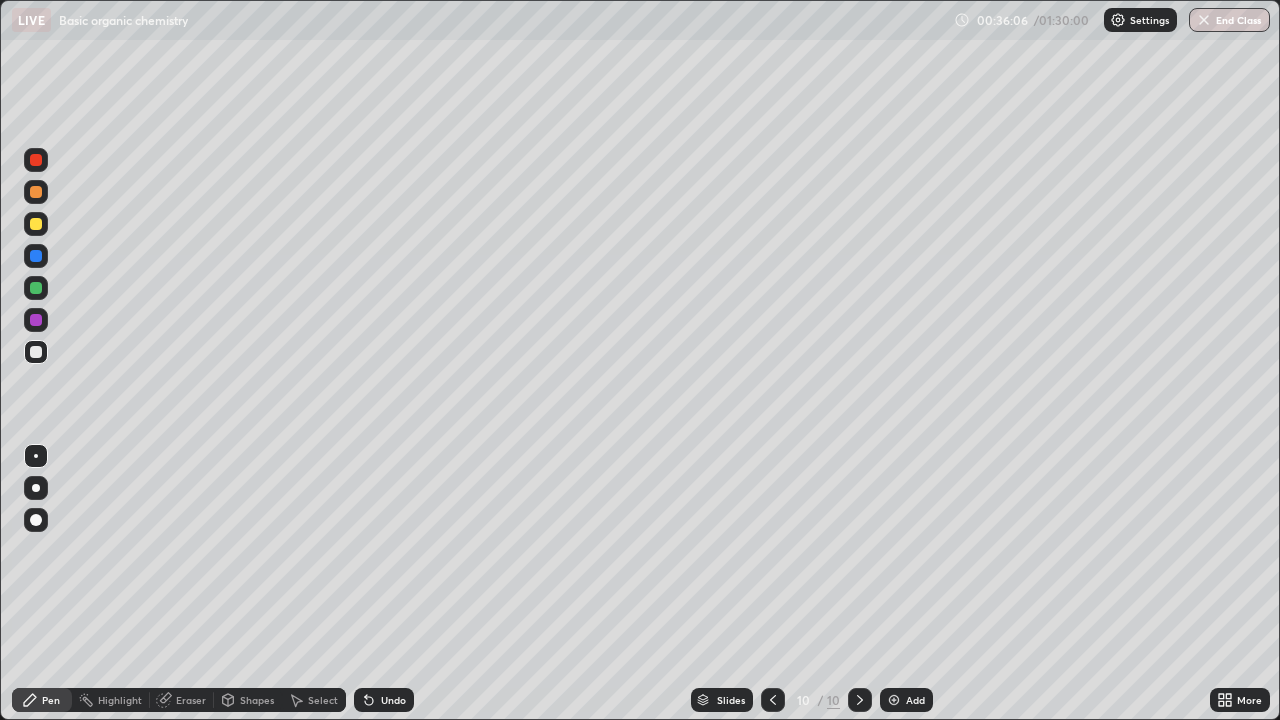 click on "Undo" at bounding box center (384, 700) 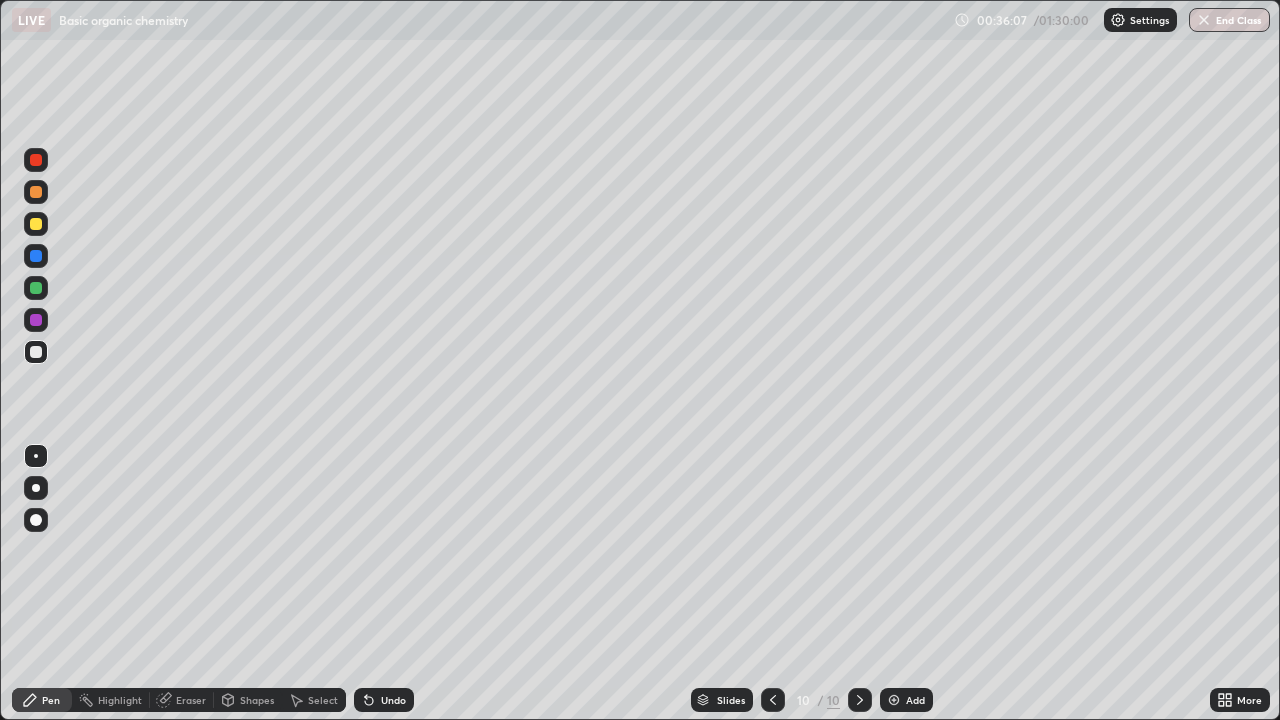 click on "Undo" at bounding box center [393, 700] 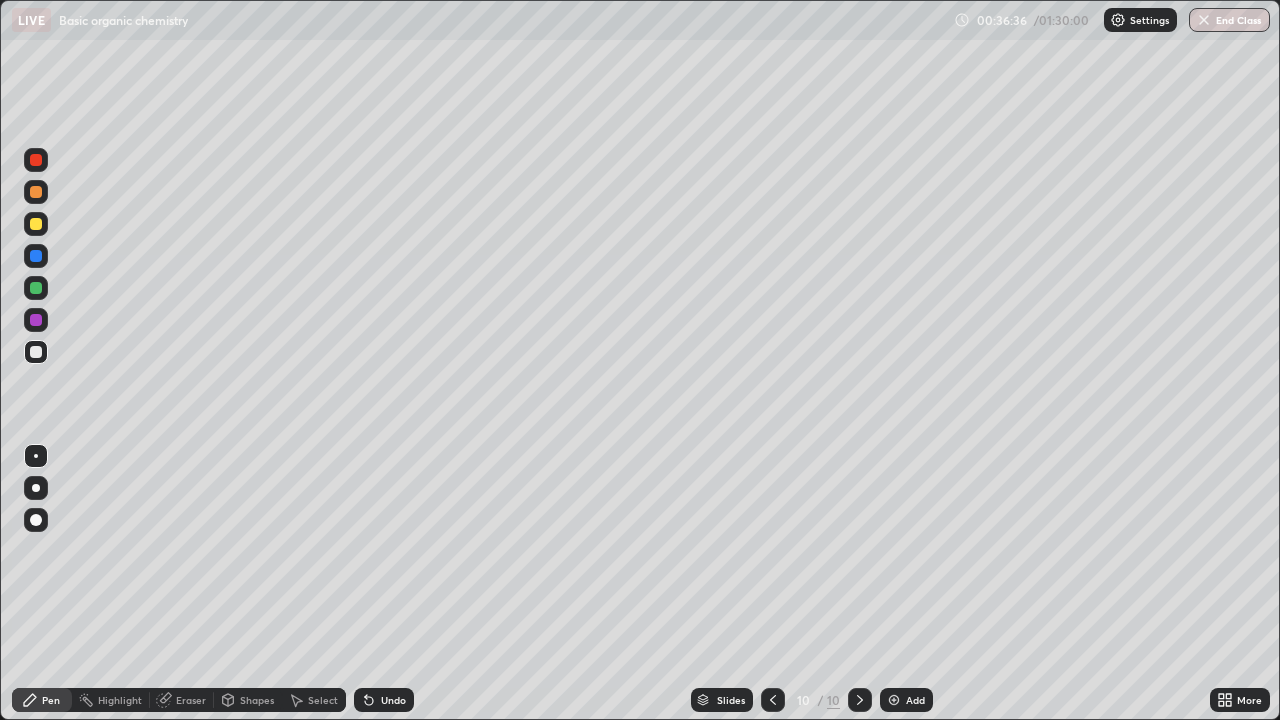 click at bounding box center (36, 288) 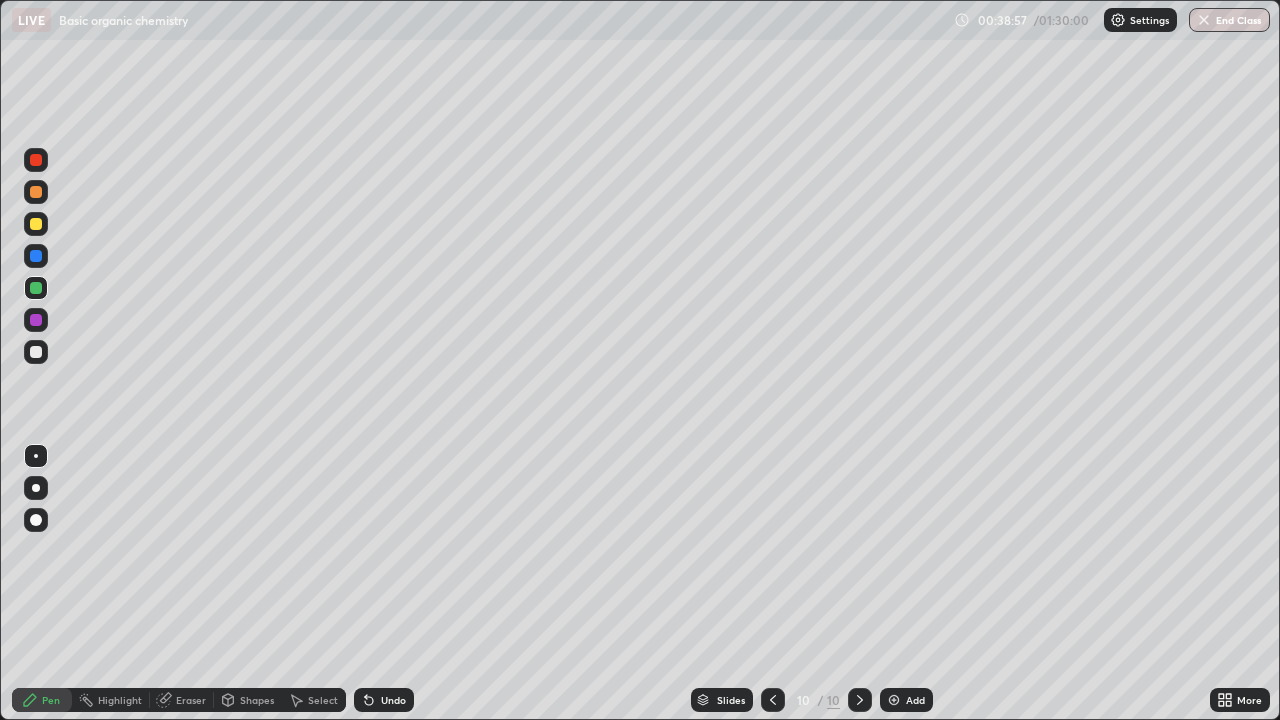 click at bounding box center (894, 700) 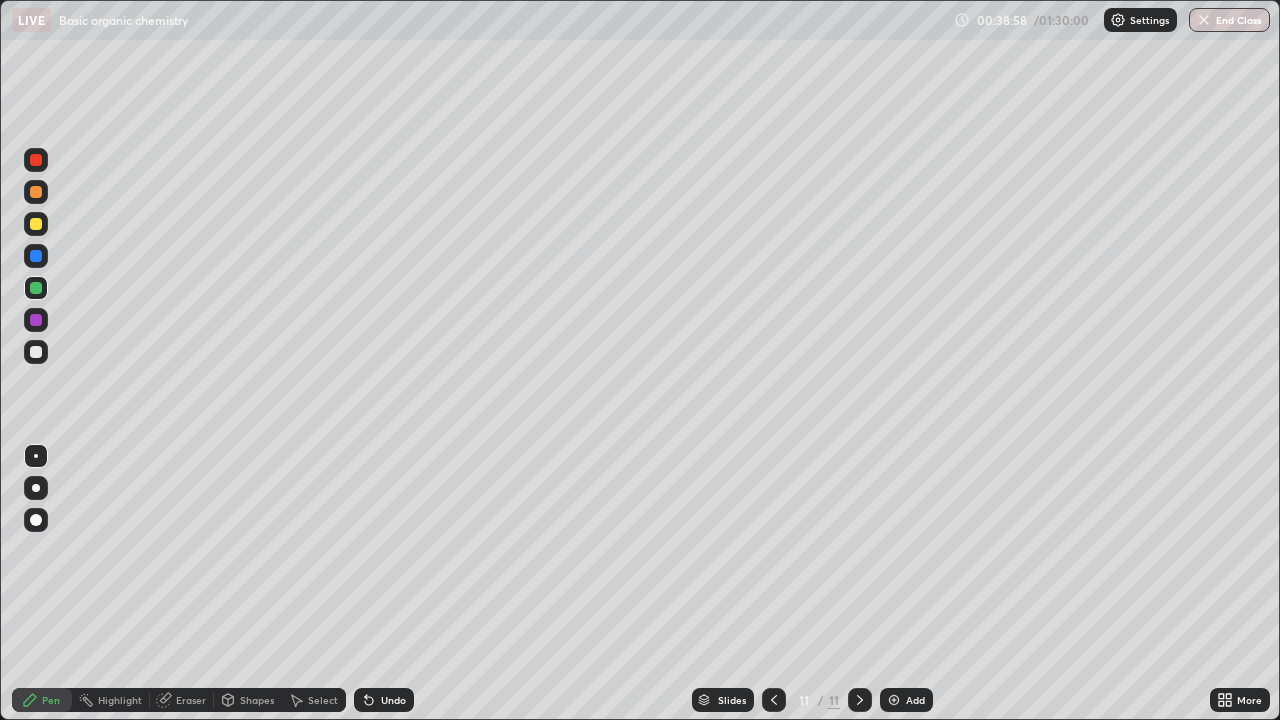 click at bounding box center (36, 224) 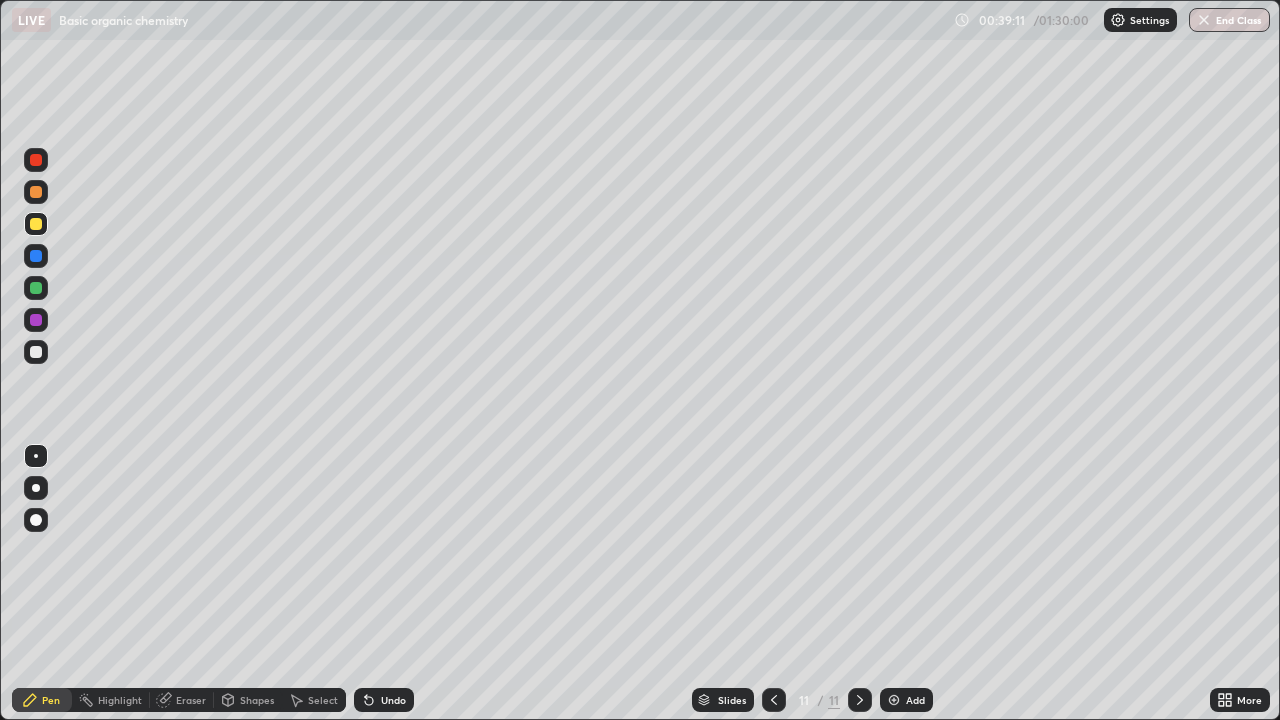 click at bounding box center (36, 352) 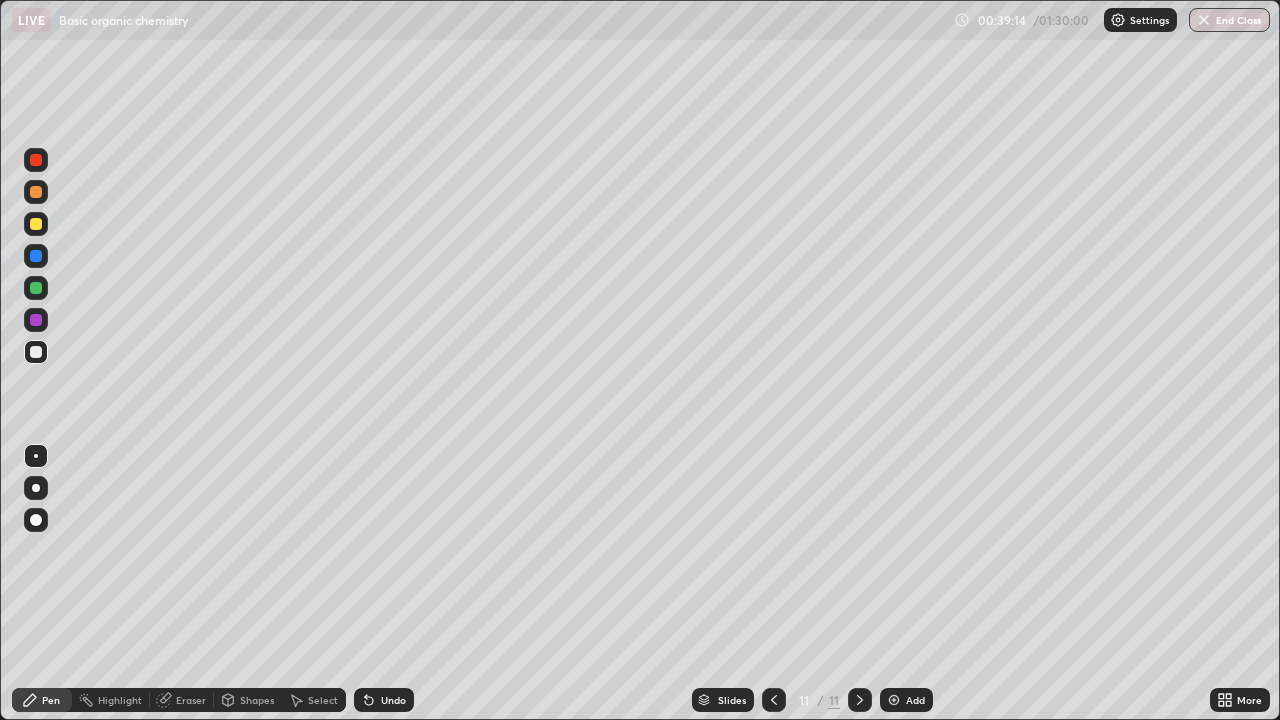 click at bounding box center (36, 224) 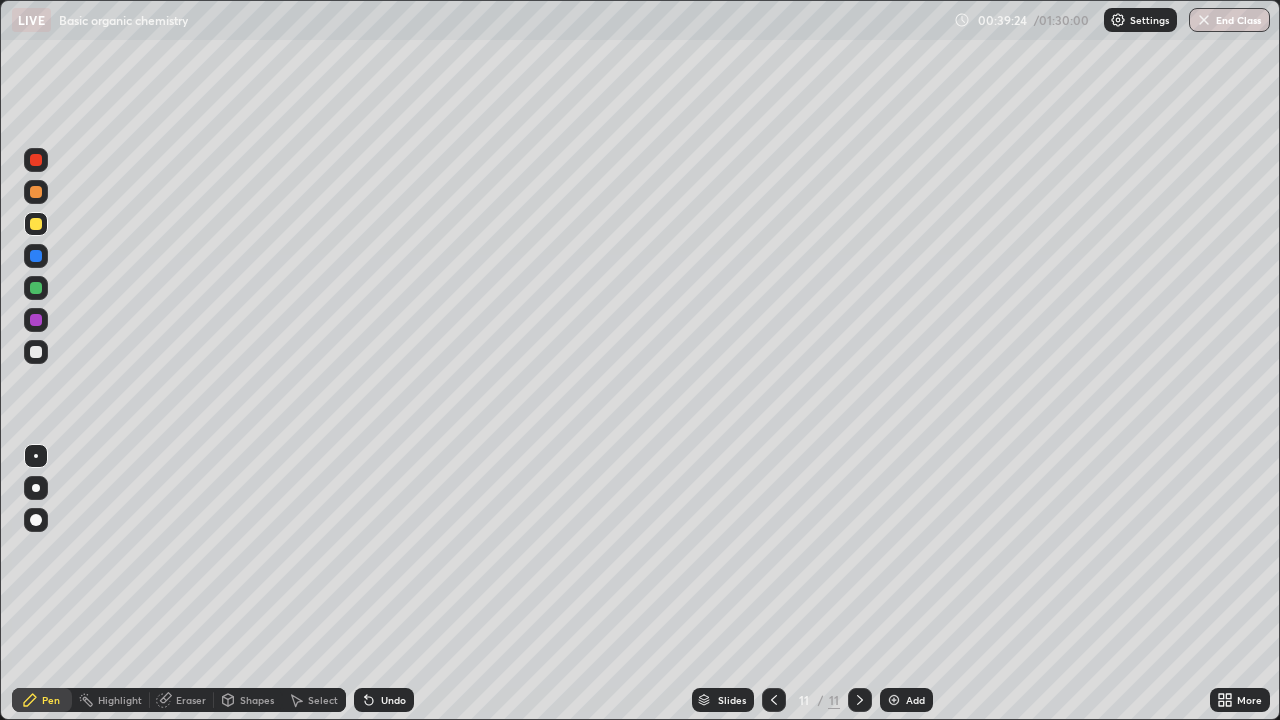 click at bounding box center [36, 352] 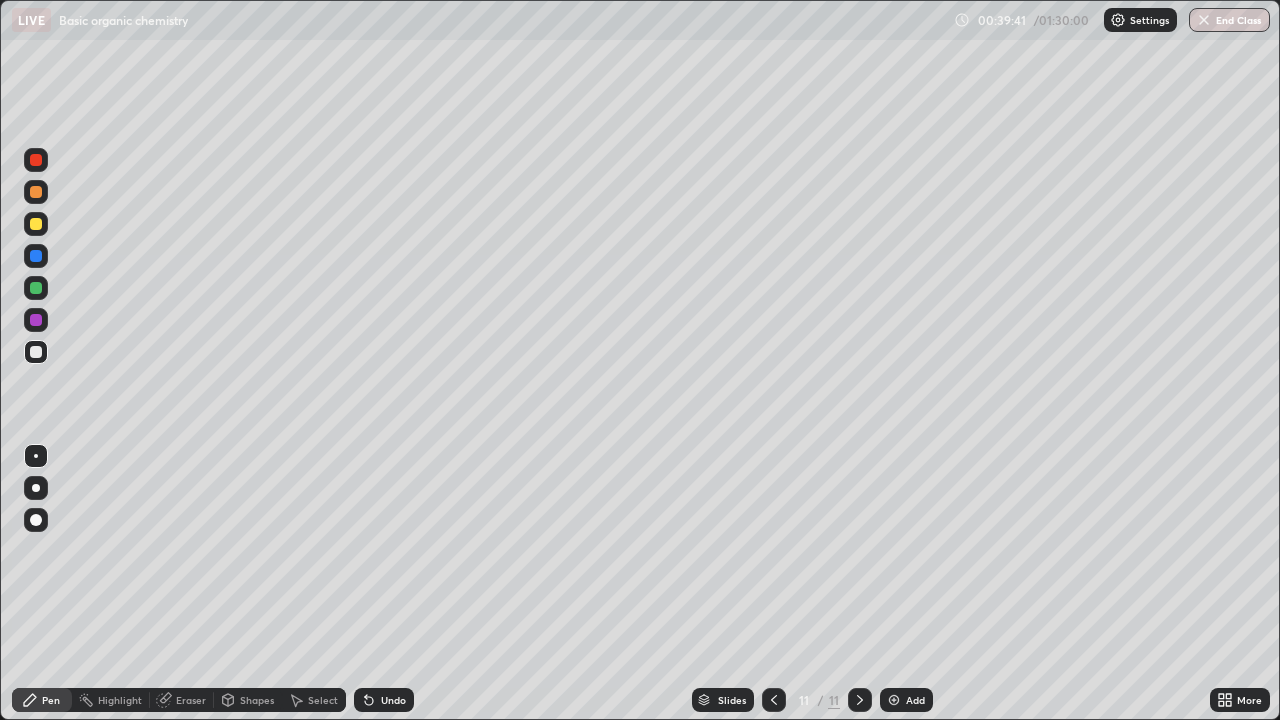 click at bounding box center [36, 352] 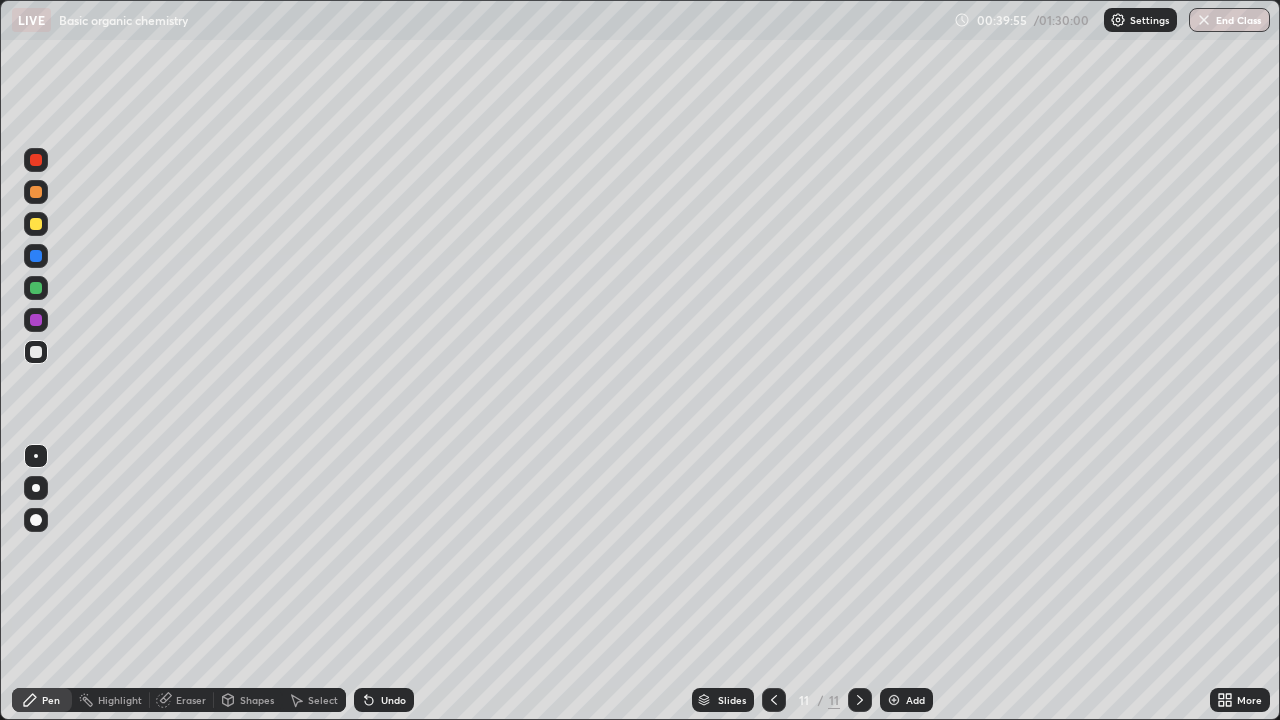 click at bounding box center (36, 288) 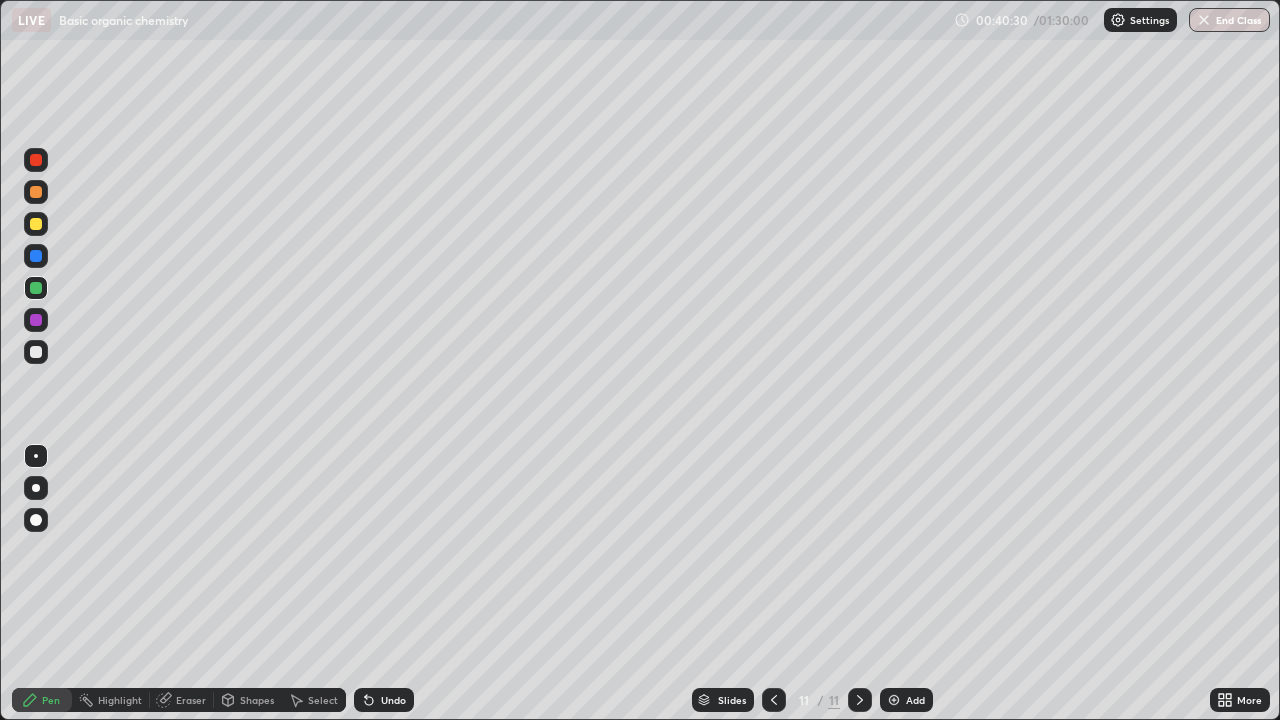 click at bounding box center (36, 352) 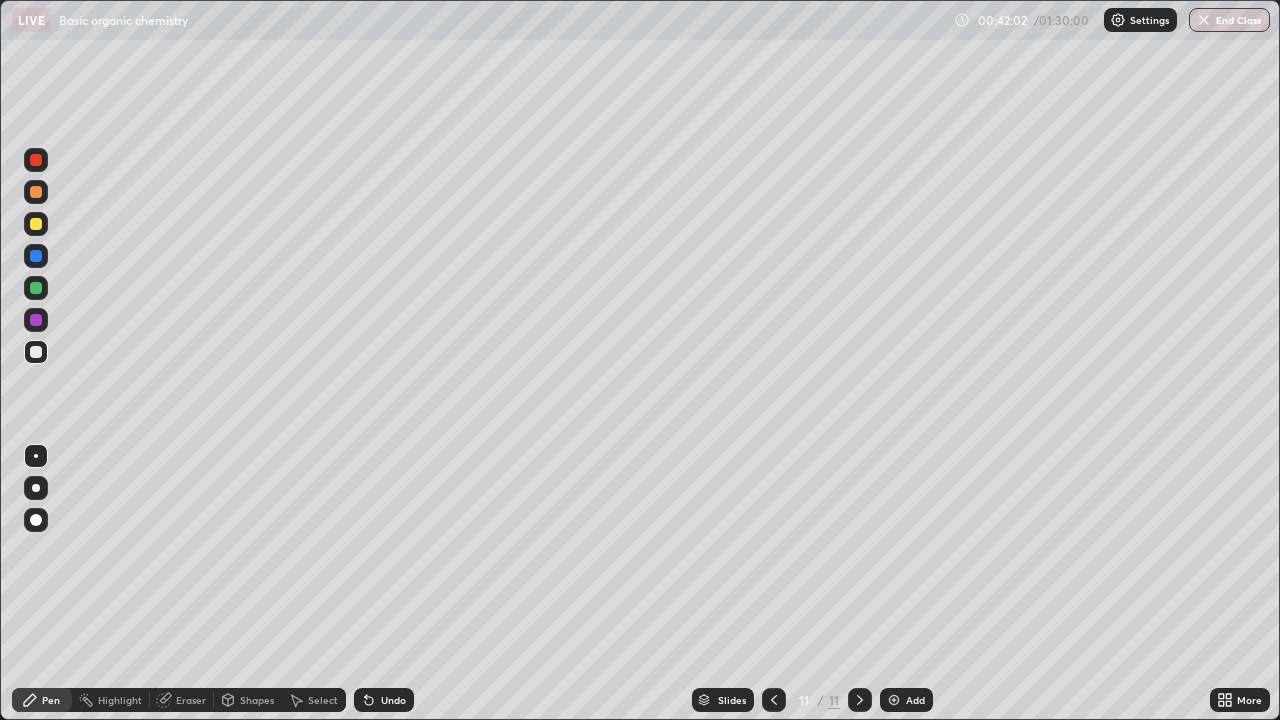 click at bounding box center (36, 288) 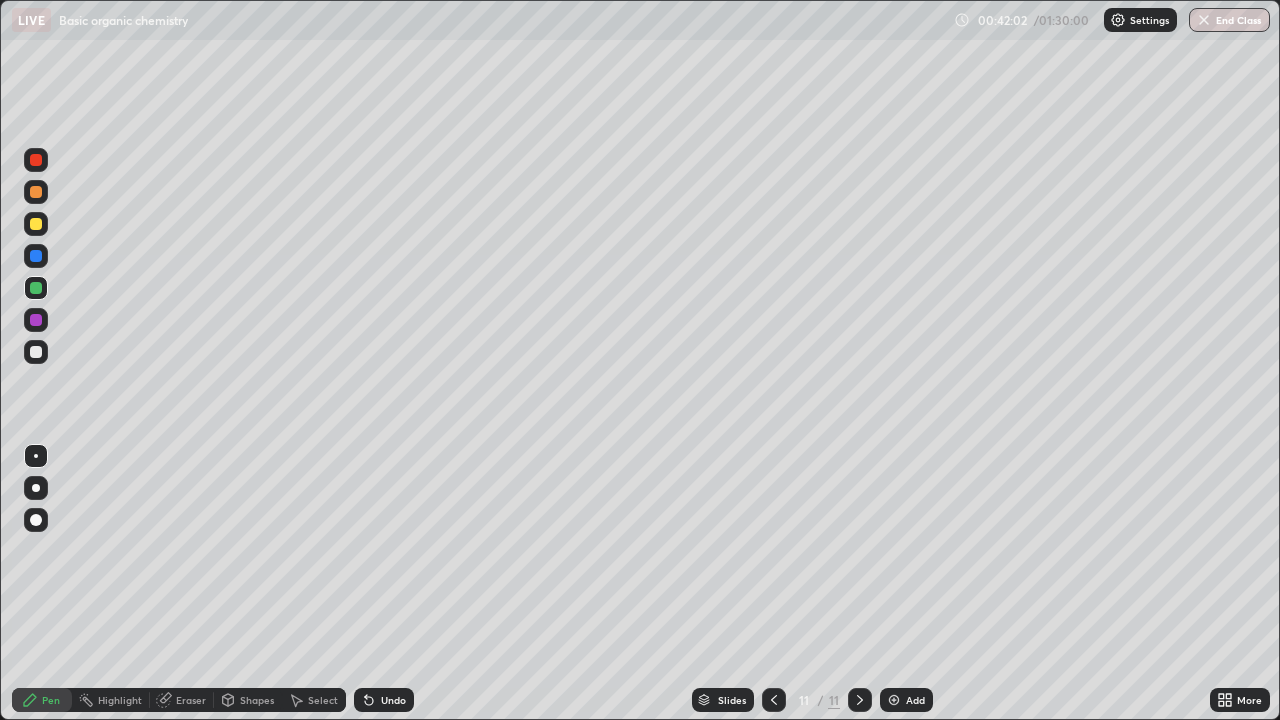 click at bounding box center (36, 256) 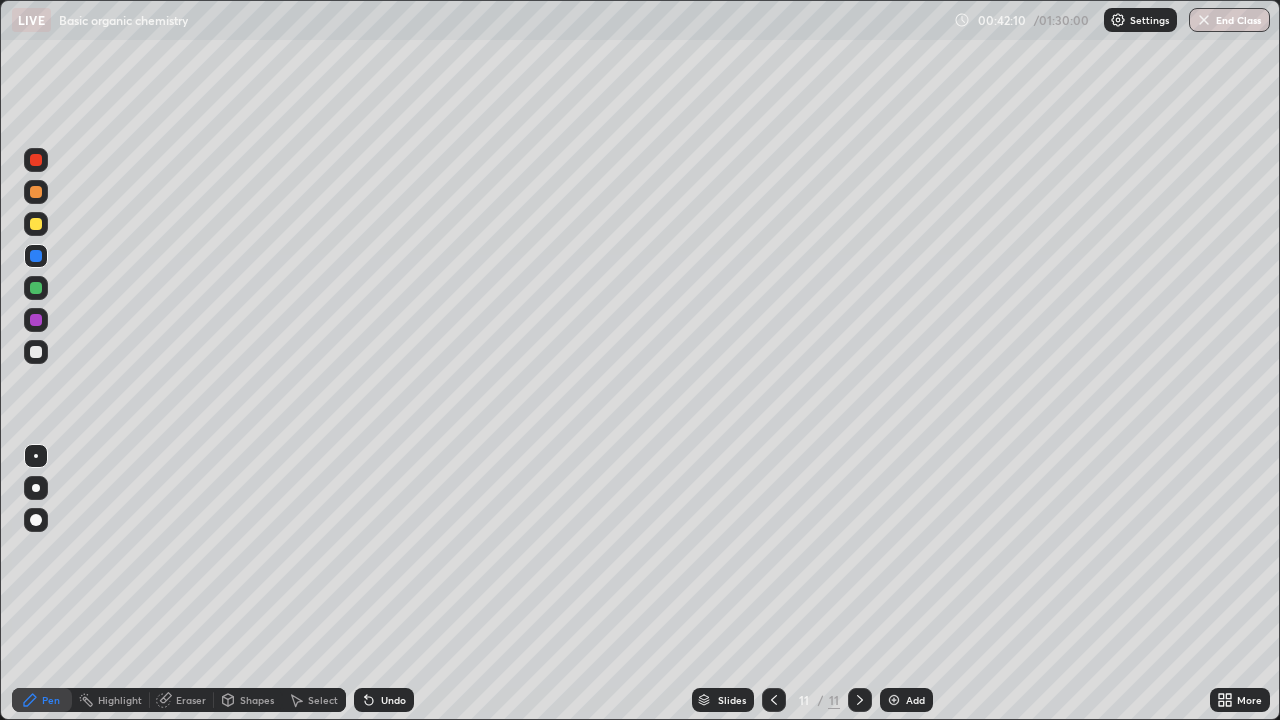 click at bounding box center [36, 352] 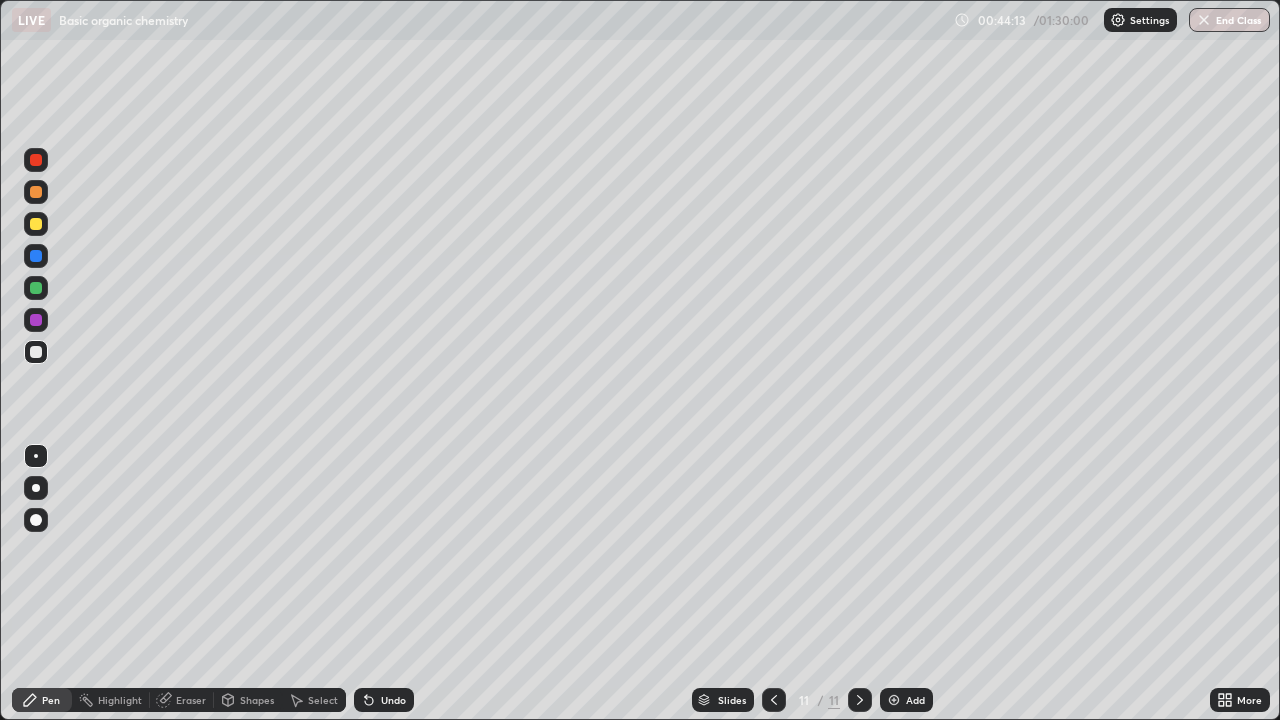 click at bounding box center [894, 700] 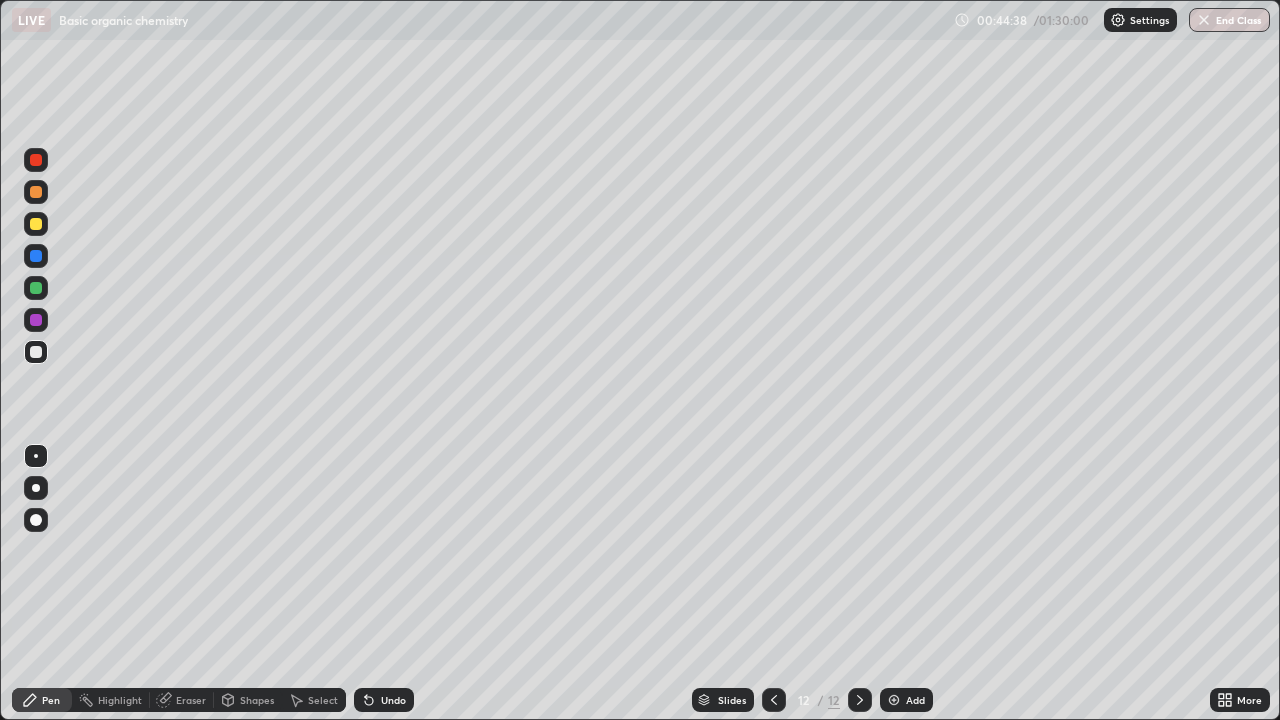 click on "Undo" at bounding box center (393, 700) 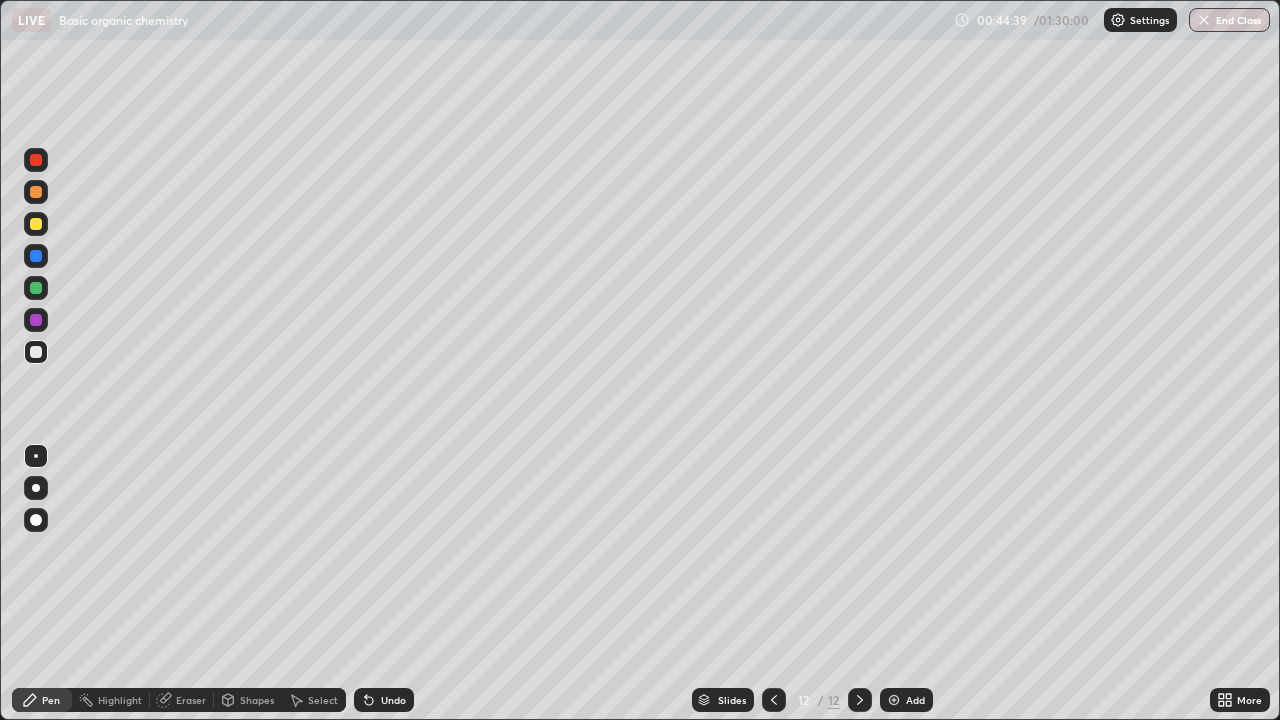 click 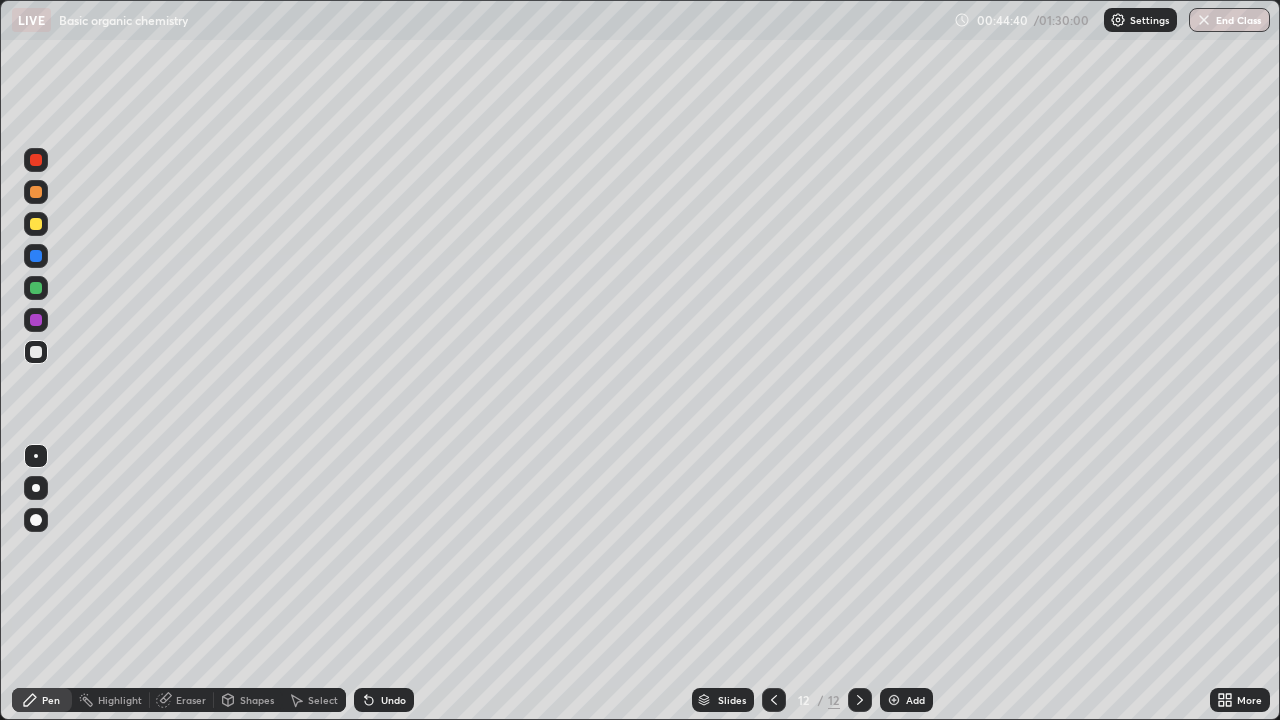 click on "Undo" at bounding box center [384, 700] 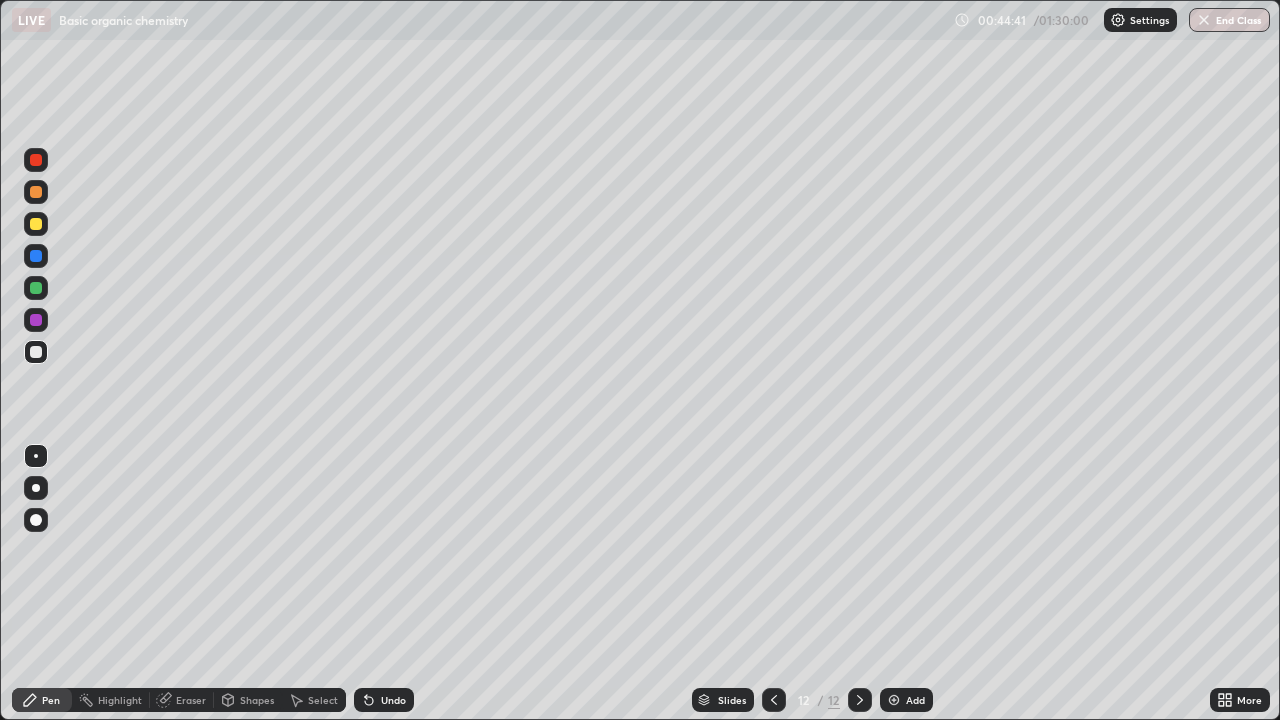 click 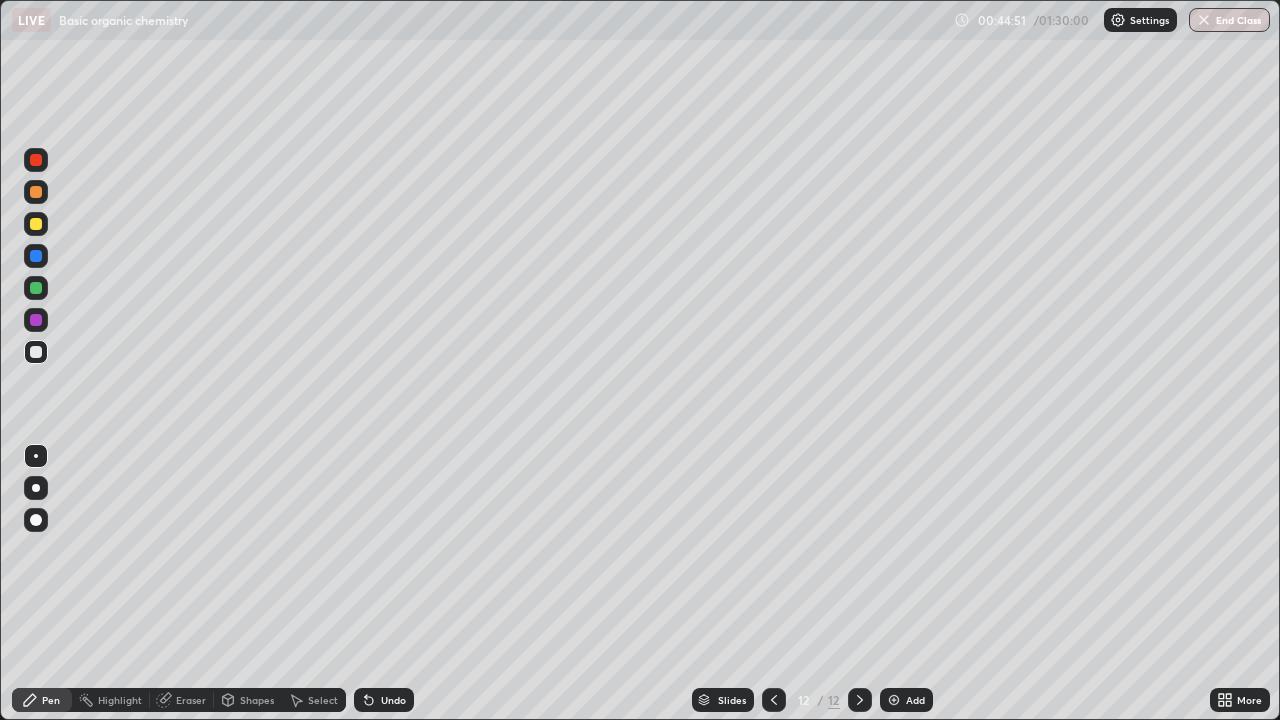 click 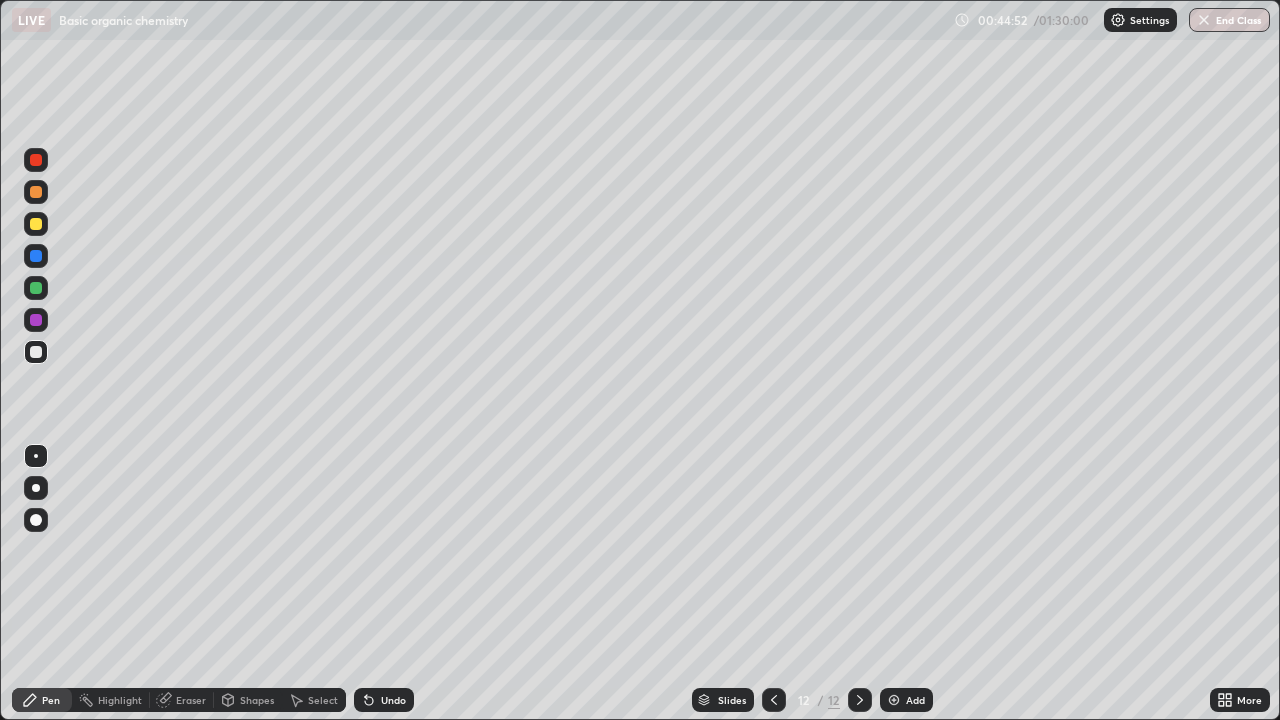 click 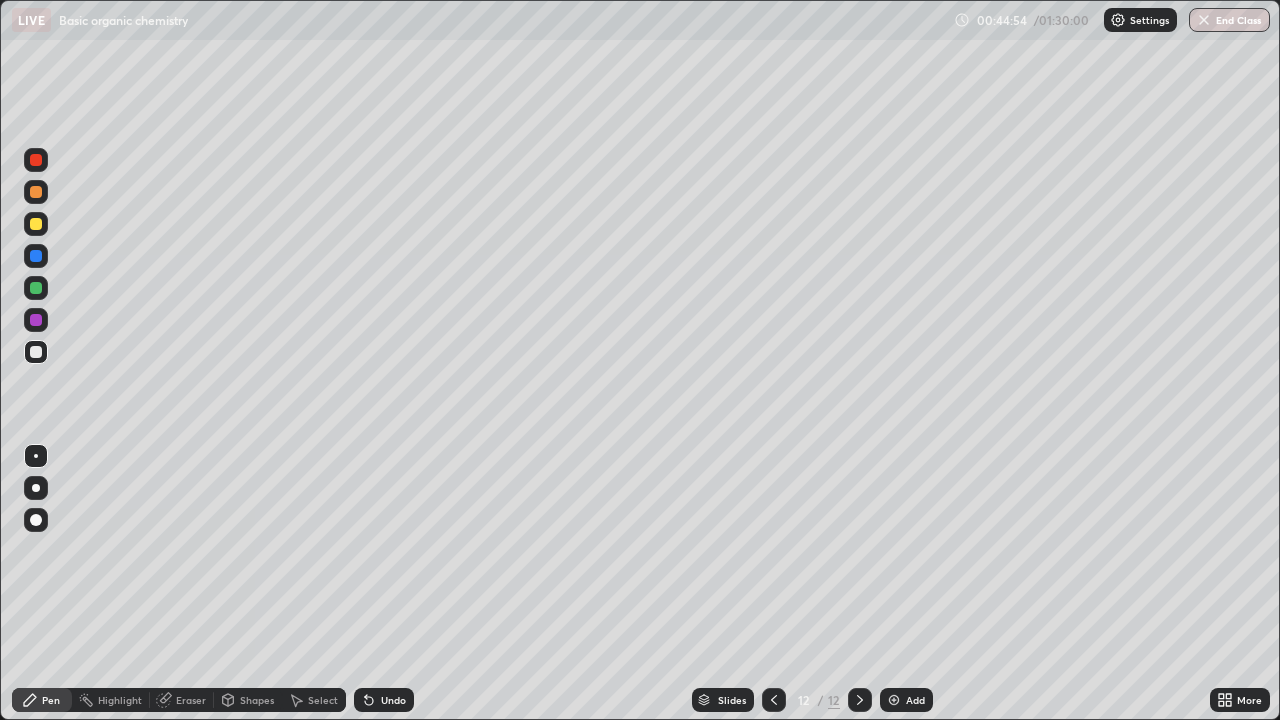 click at bounding box center [36, 288] 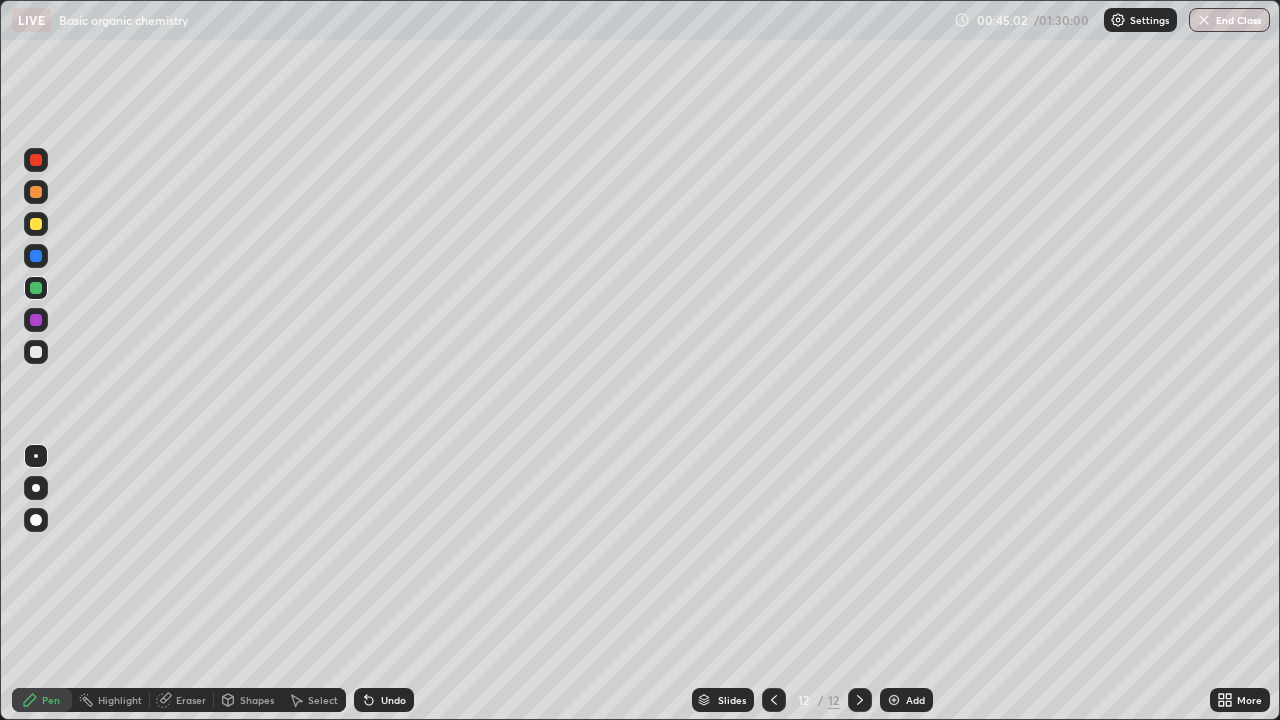 click on "Eraser" at bounding box center (191, 700) 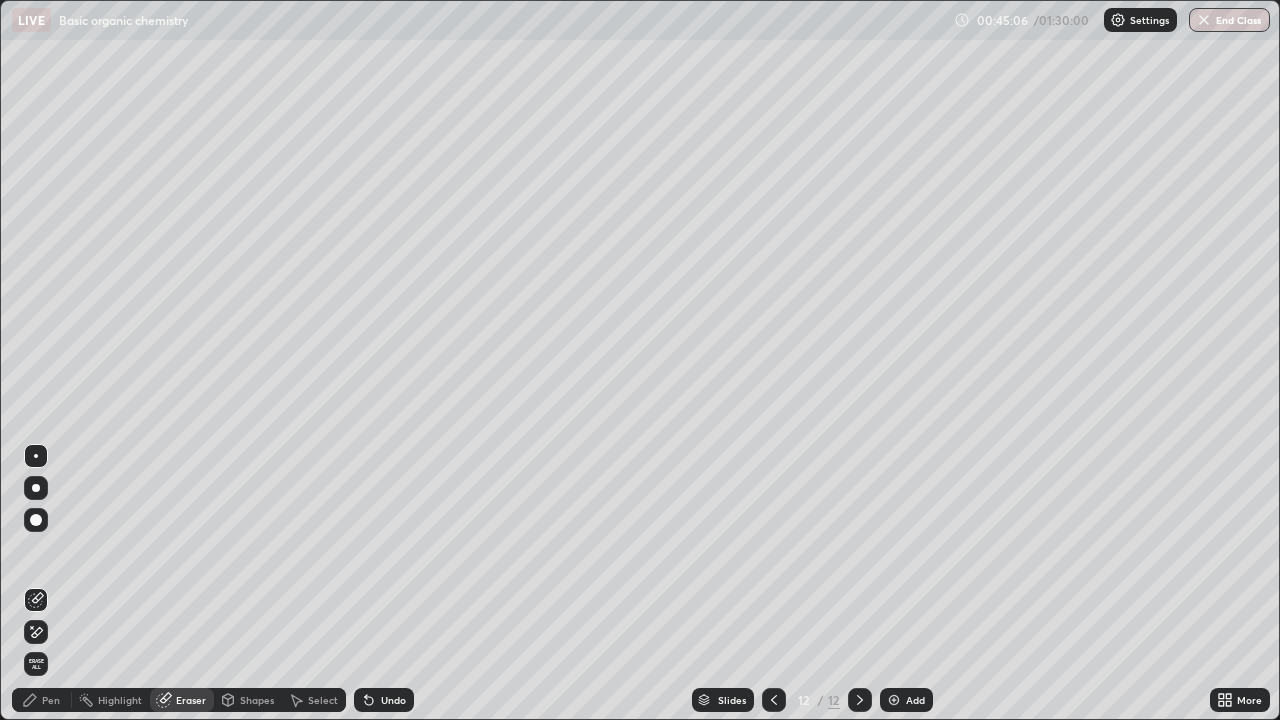 click on "Pen" at bounding box center [51, 700] 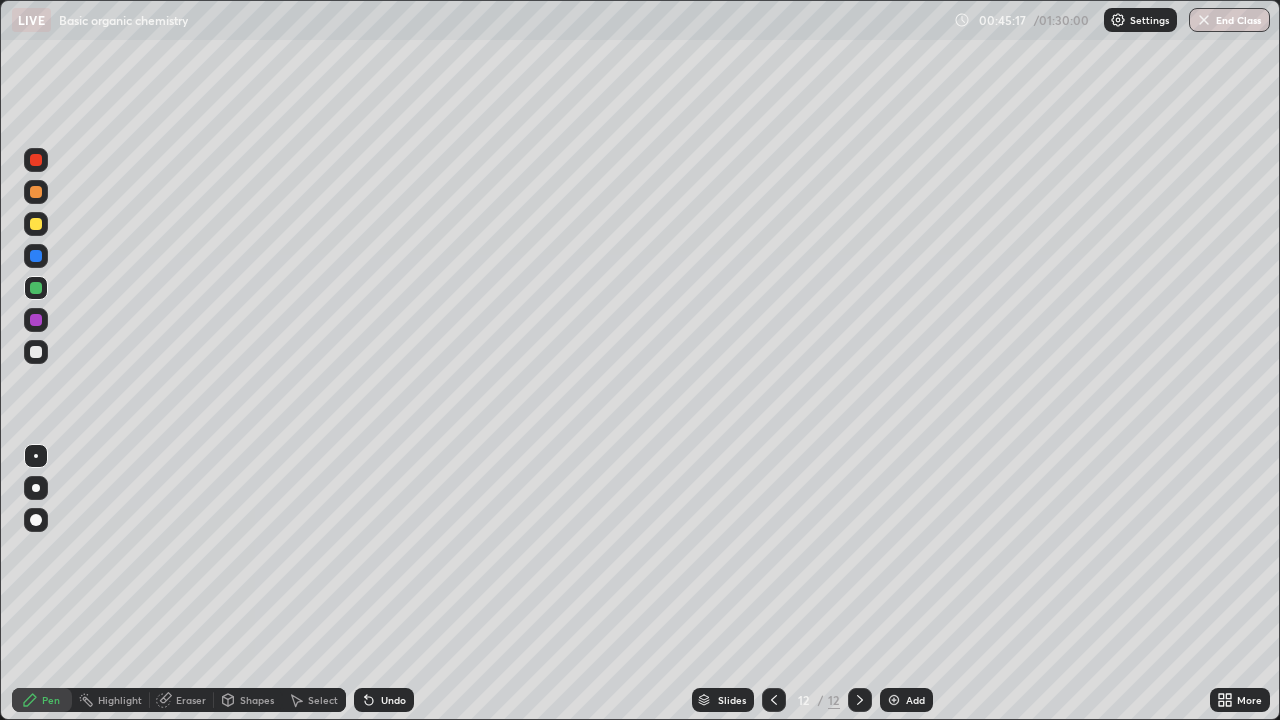 click on "Eraser" at bounding box center [191, 700] 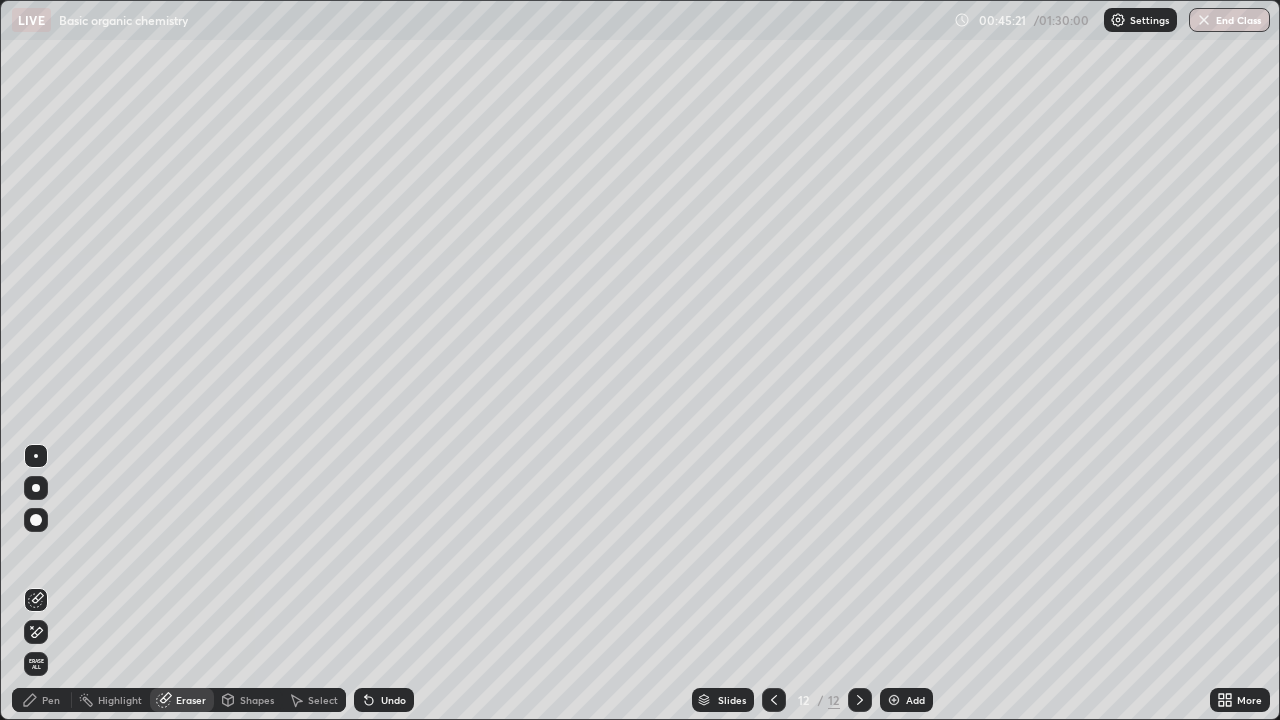 click on "Pen" at bounding box center (42, 700) 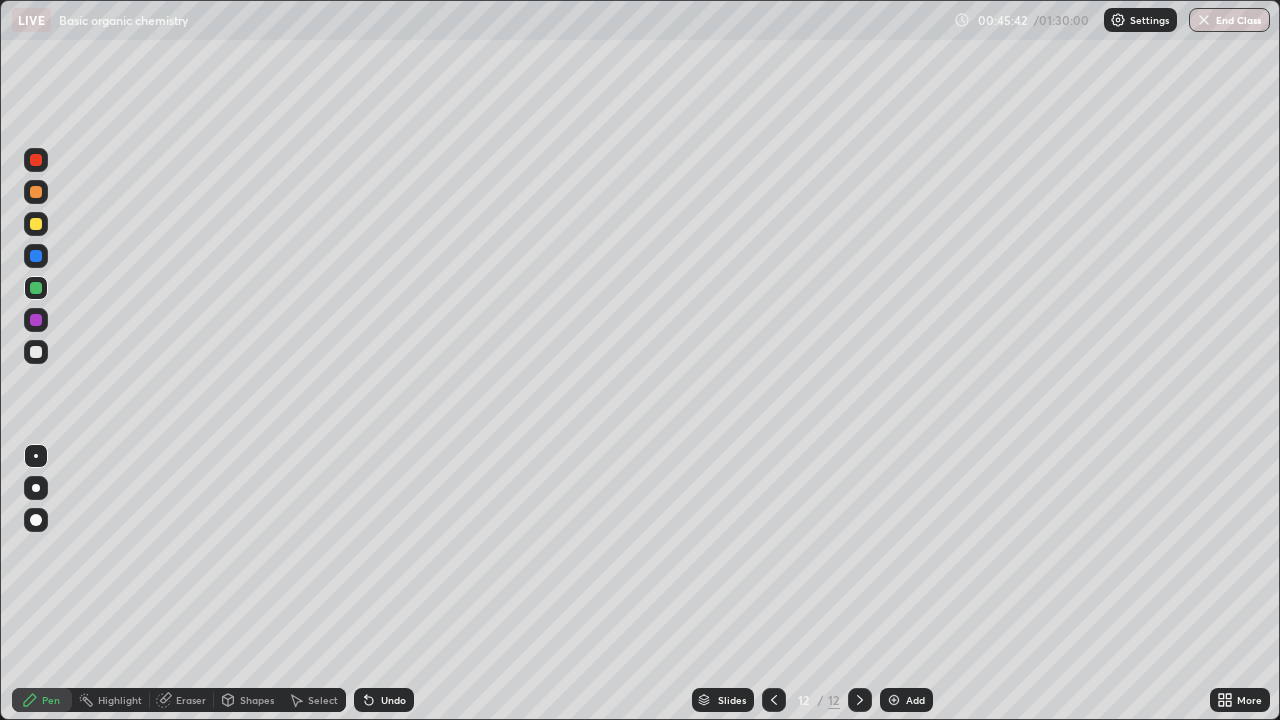 click on "Undo" at bounding box center [393, 700] 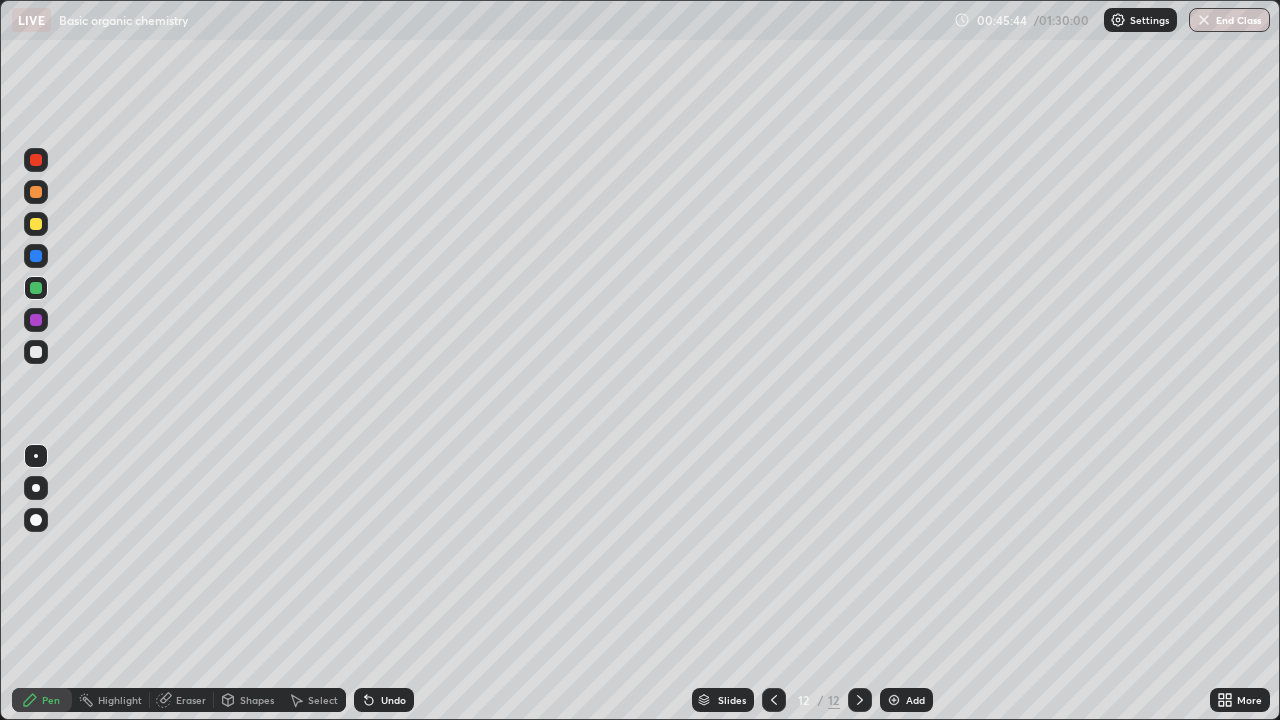 click on "Undo" at bounding box center (393, 700) 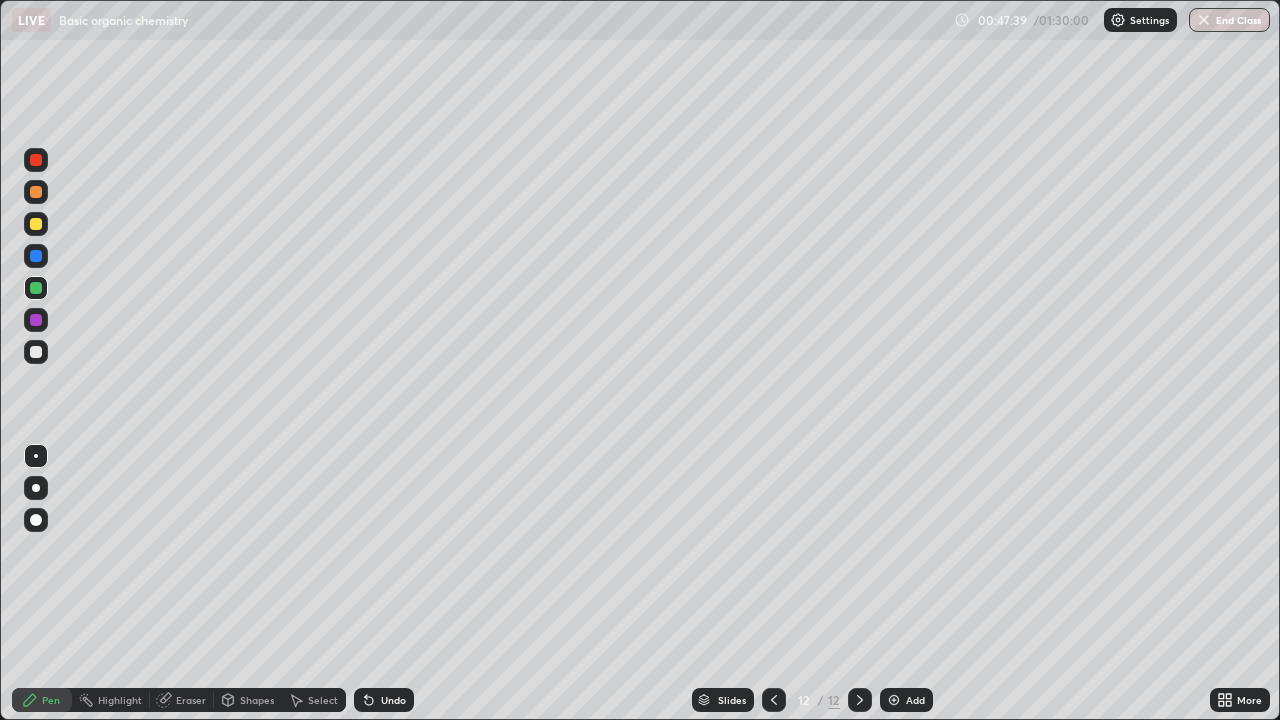 click at bounding box center [36, 352] 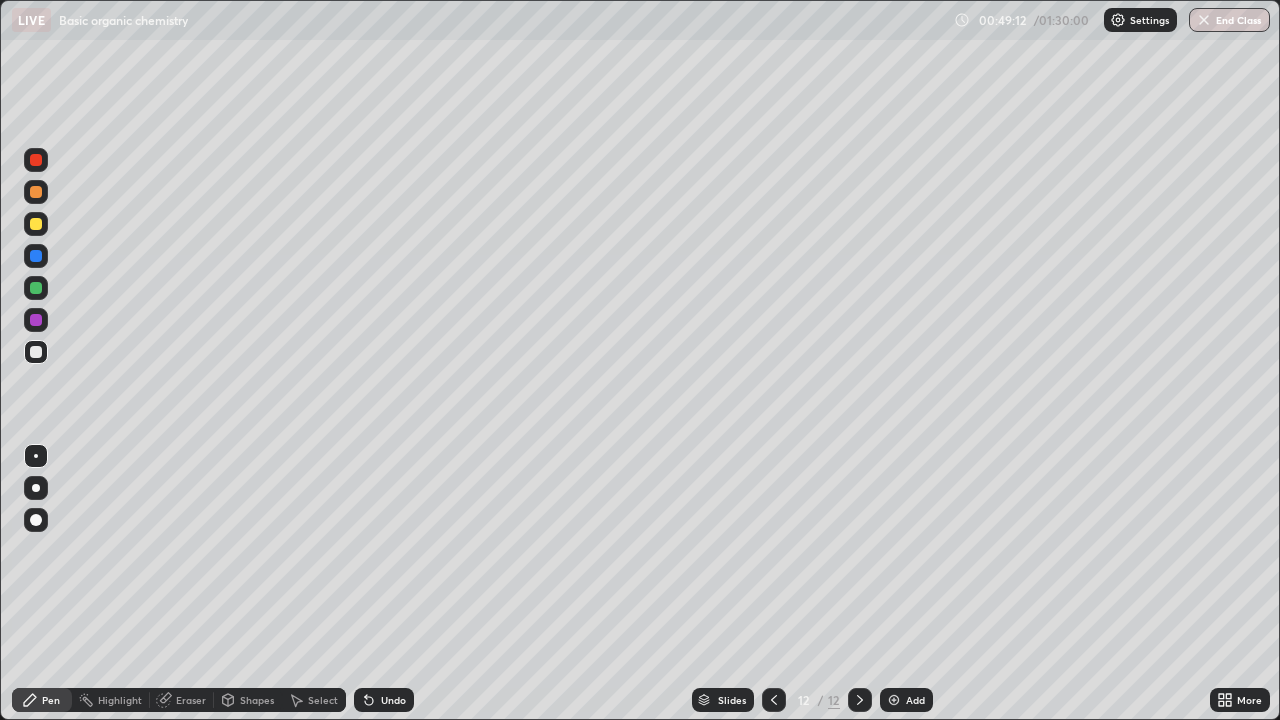 click at bounding box center (36, 224) 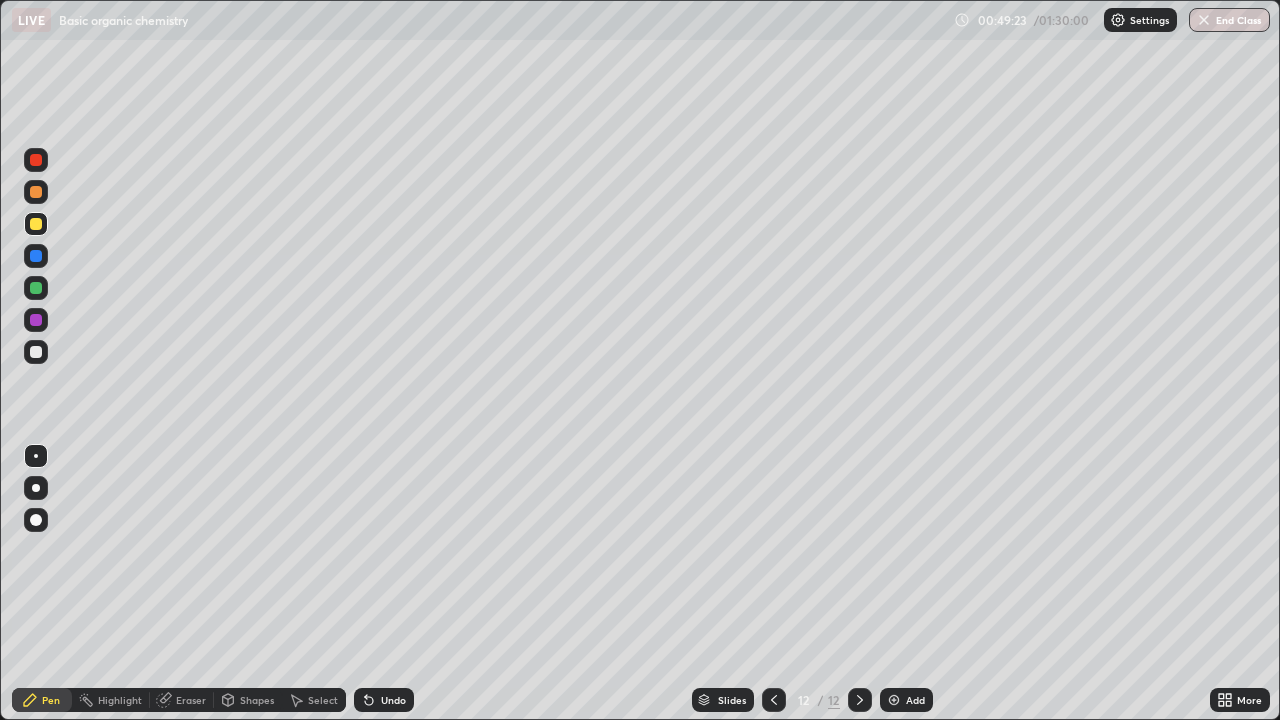 click at bounding box center [36, 352] 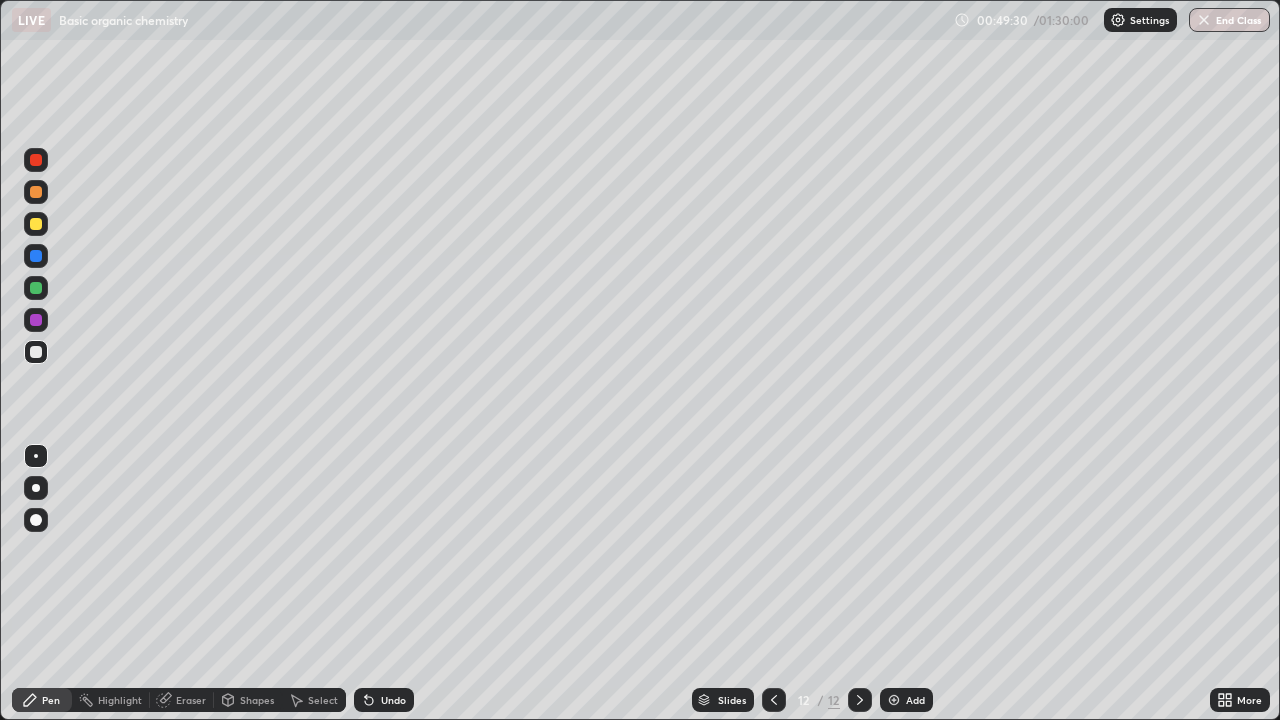 click at bounding box center (36, 256) 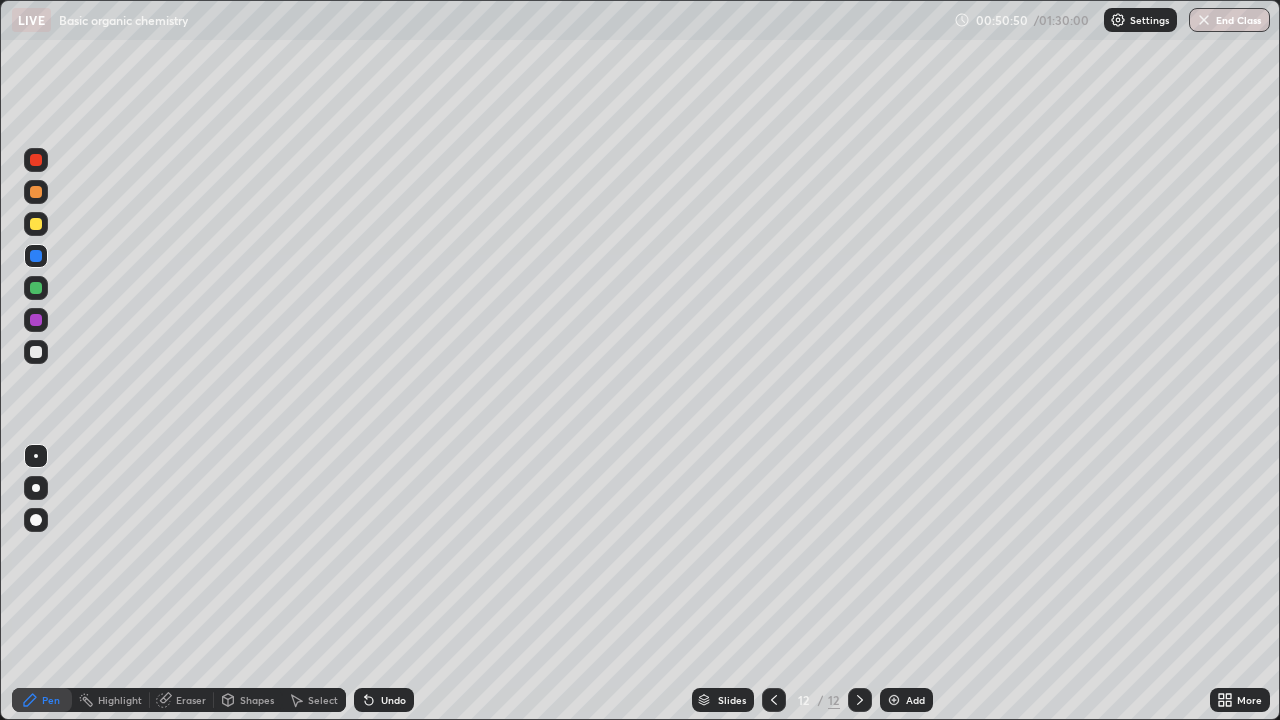 click on "Add" at bounding box center (906, 700) 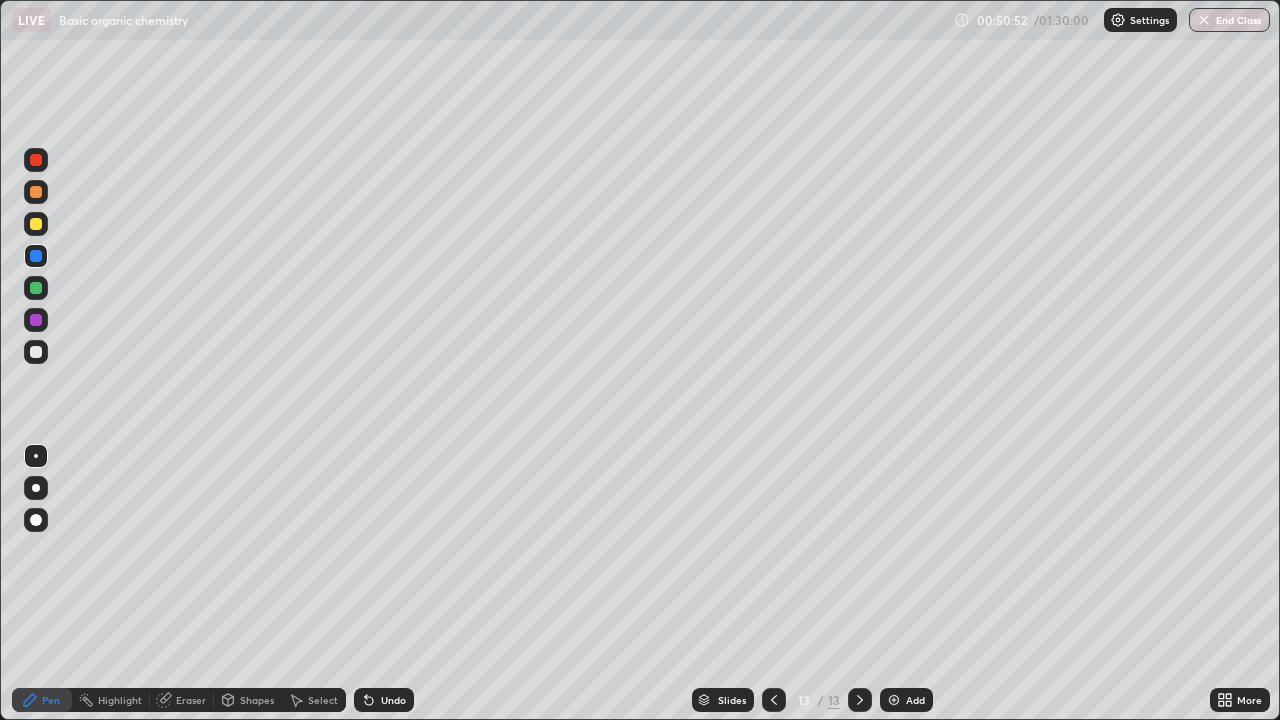 click at bounding box center (36, 352) 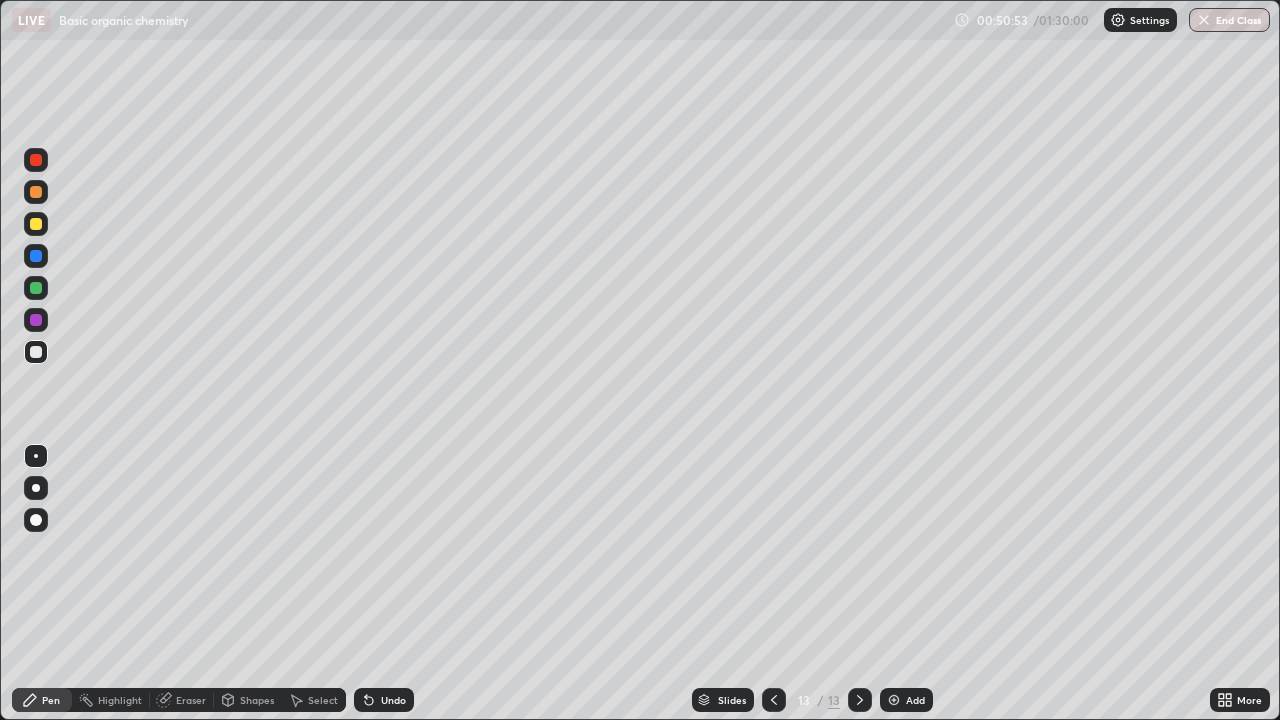 click on "Shapes" at bounding box center (257, 700) 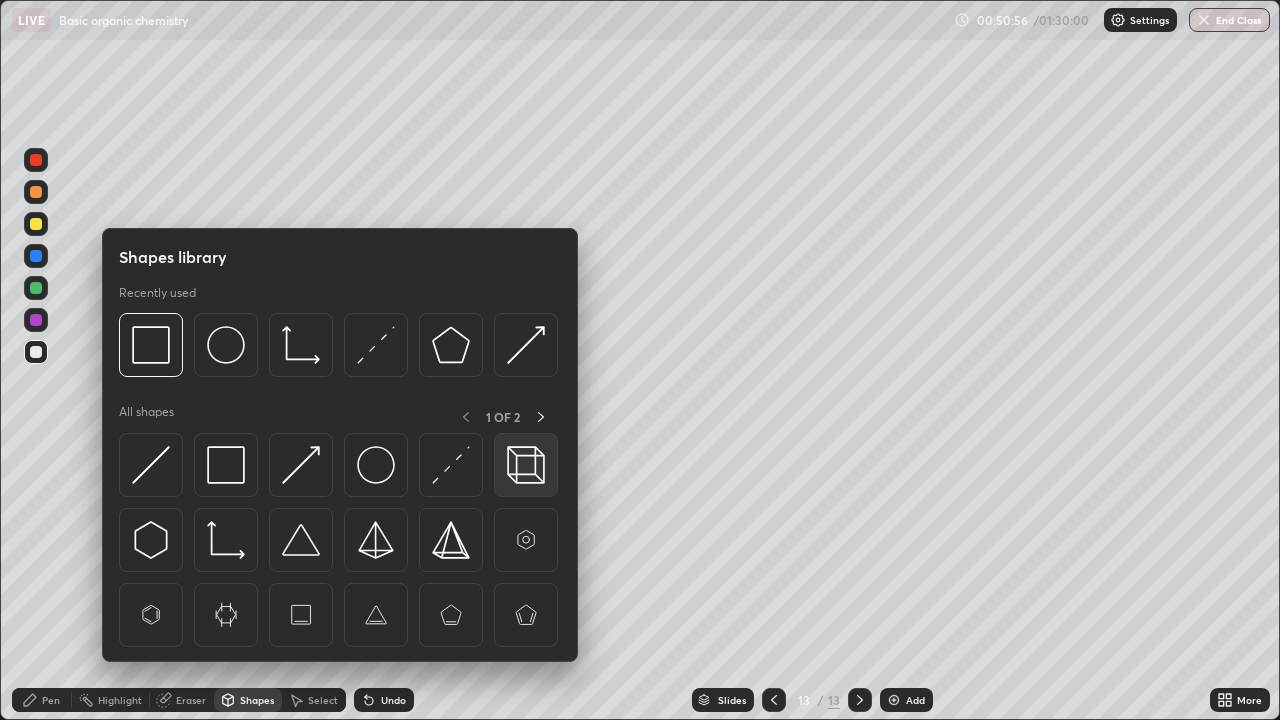 click at bounding box center (526, 465) 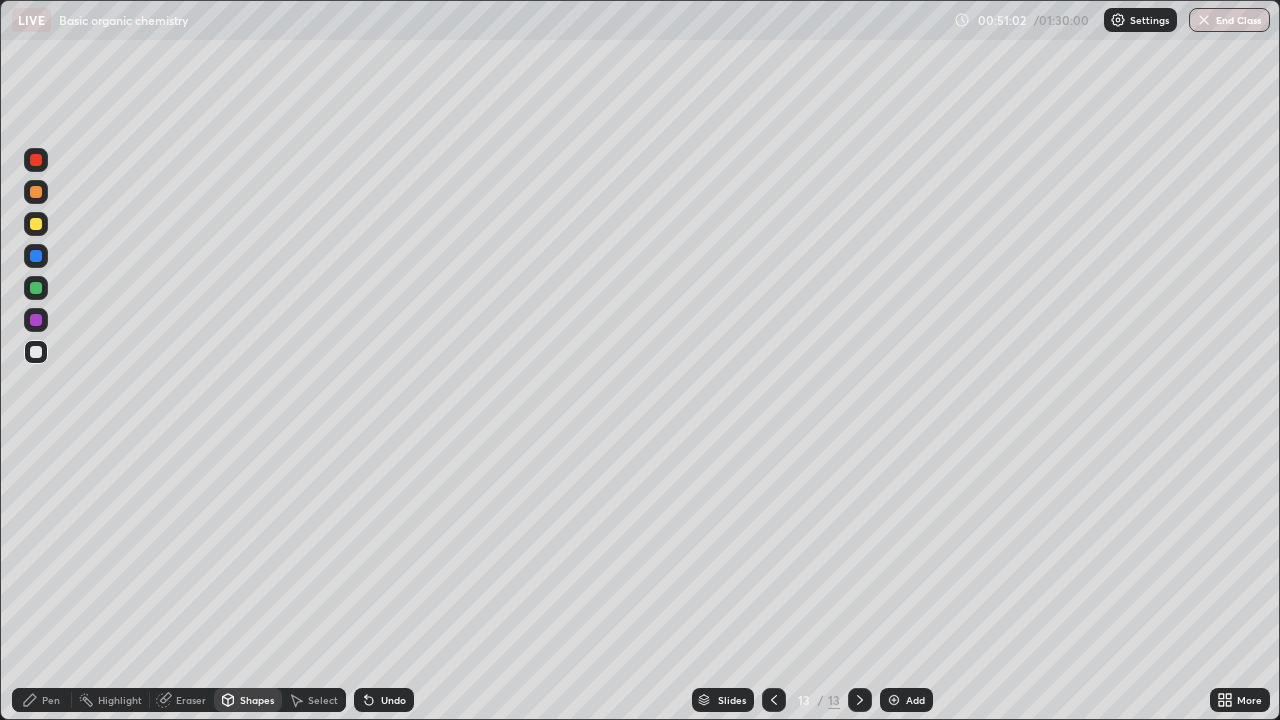 click on "Pen" at bounding box center (51, 700) 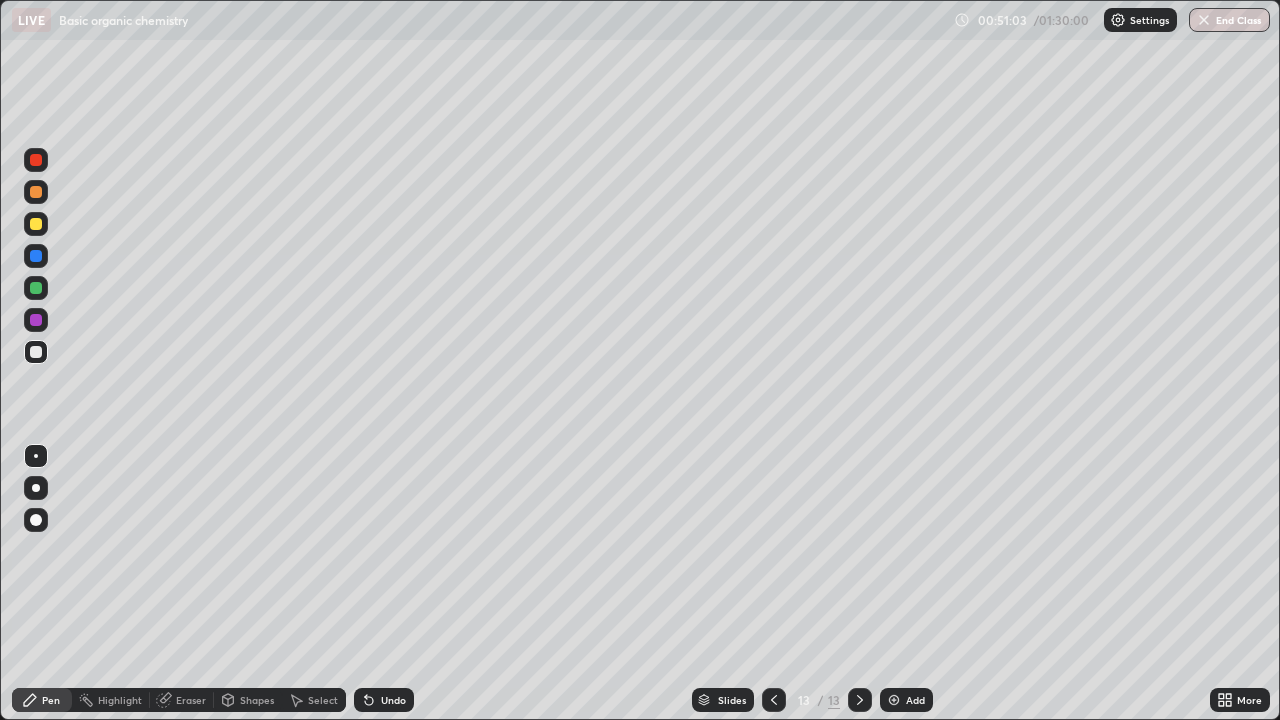 click on "Eraser" at bounding box center (191, 700) 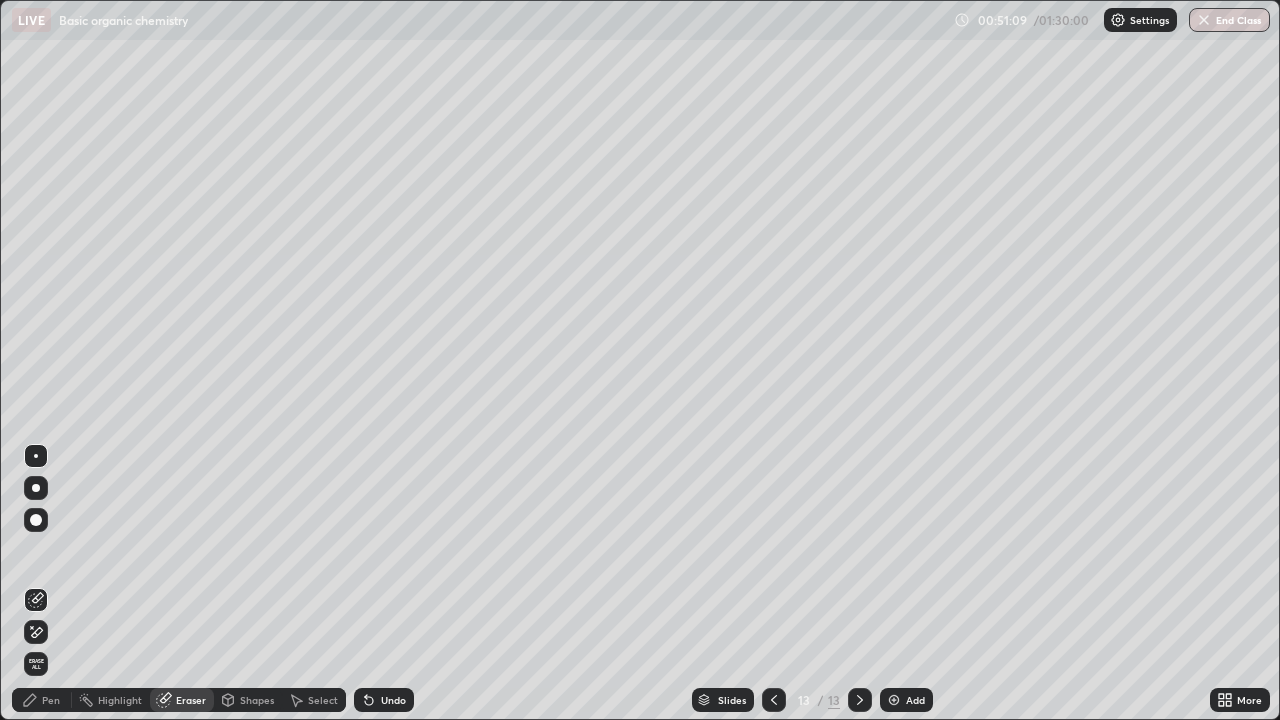 click on "Pen" at bounding box center (51, 700) 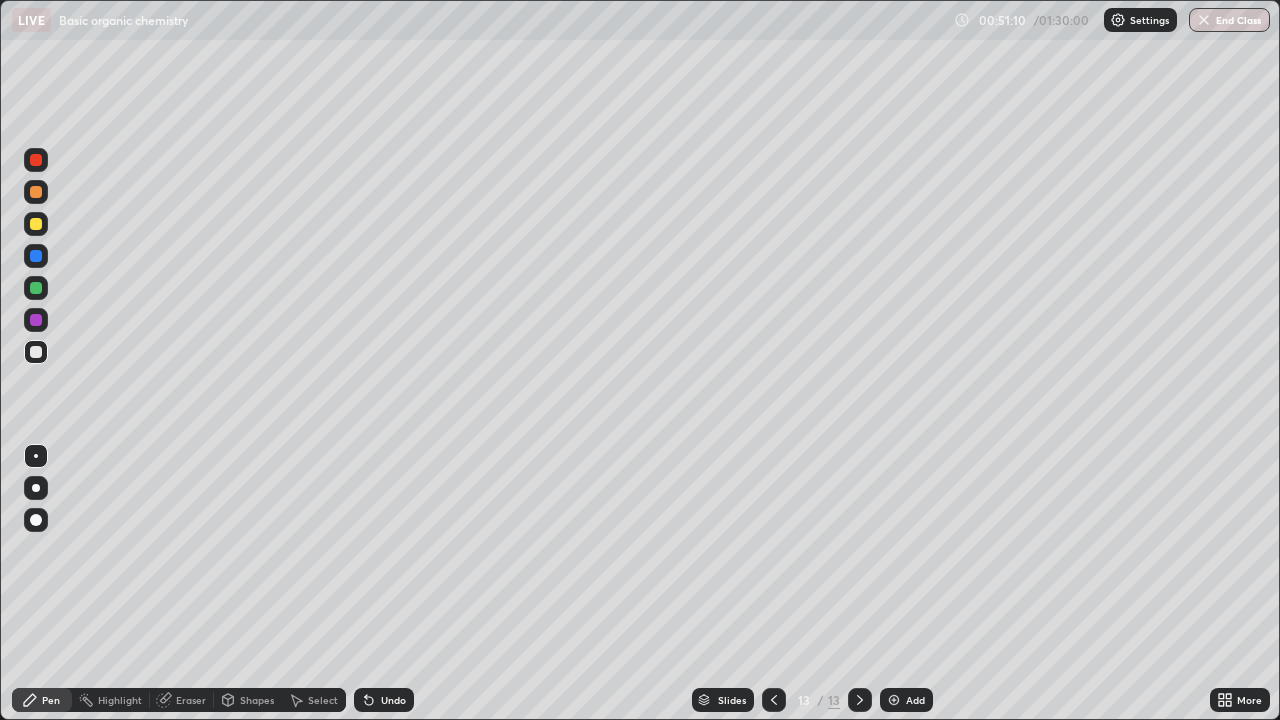 click at bounding box center (36, 352) 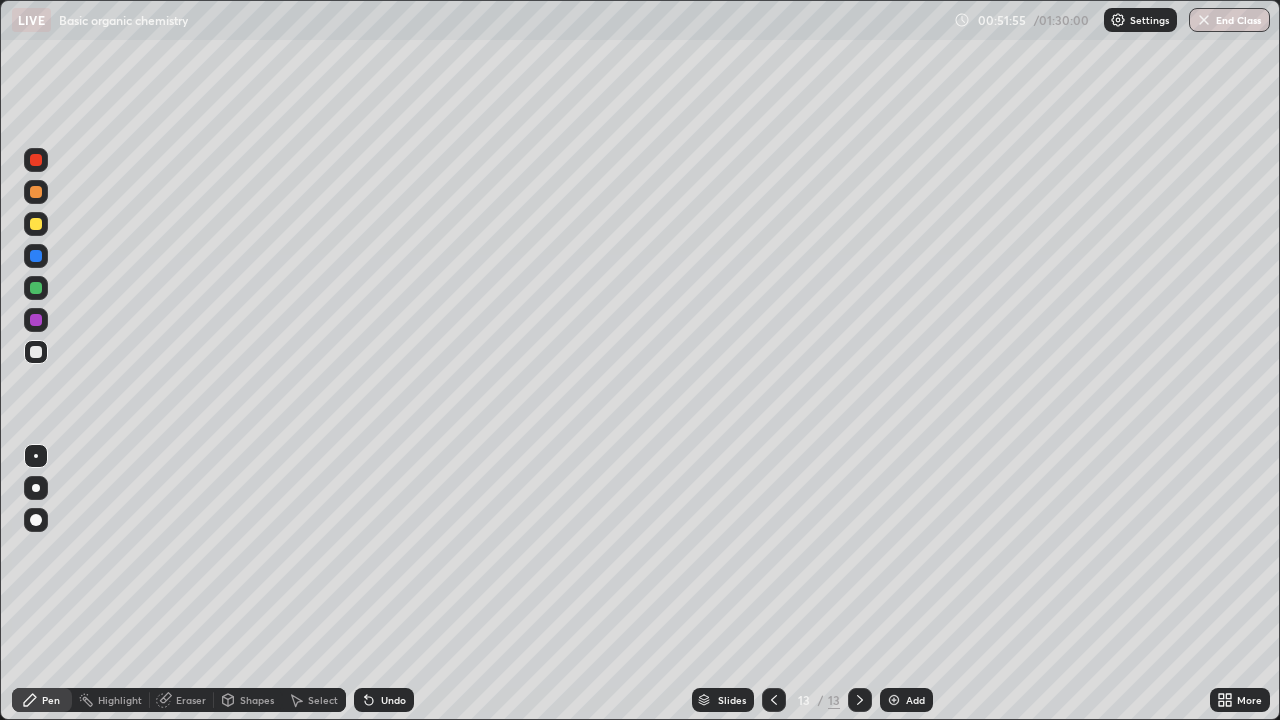 click on "Eraser" at bounding box center (191, 700) 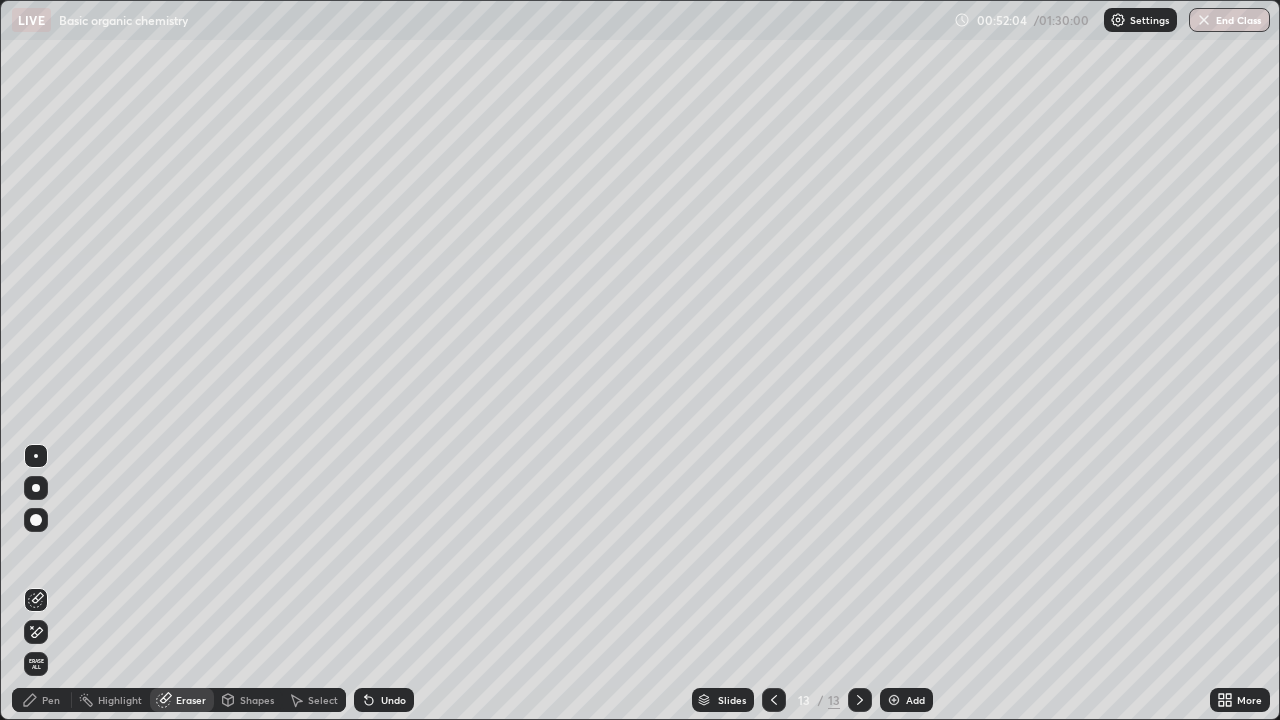 click on "Pen" at bounding box center (51, 700) 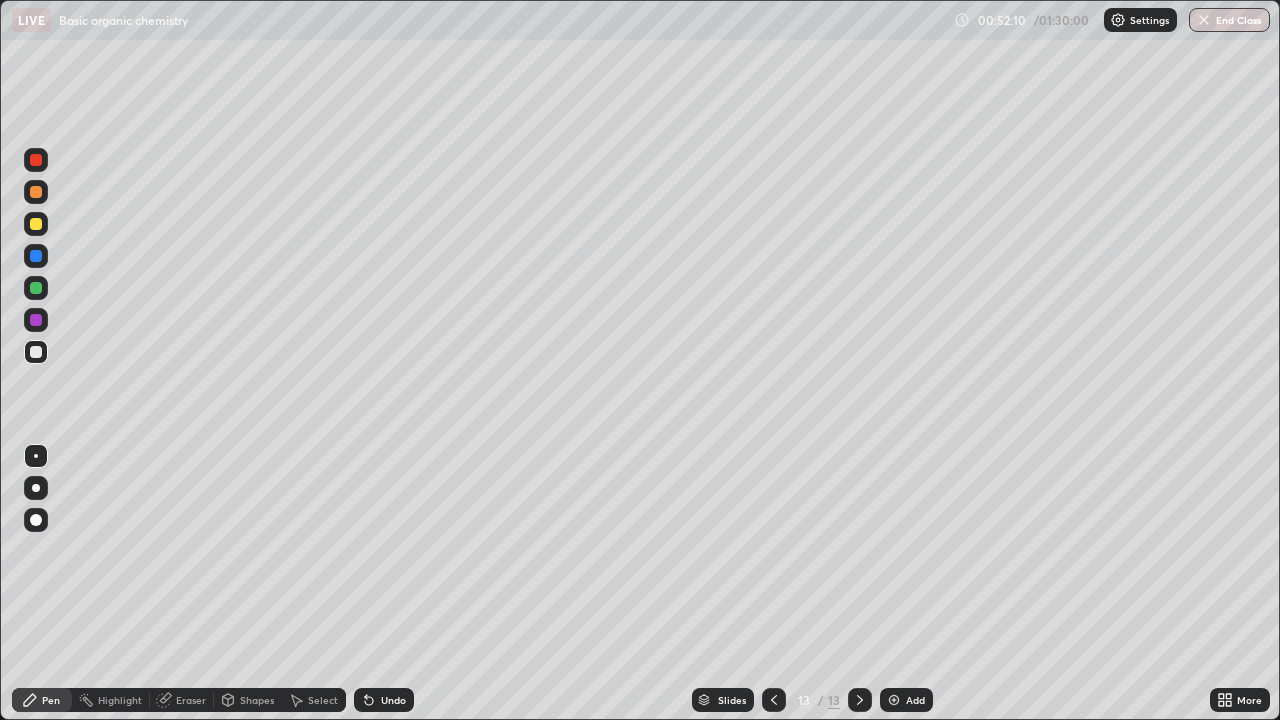 click on "Eraser" at bounding box center (191, 700) 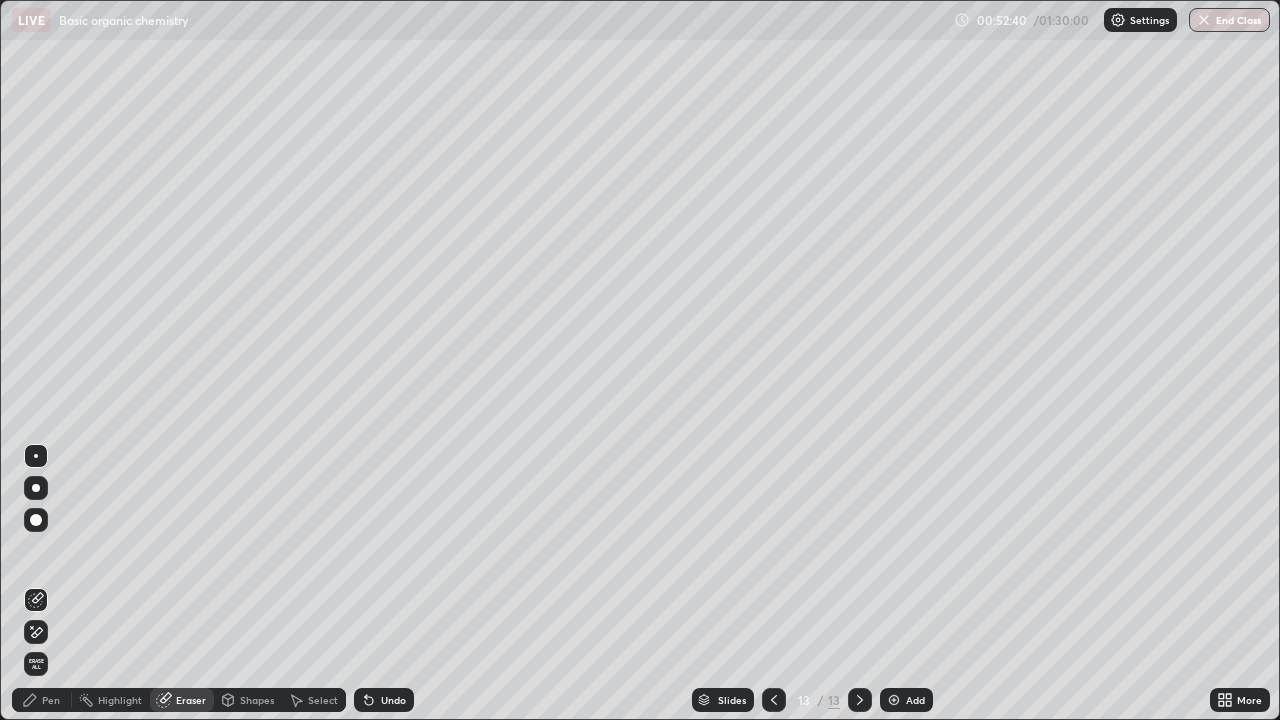 click on "Pen" at bounding box center [51, 700] 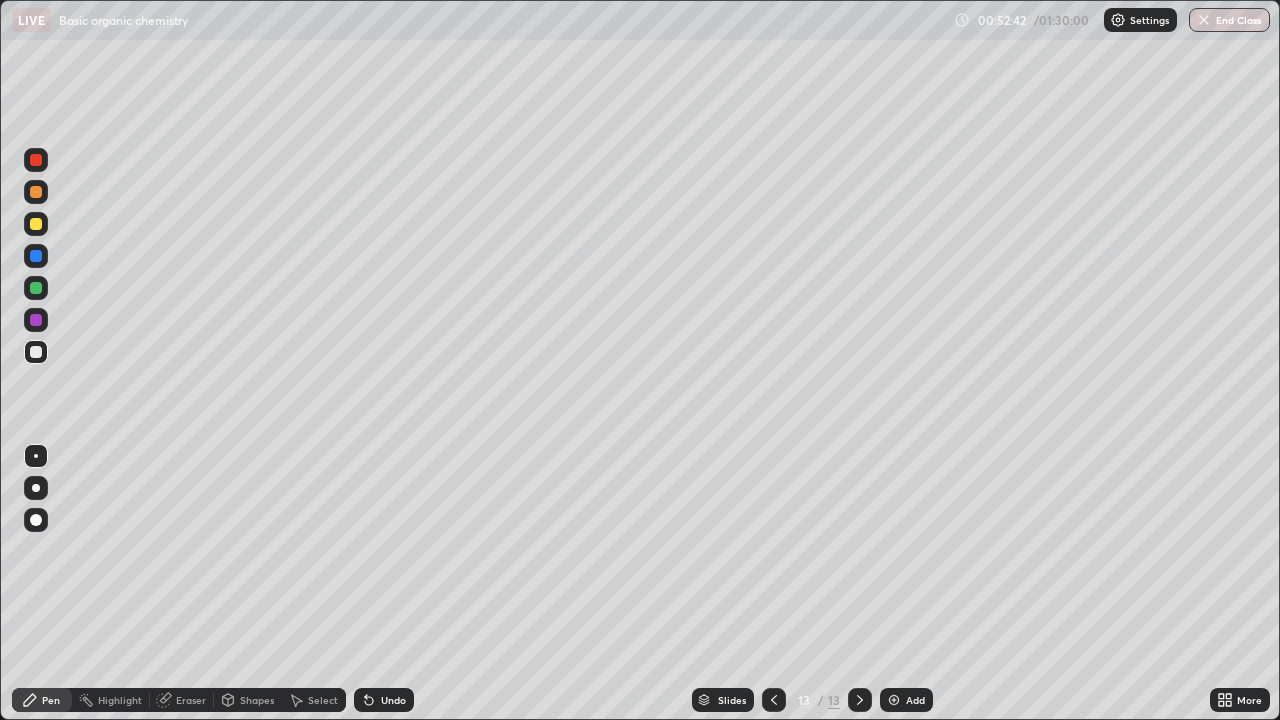 click on "Pen" at bounding box center [42, 700] 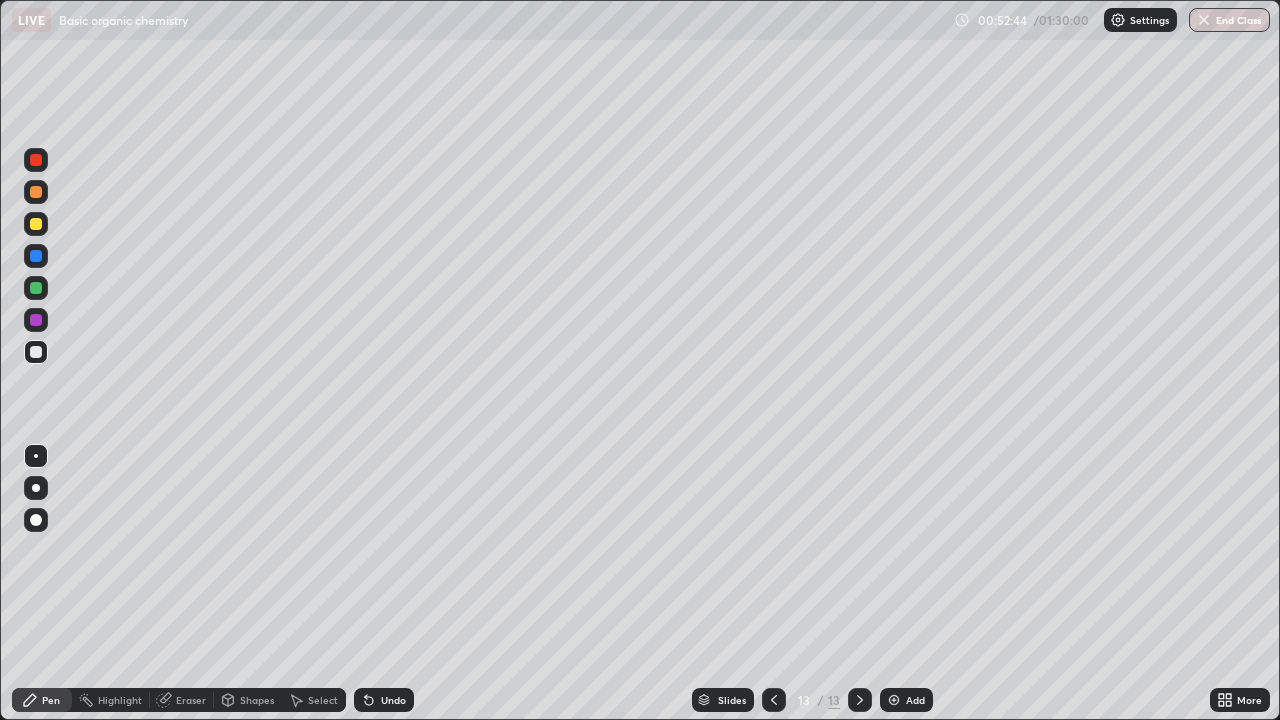 click on "Eraser" at bounding box center (191, 700) 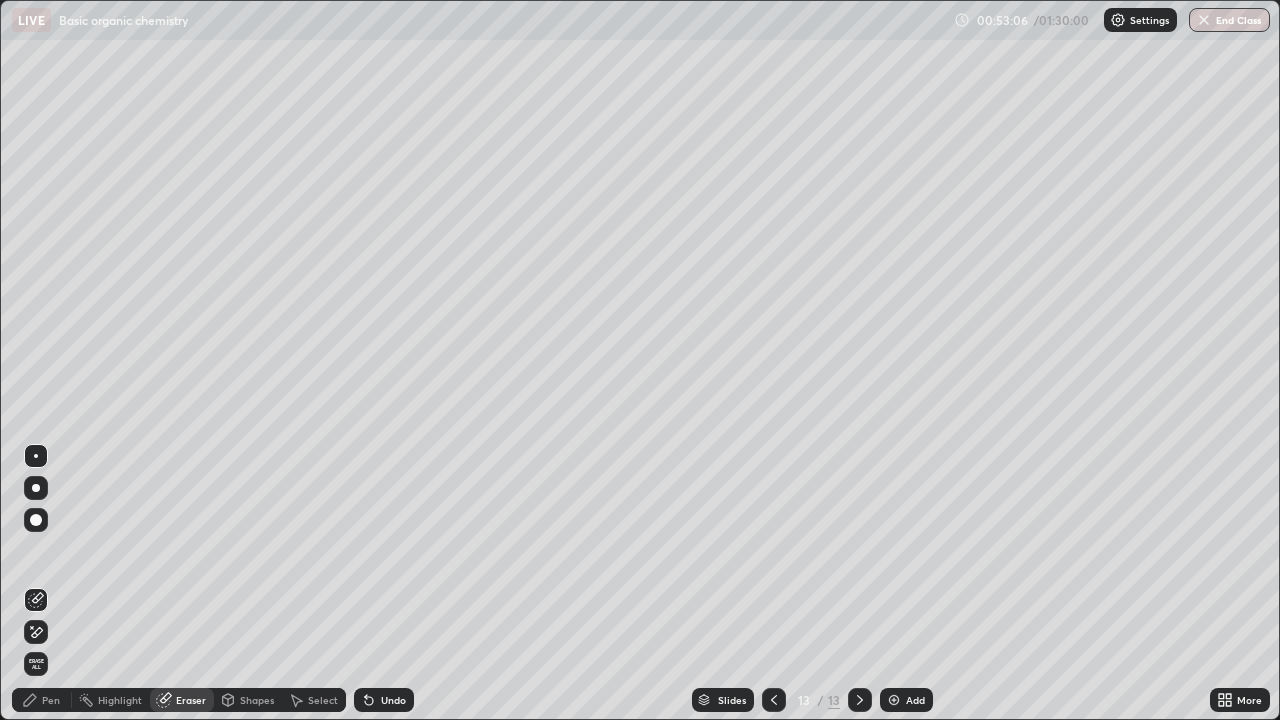 click on "Pen" at bounding box center (51, 700) 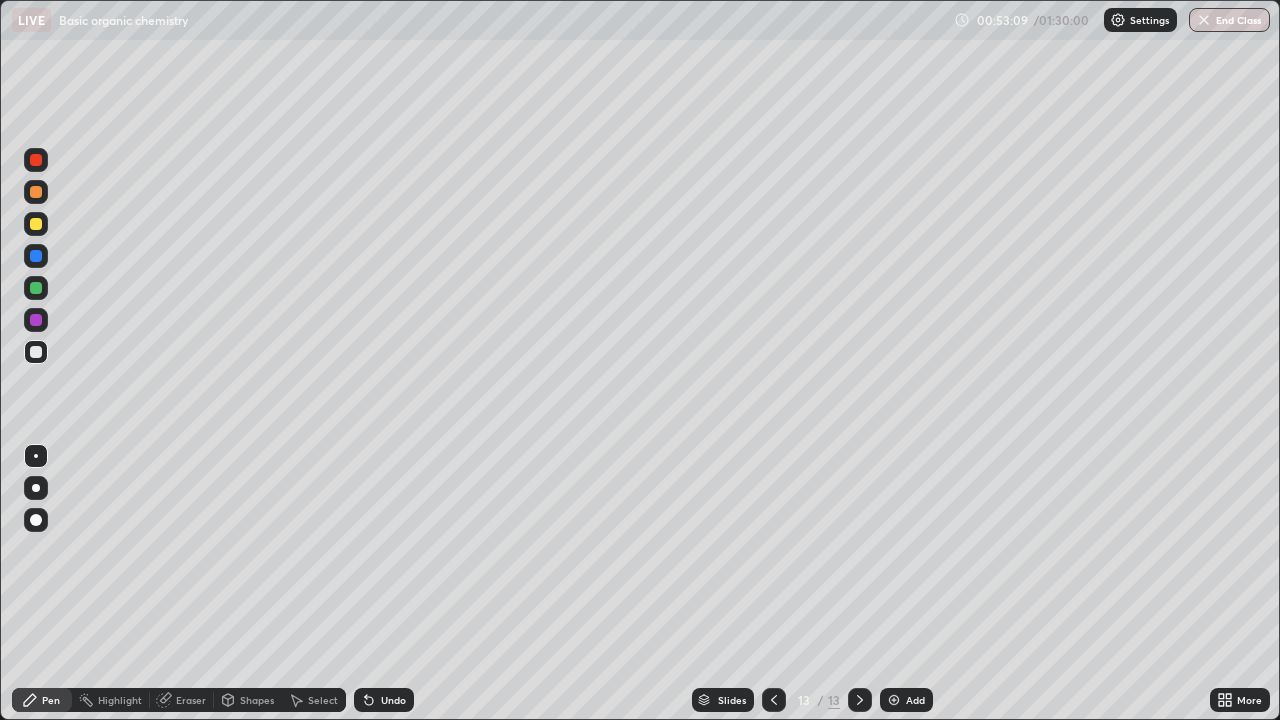 click on "Eraser" at bounding box center (191, 700) 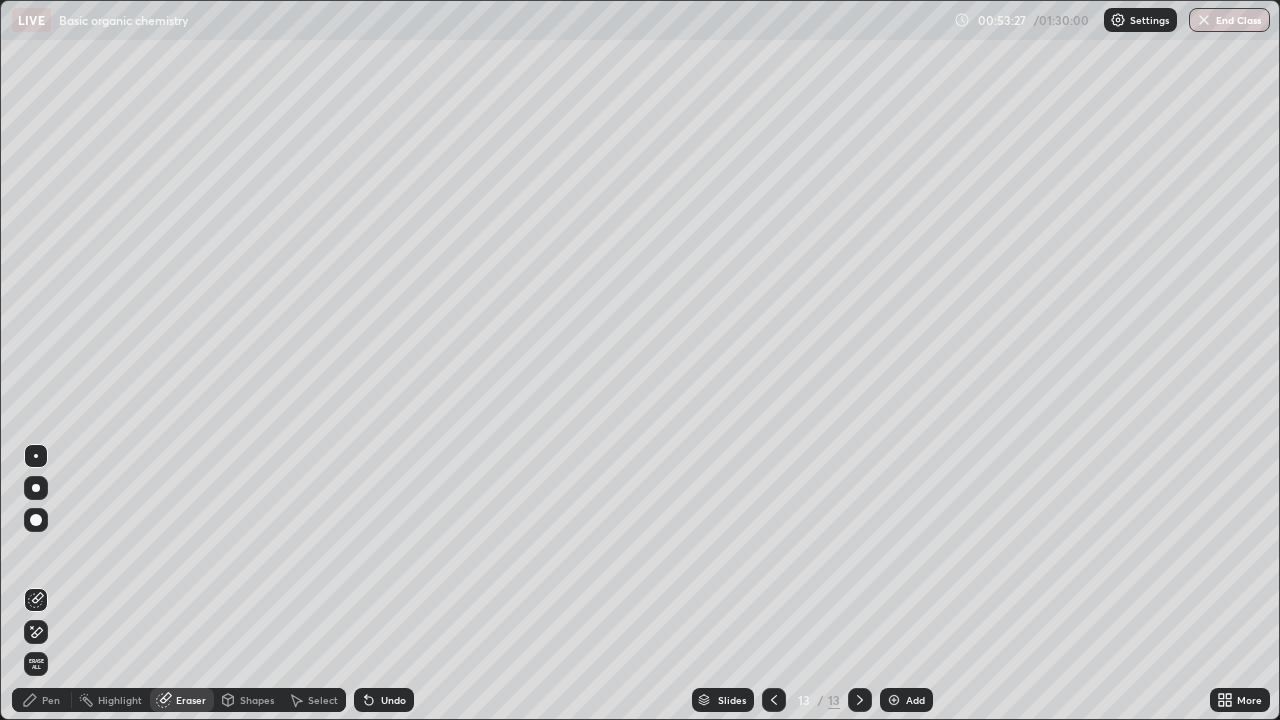 click on "Pen" at bounding box center (51, 700) 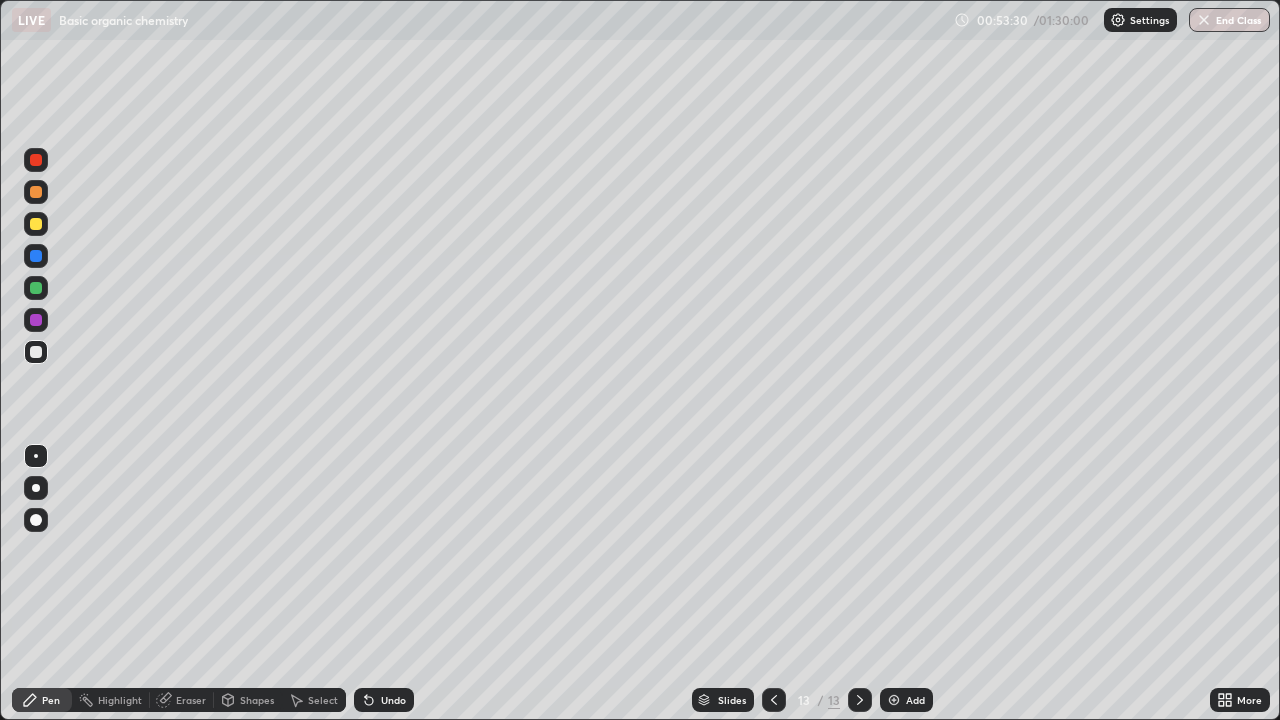 click on "Pen" at bounding box center [42, 700] 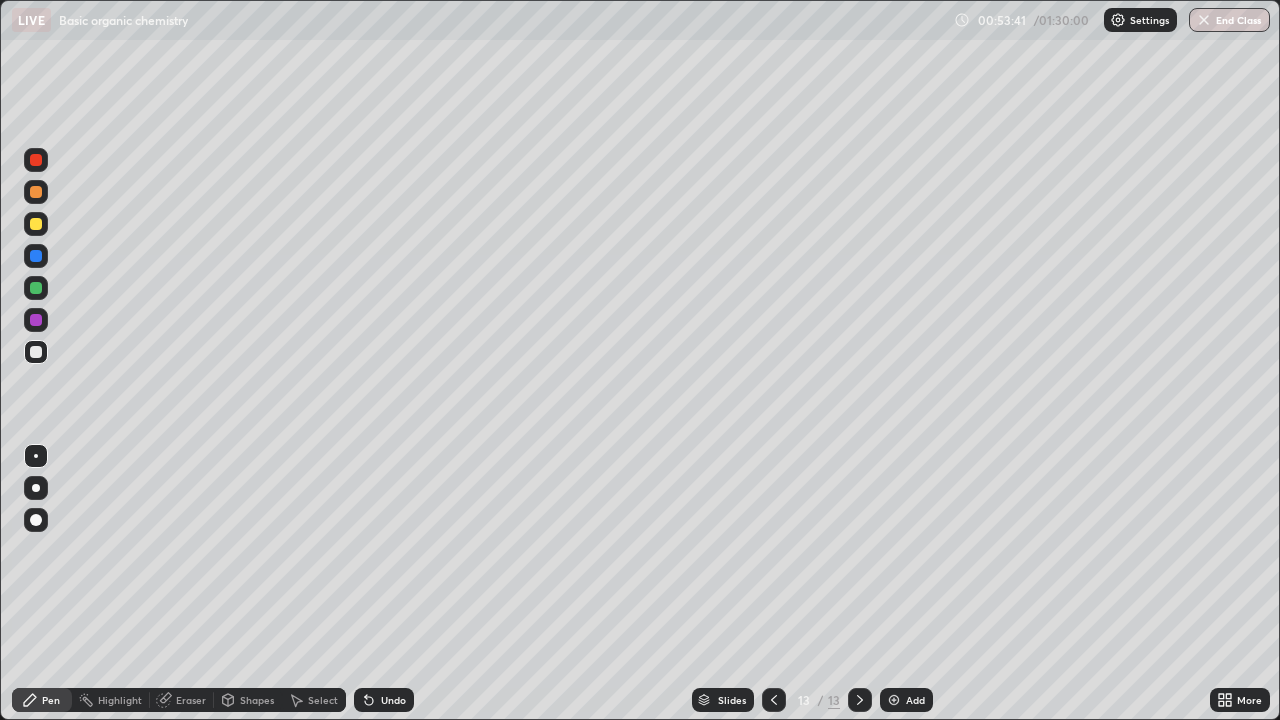 click on "Eraser" at bounding box center (182, 700) 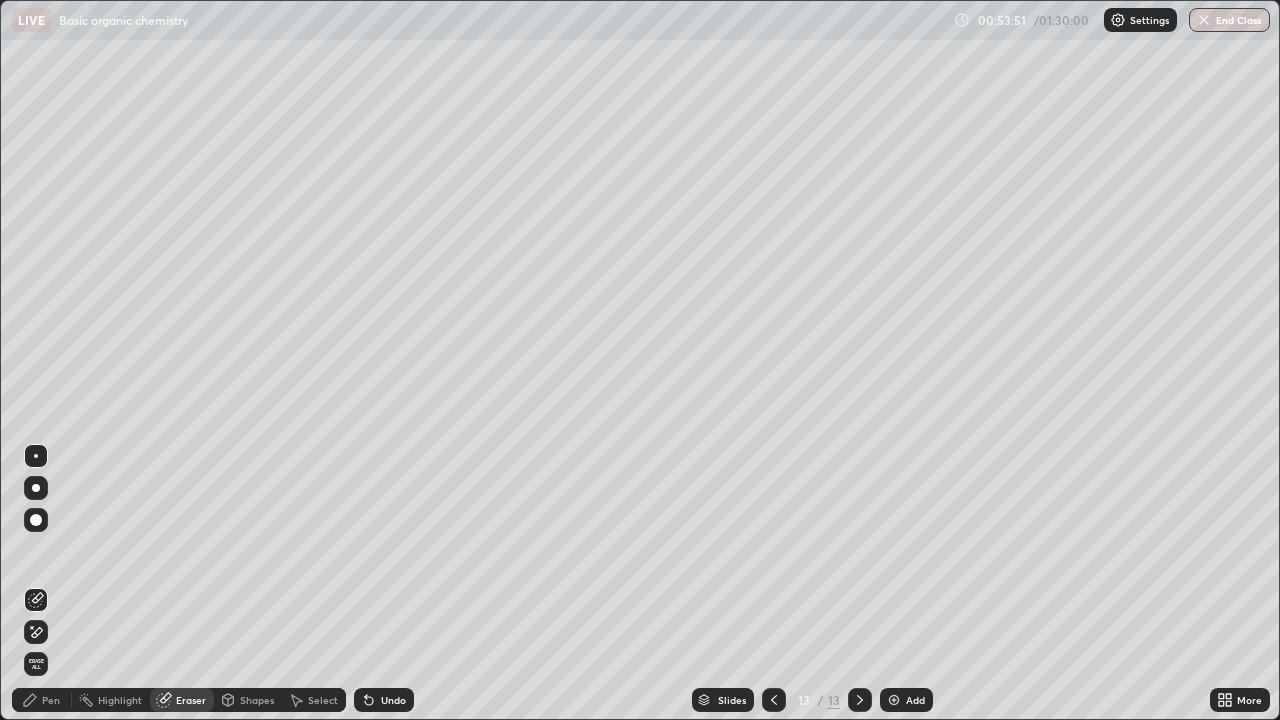 click on "Highlight" at bounding box center [120, 700] 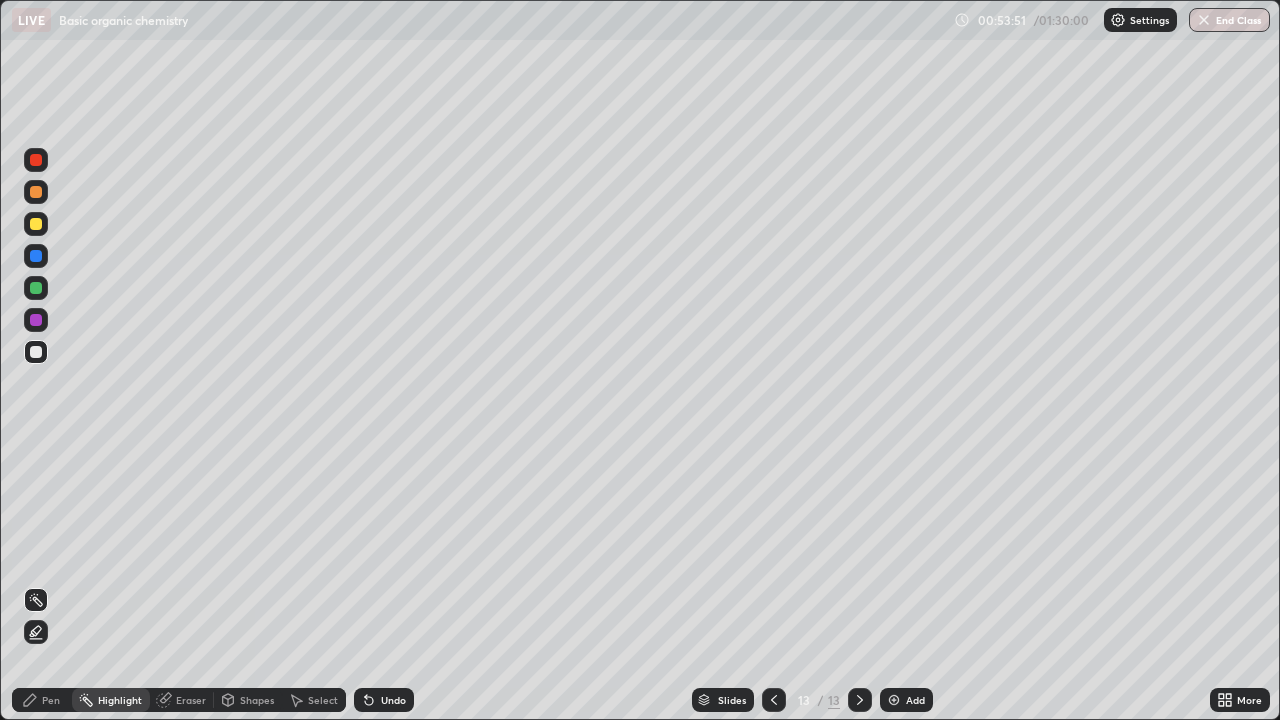 click on "Pen" at bounding box center [51, 700] 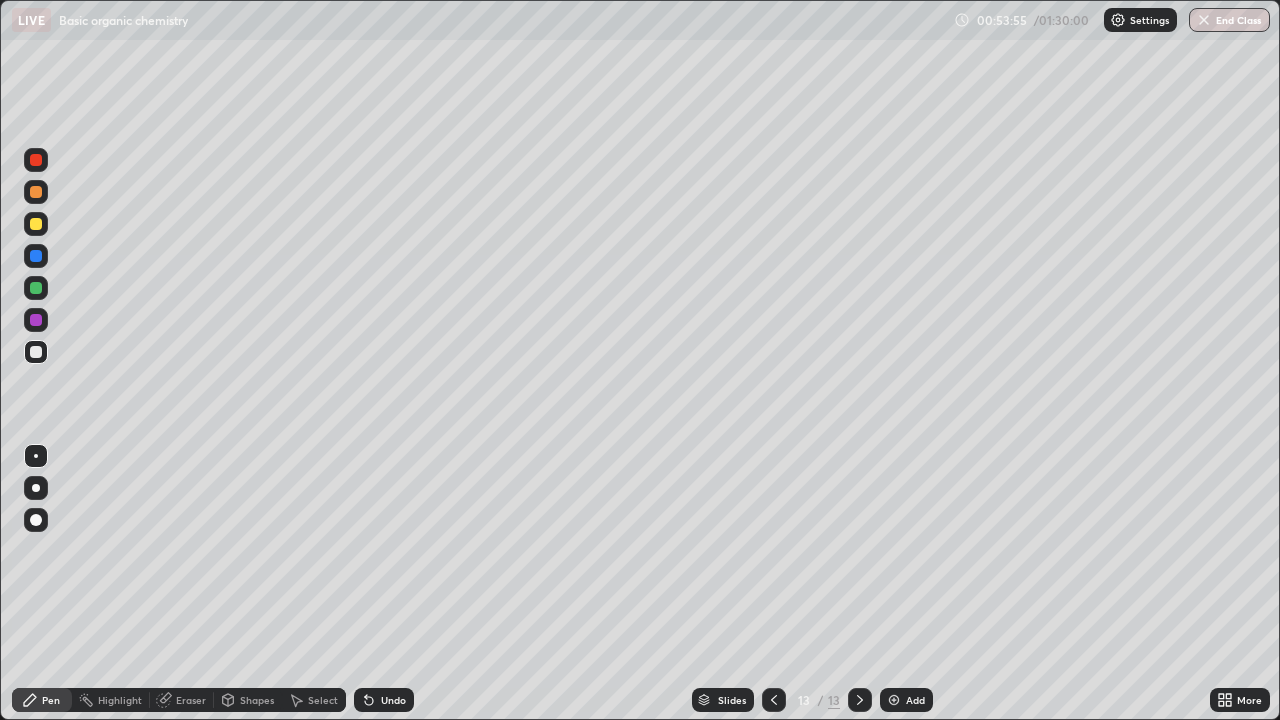 click 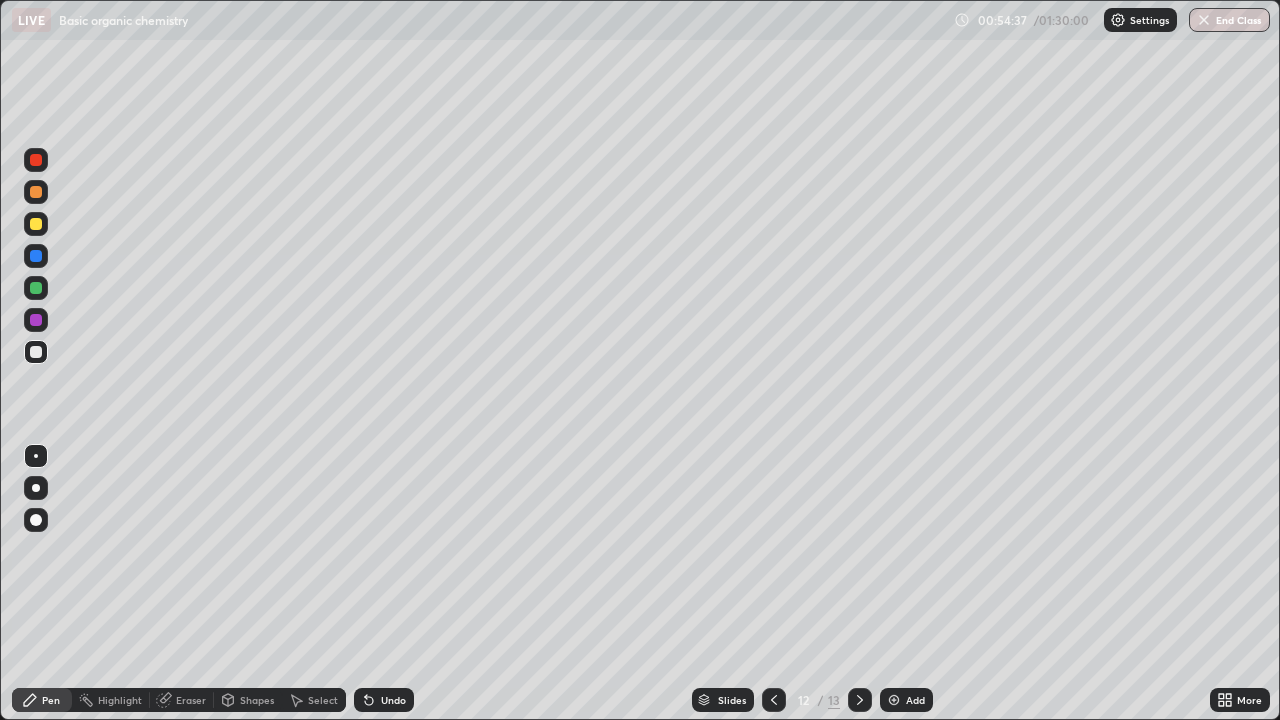 click 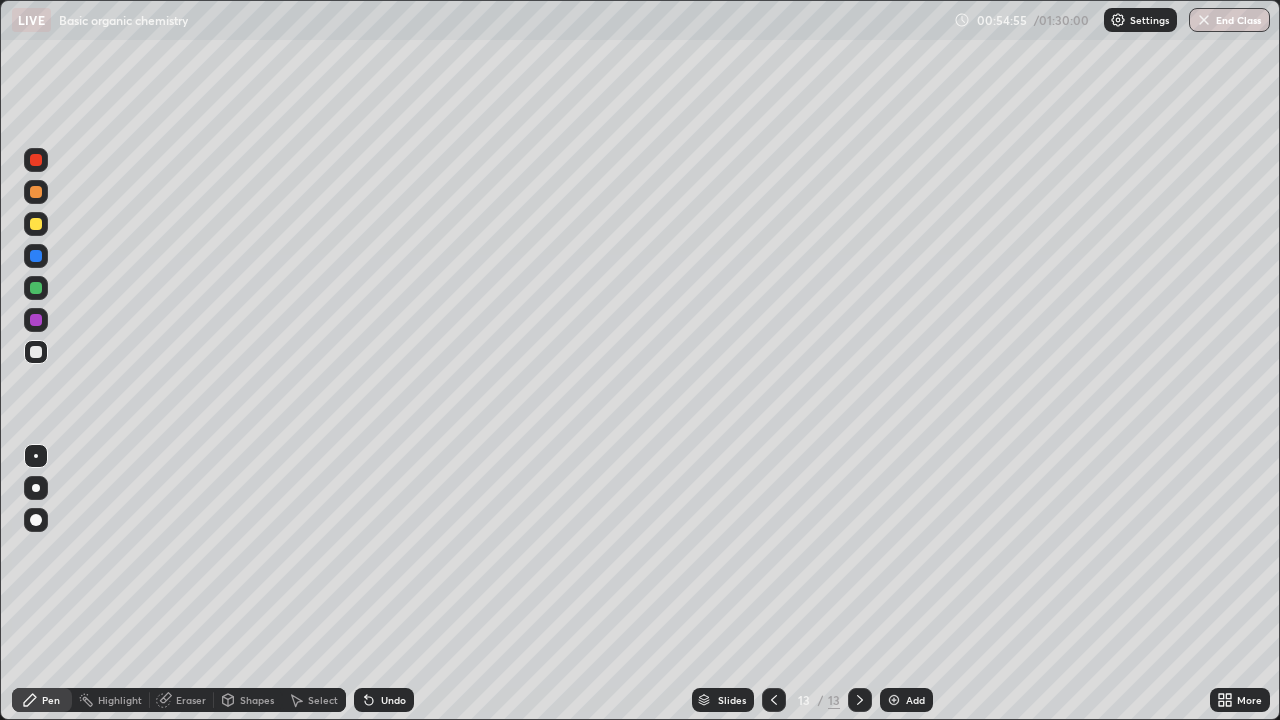 click on "Highlight" at bounding box center (120, 700) 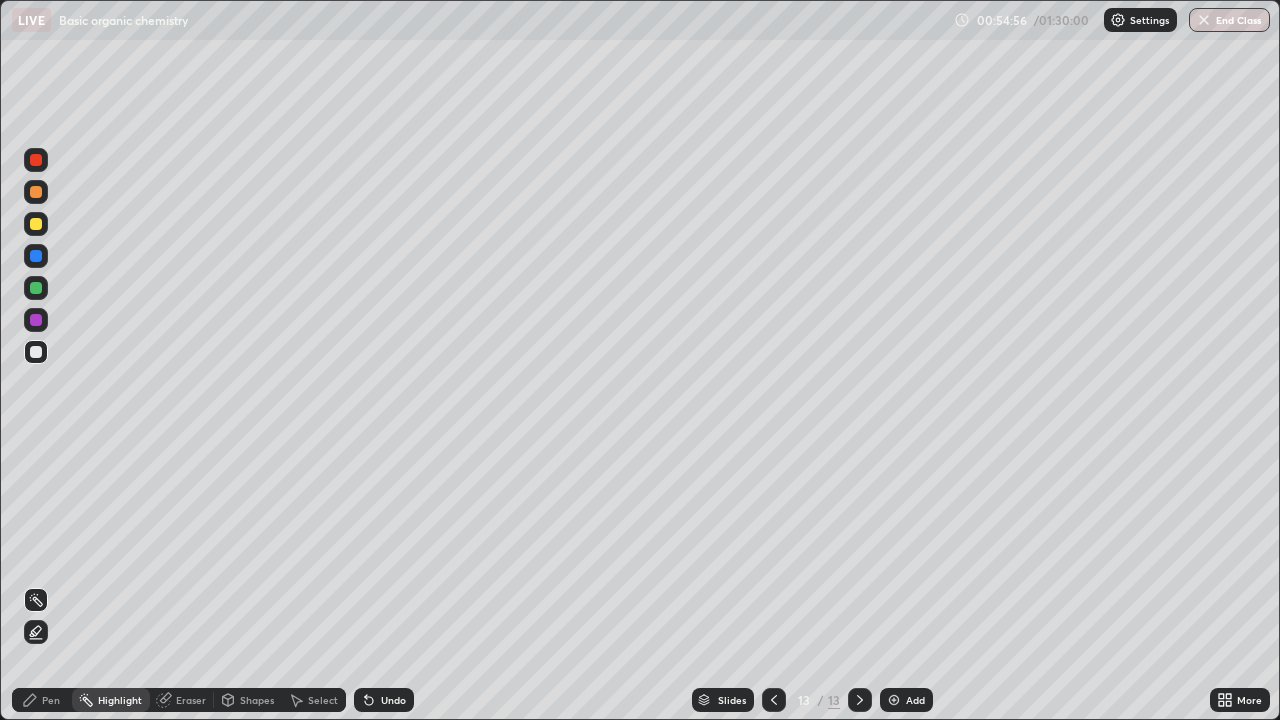 click on "Eraser" at bounding box center (191, 700) 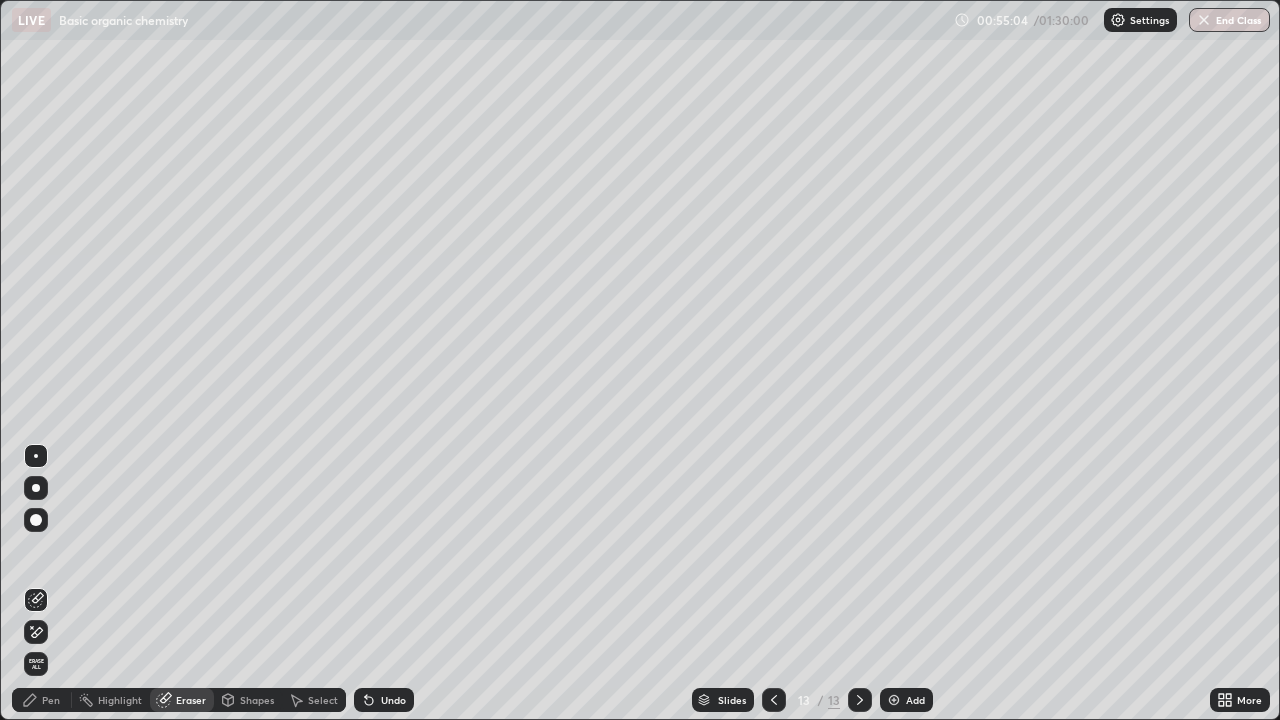 click 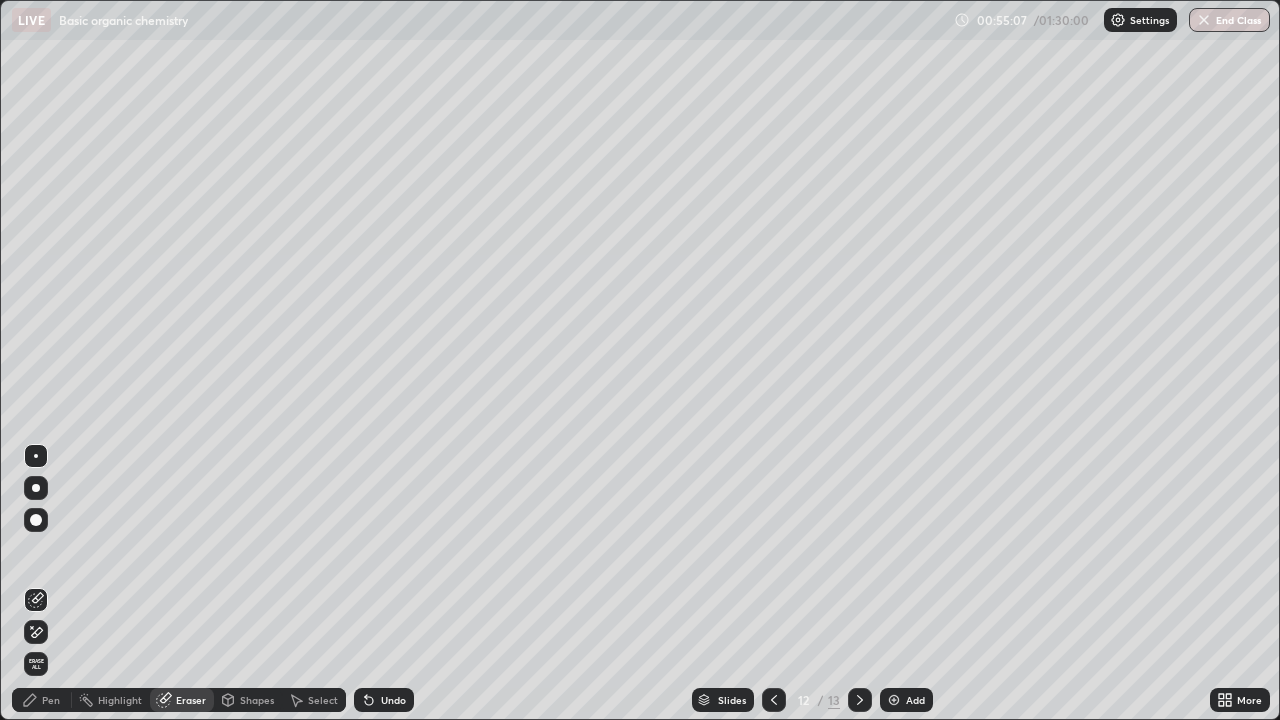 click 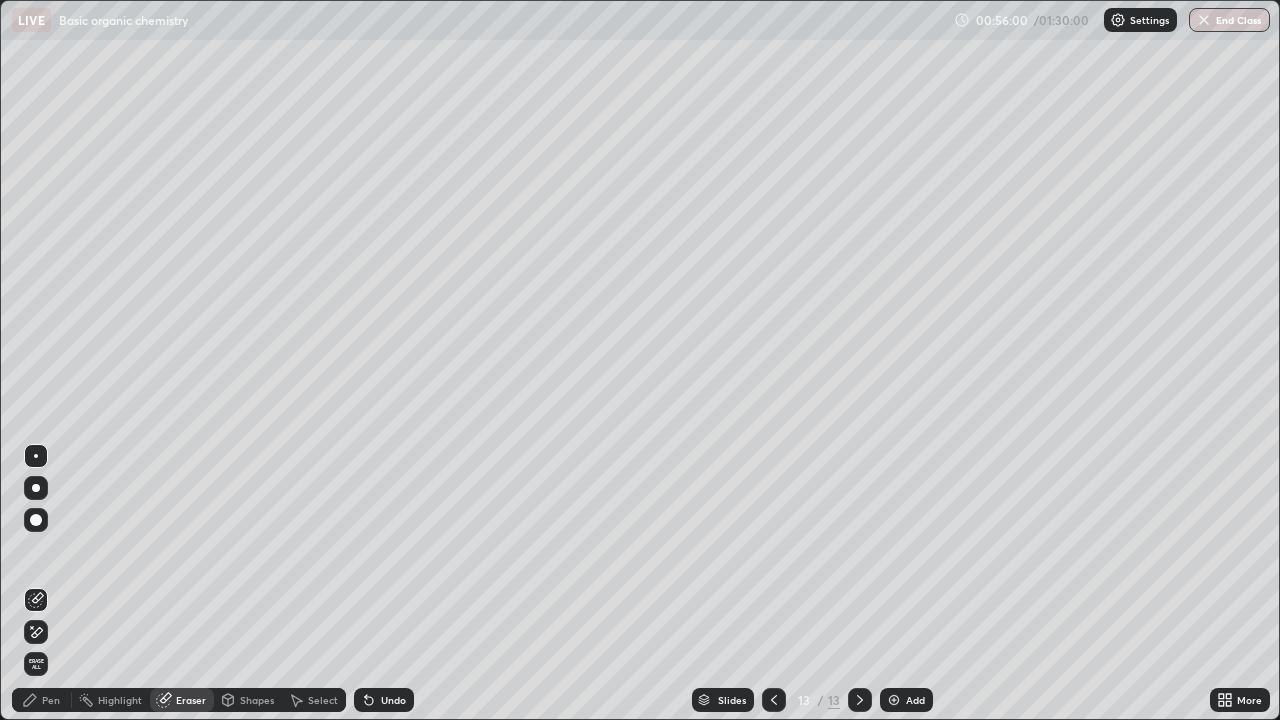 click 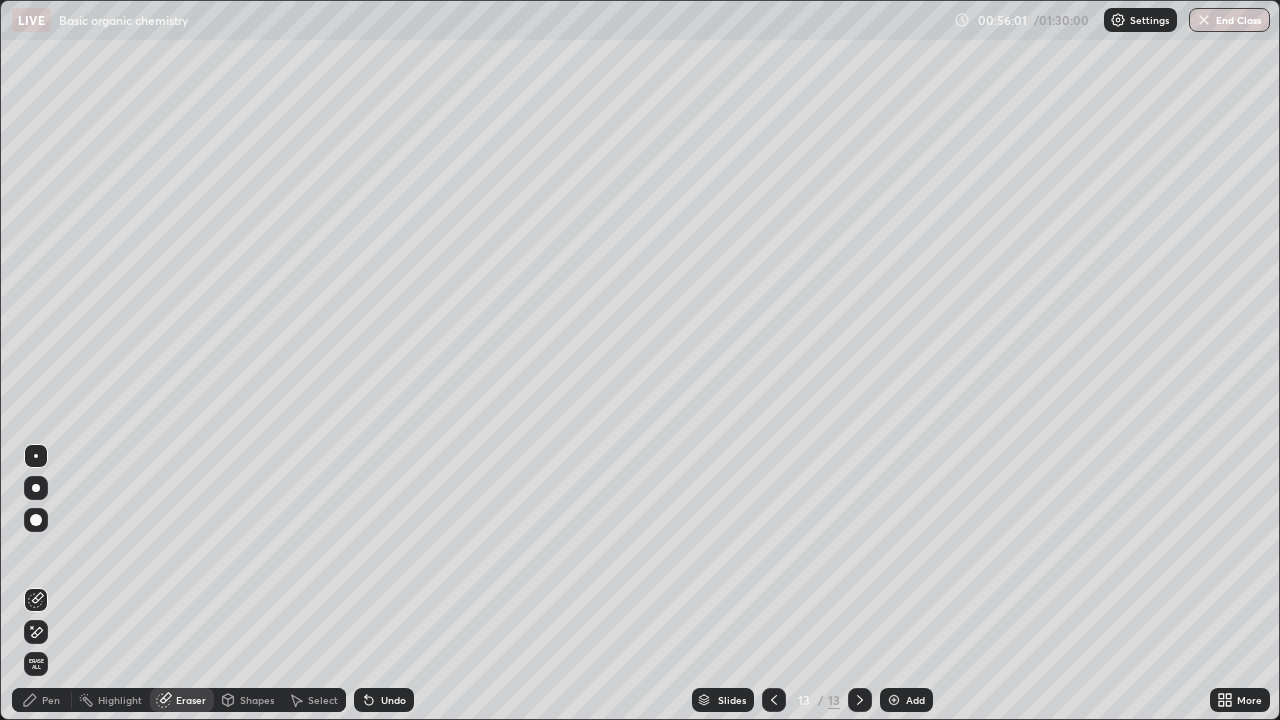 click on "Undo" at bounding box center [384, 700] 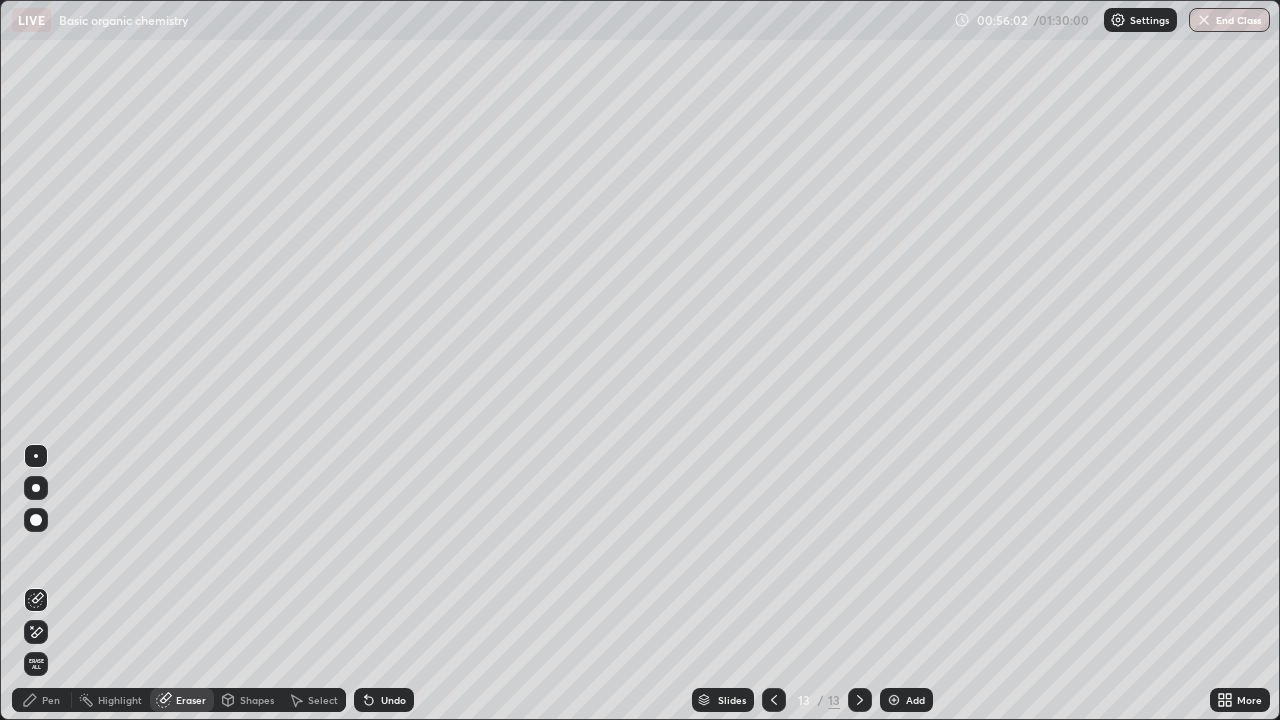 click on "Pen" at bounding box center (51, 700) 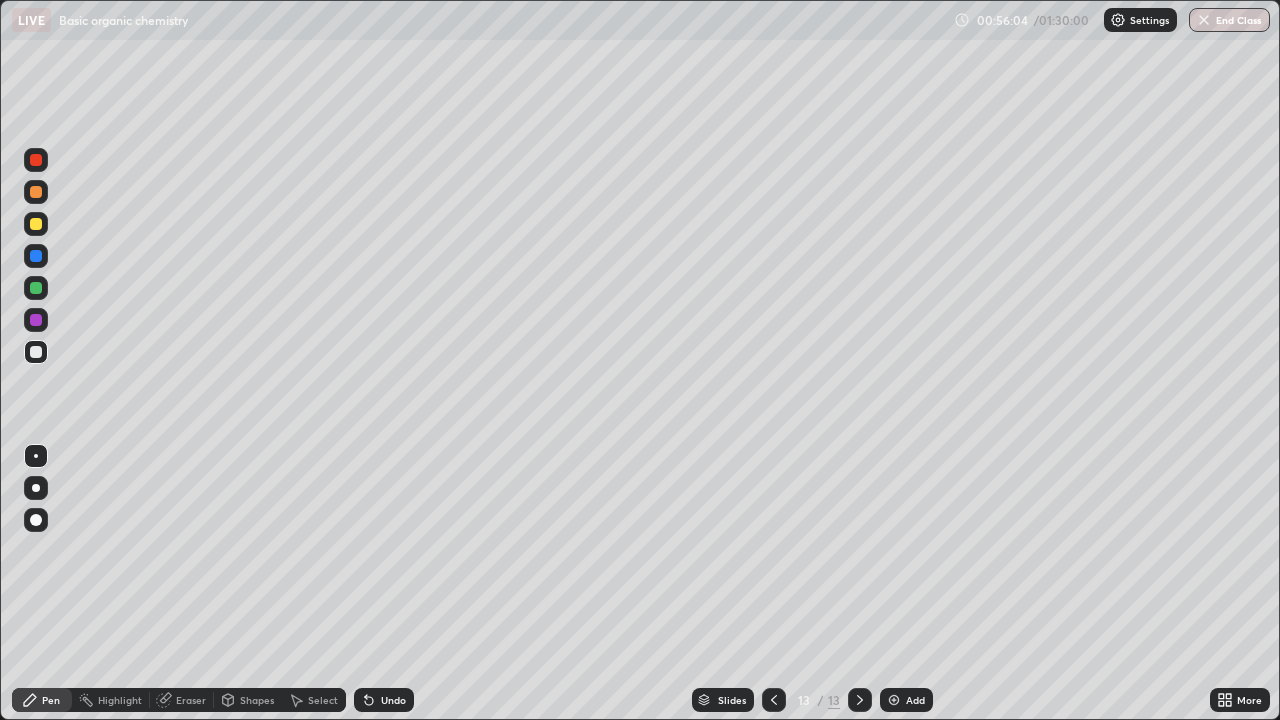 click on "Undo" at bounding box center (384, 700) 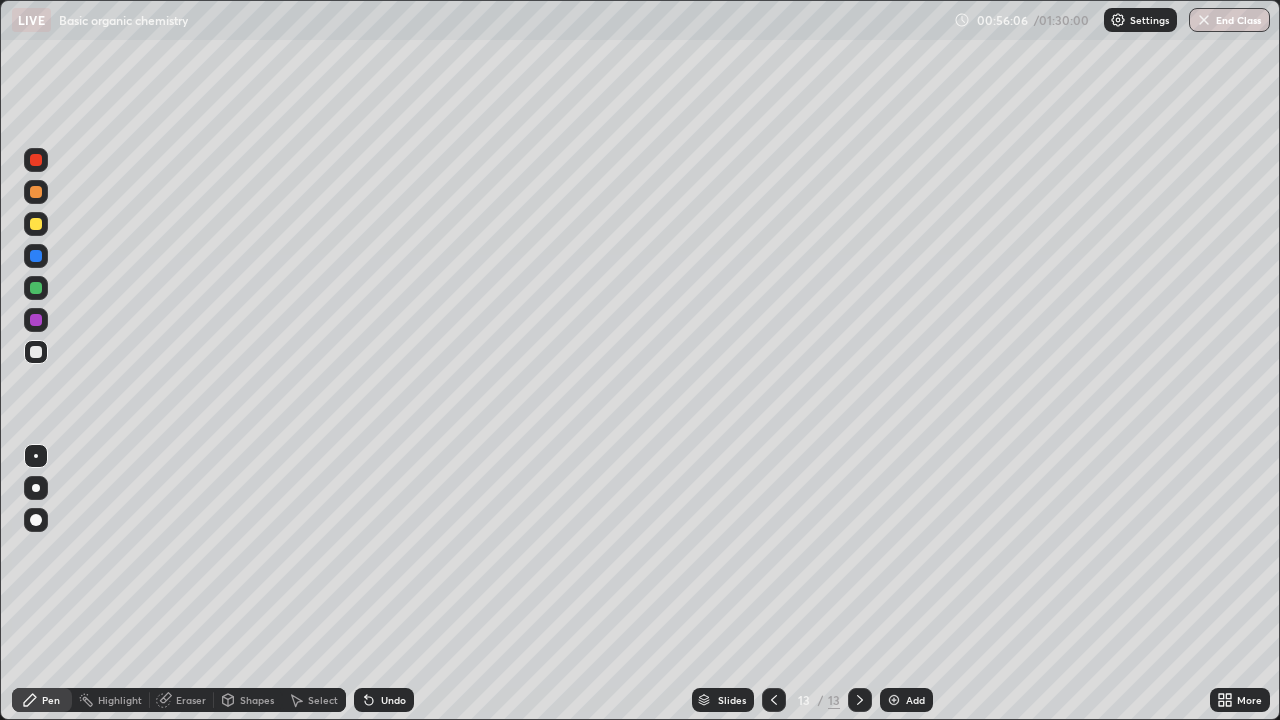 click 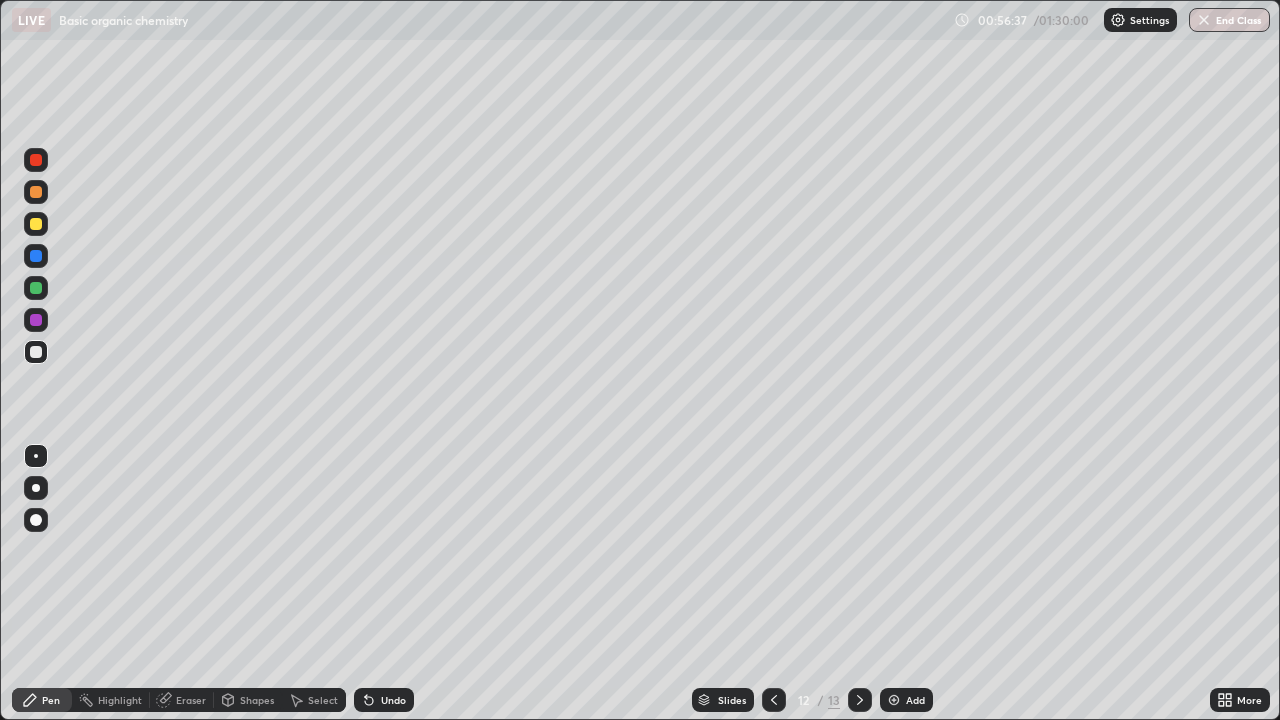click at bounding box center [894, 700] 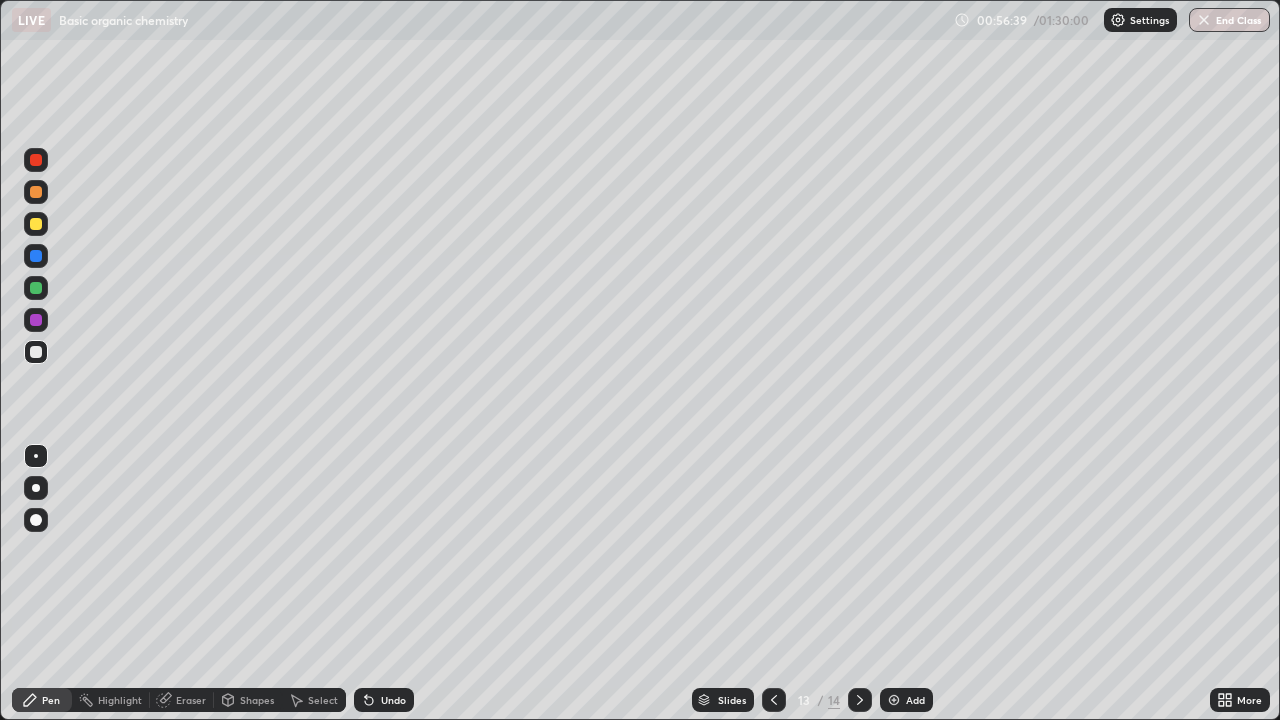 click at bounding box center (36, 224) 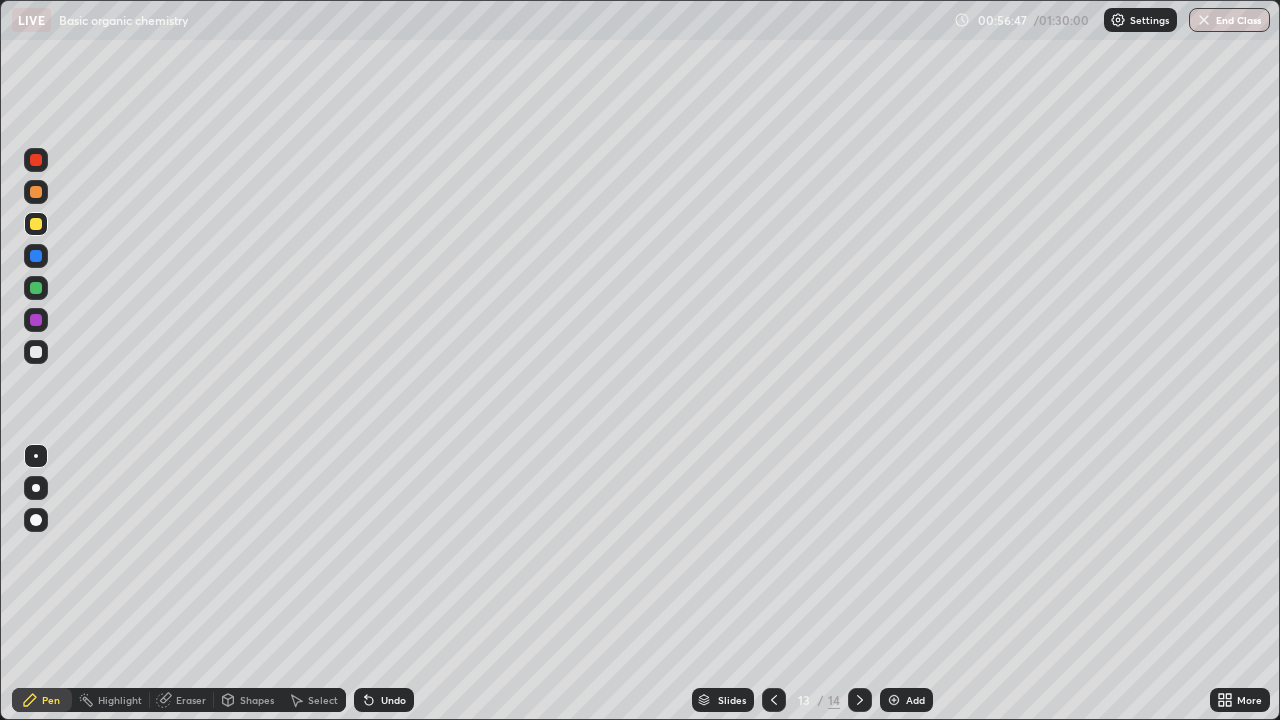 click at bounding box center (36, 352) 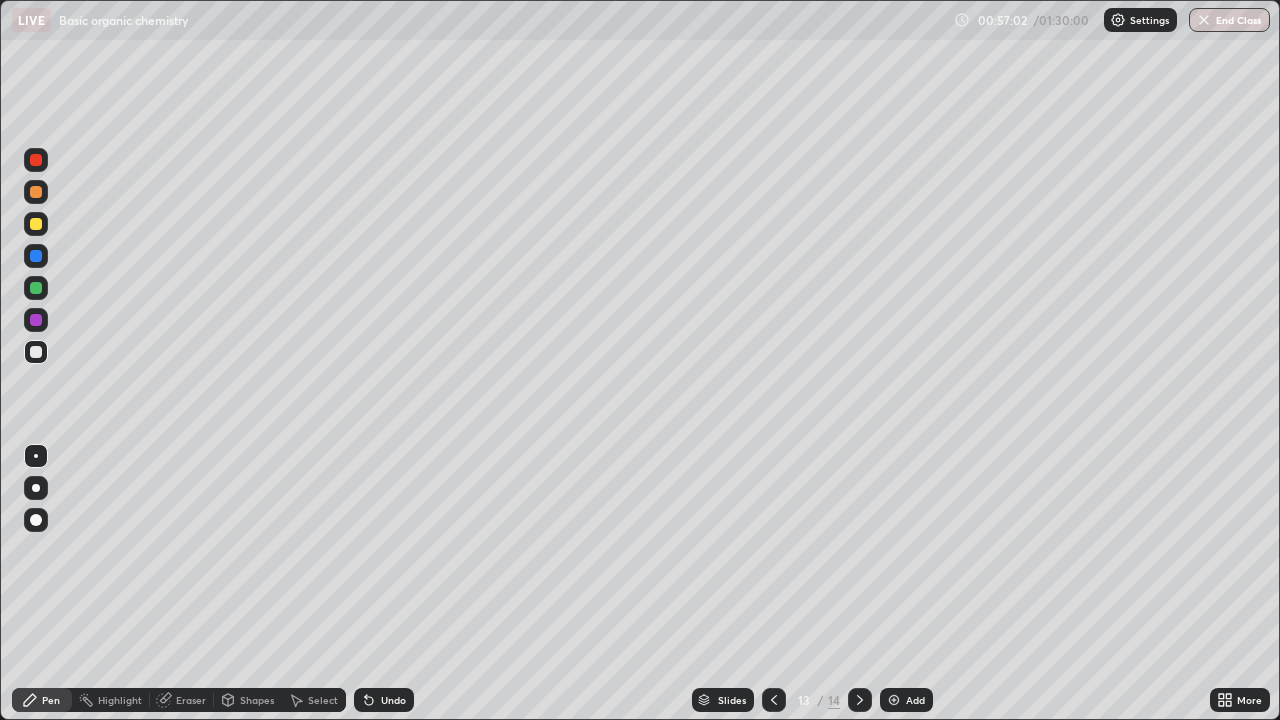click at bounding box center [36, 352] 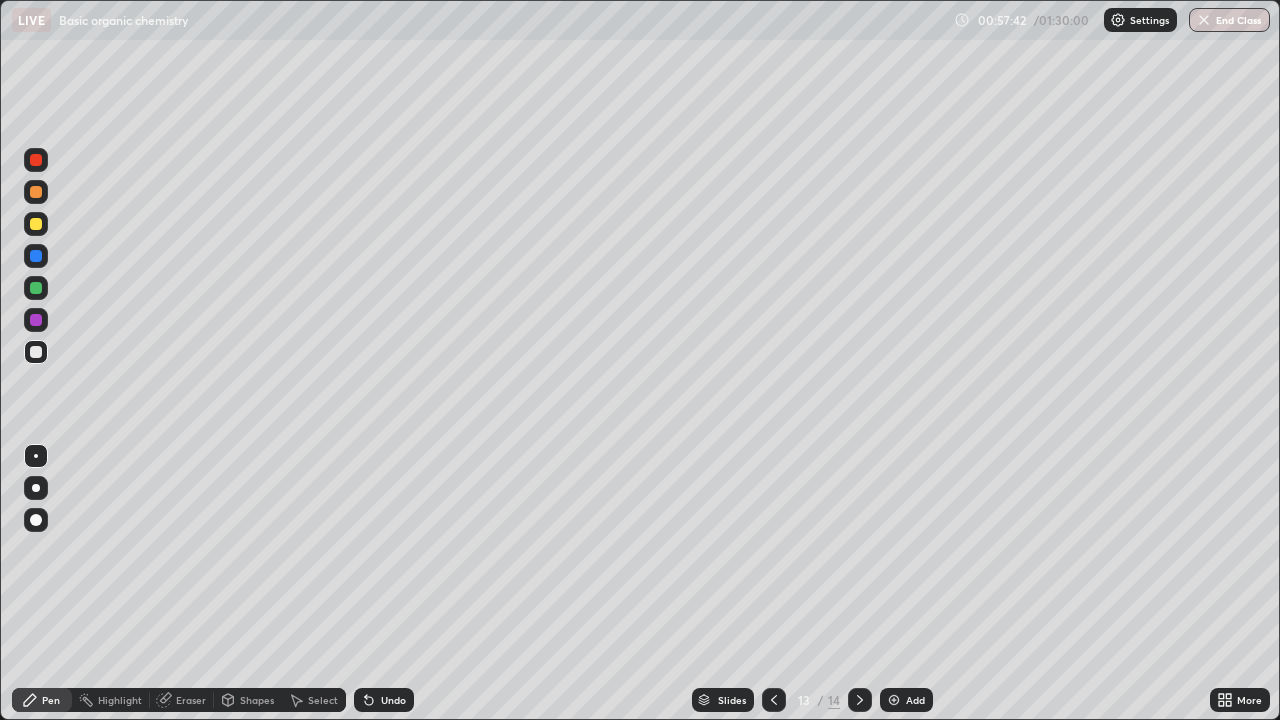 click on "Undo" at bounding box center [384, 700] 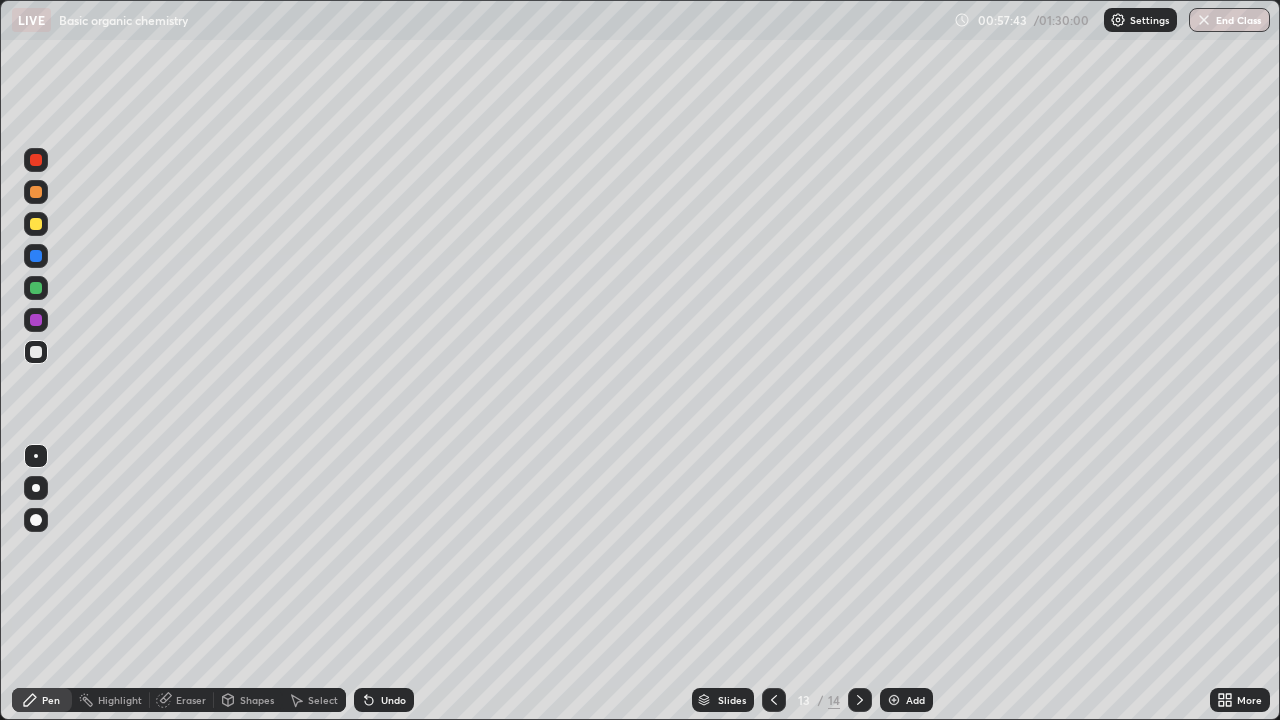 click on "Undo" at bounding box center (393, 700) 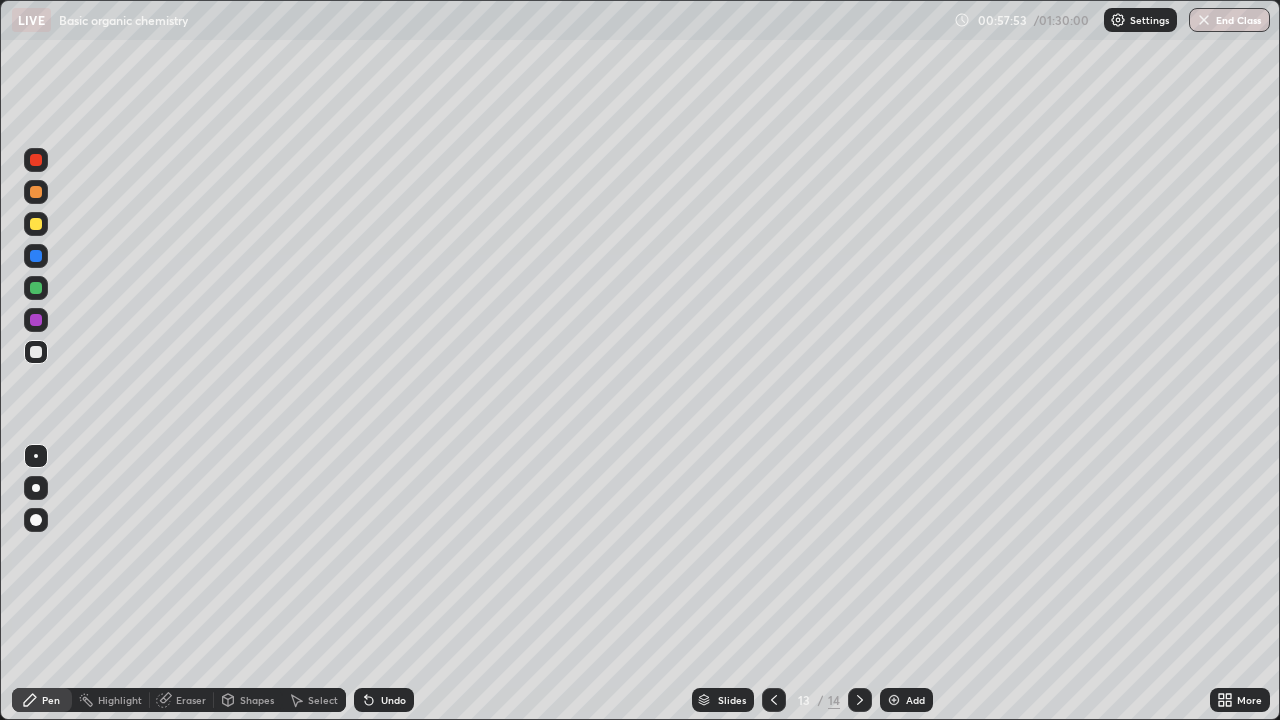 click at bounding box center [36, 352] 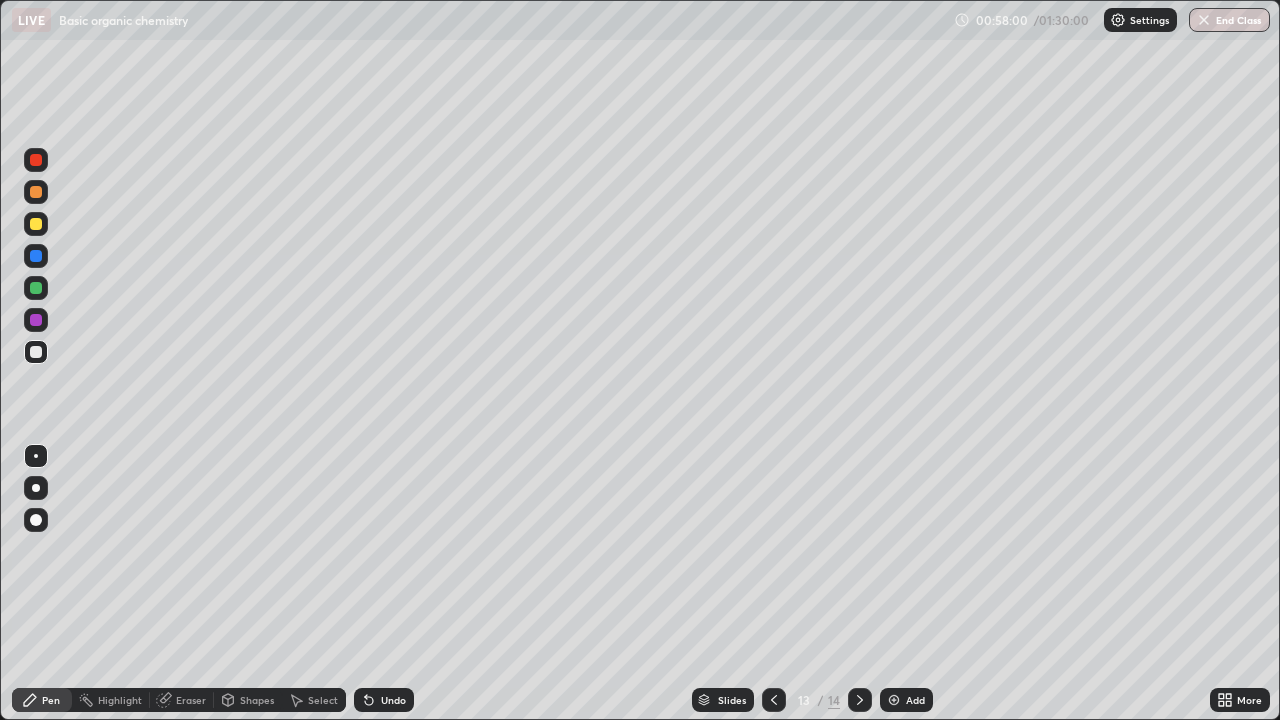 click 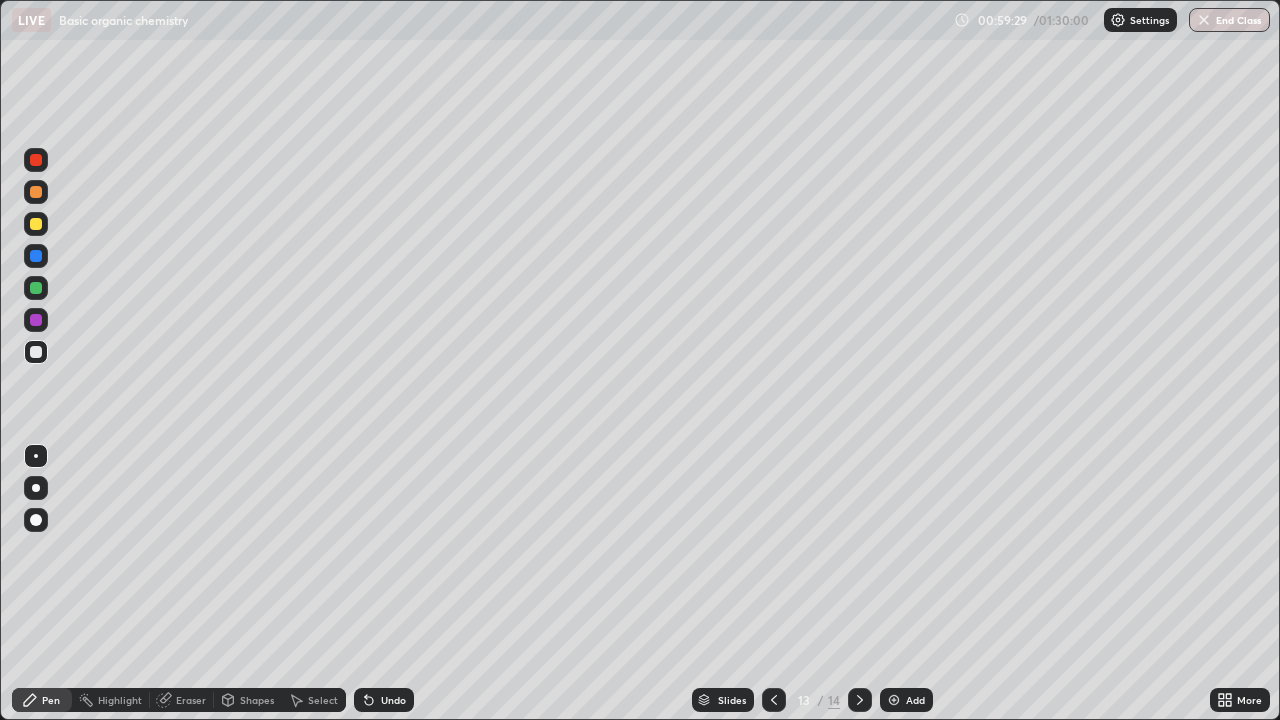 click at bounding box center [36, 224] 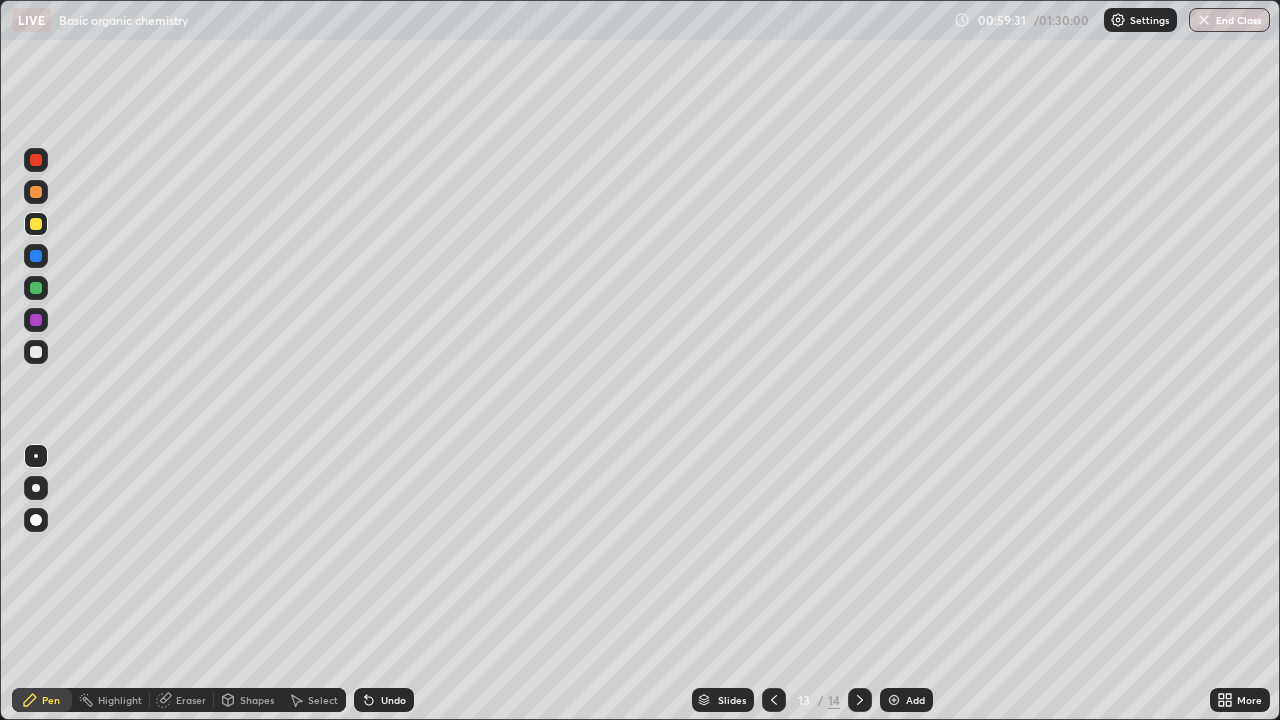 click at bounding box center [36, 256] 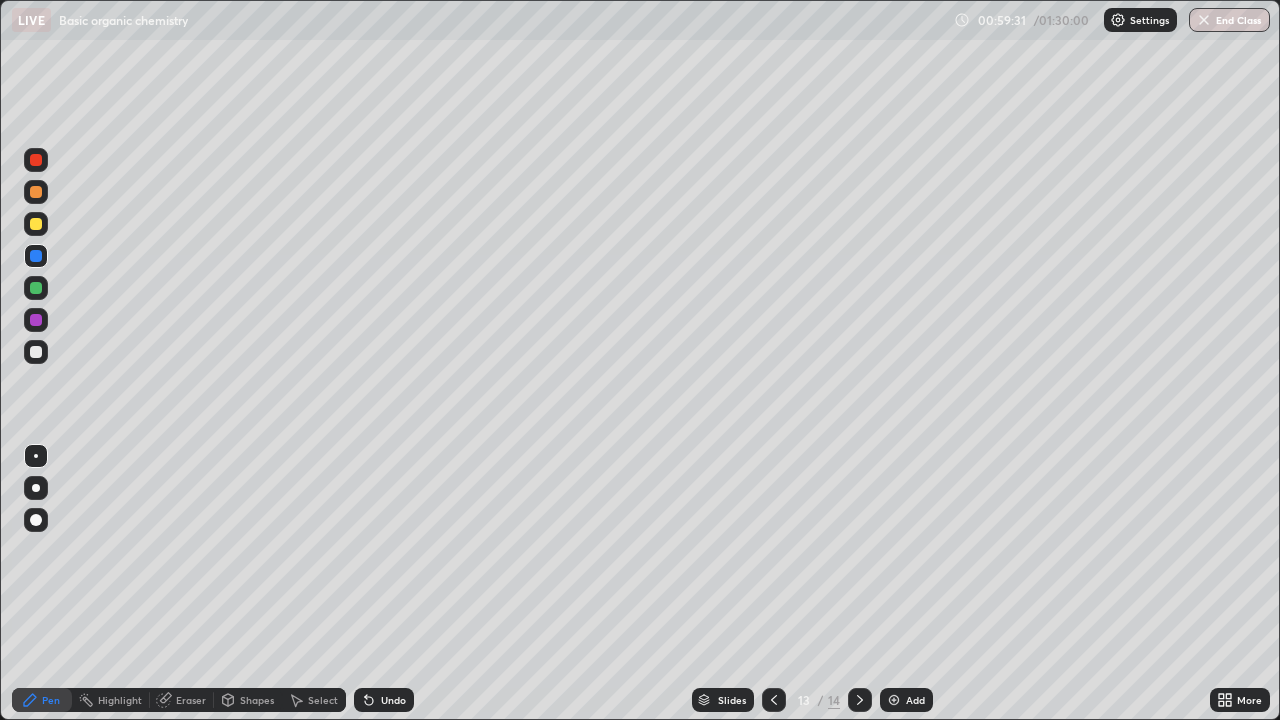 click at bounding box center (36, 288) 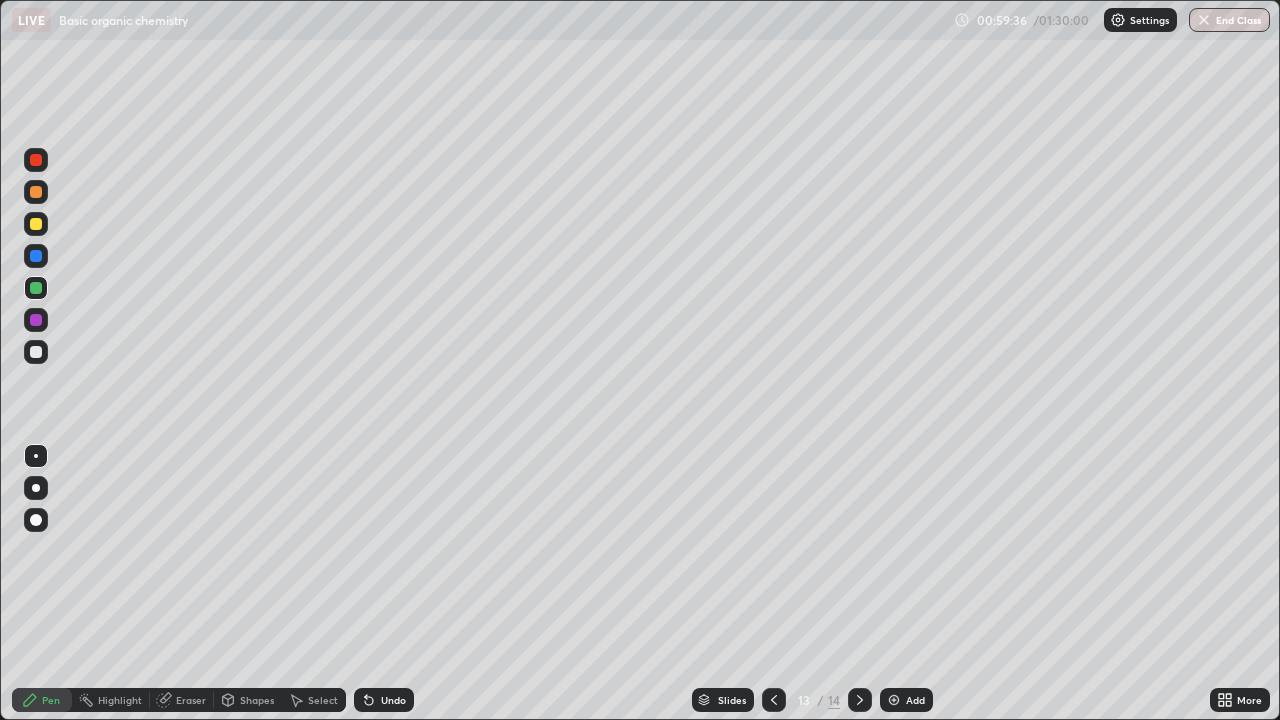 click at bounding box center (36, 288) 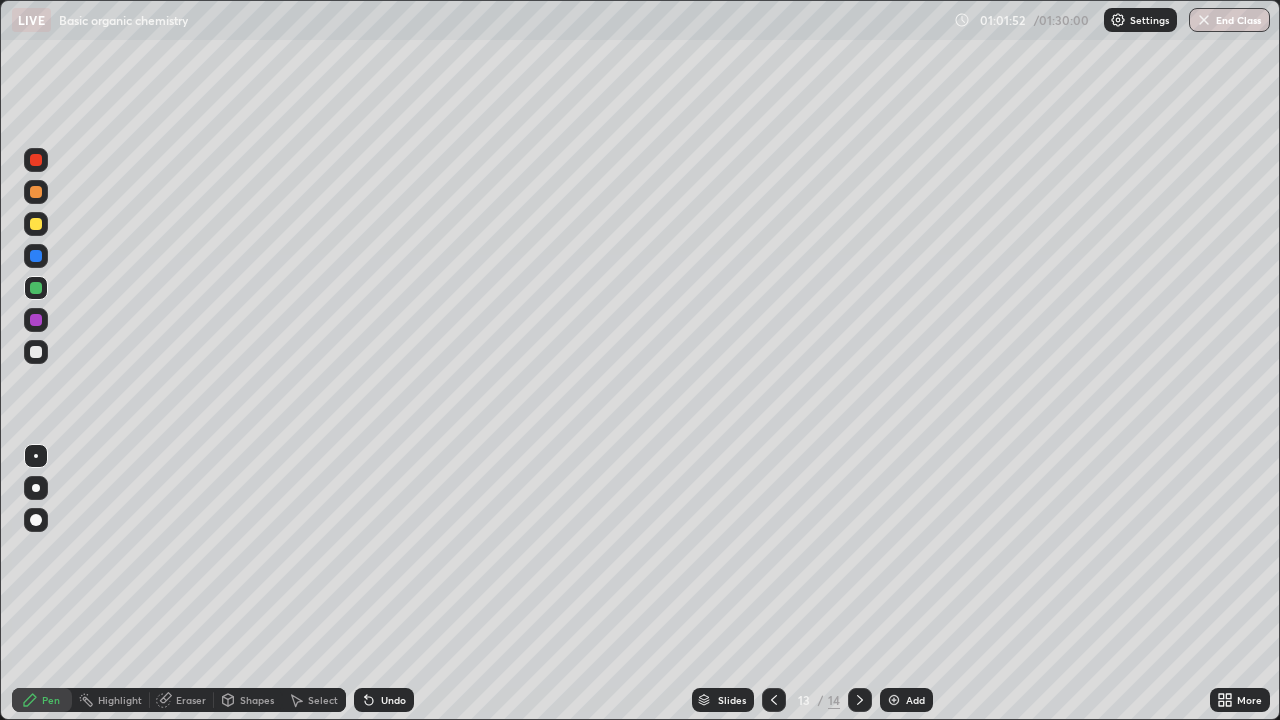 click on "Undo" at bounding box center (384, 700) 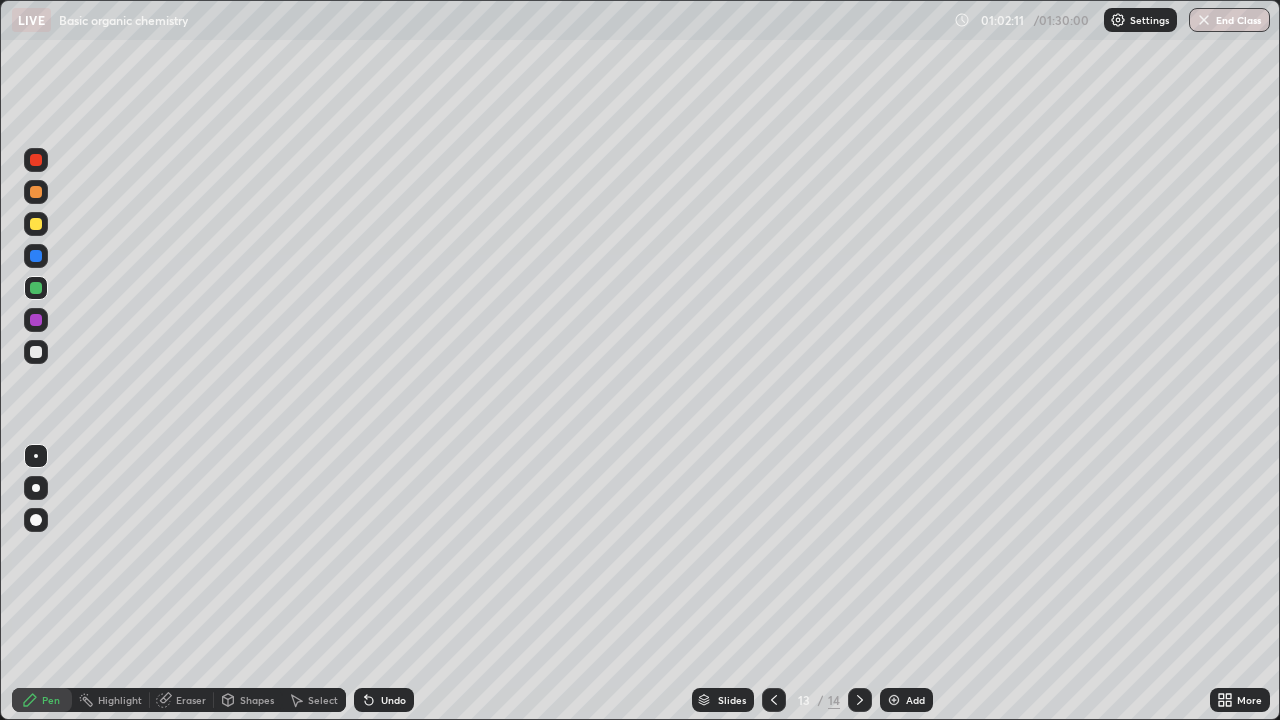 click at bounding box center (36, 256) 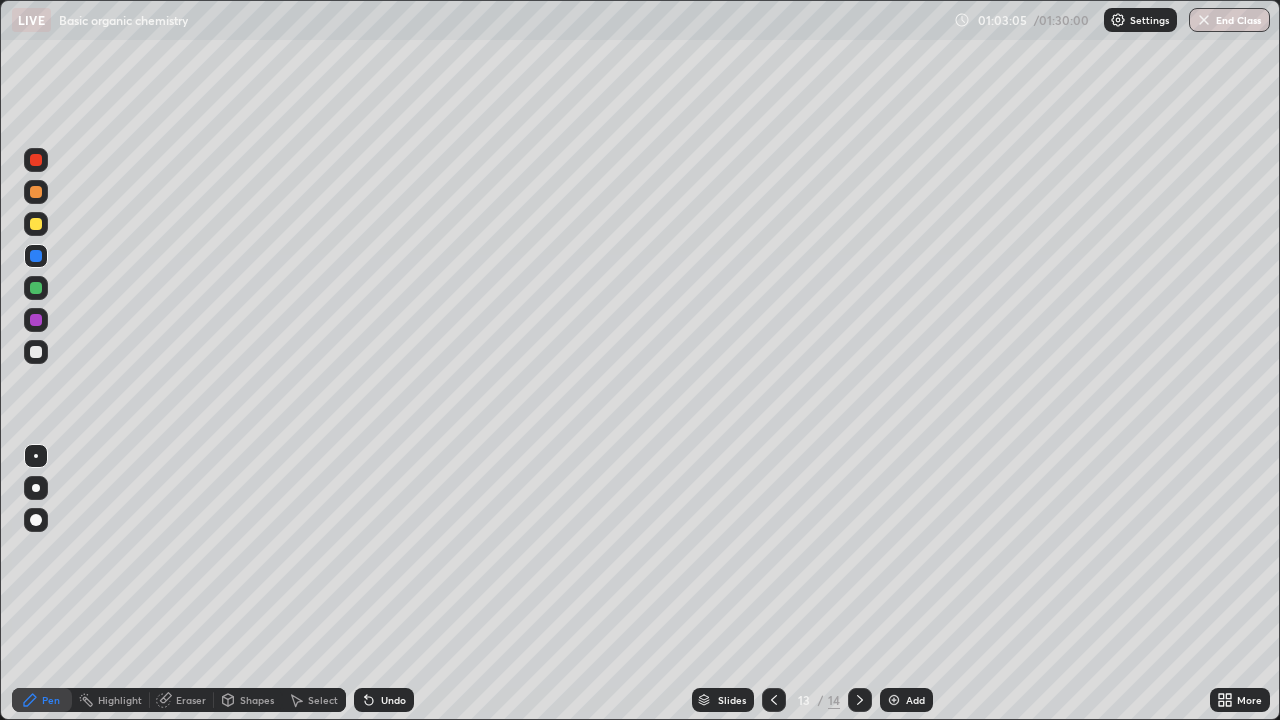click on "Undo" at bounding box center [384, 700] 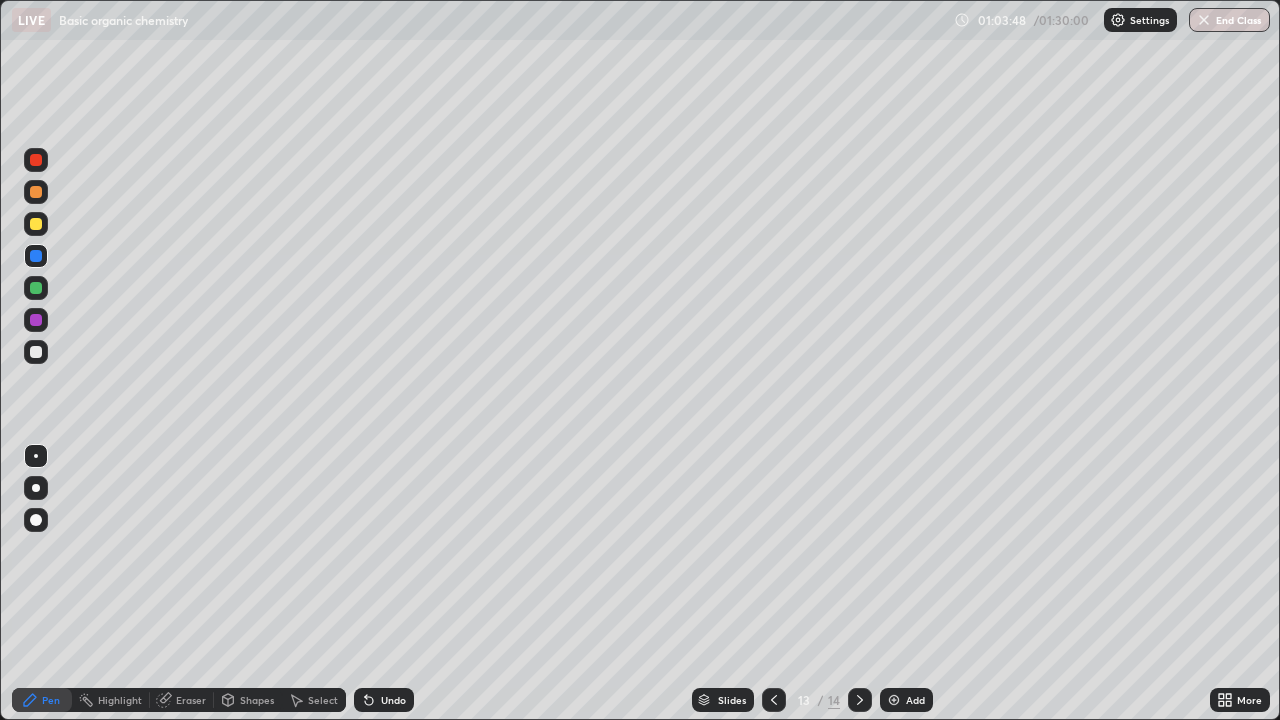 click on "Pen" at bounding box center [42, 700] 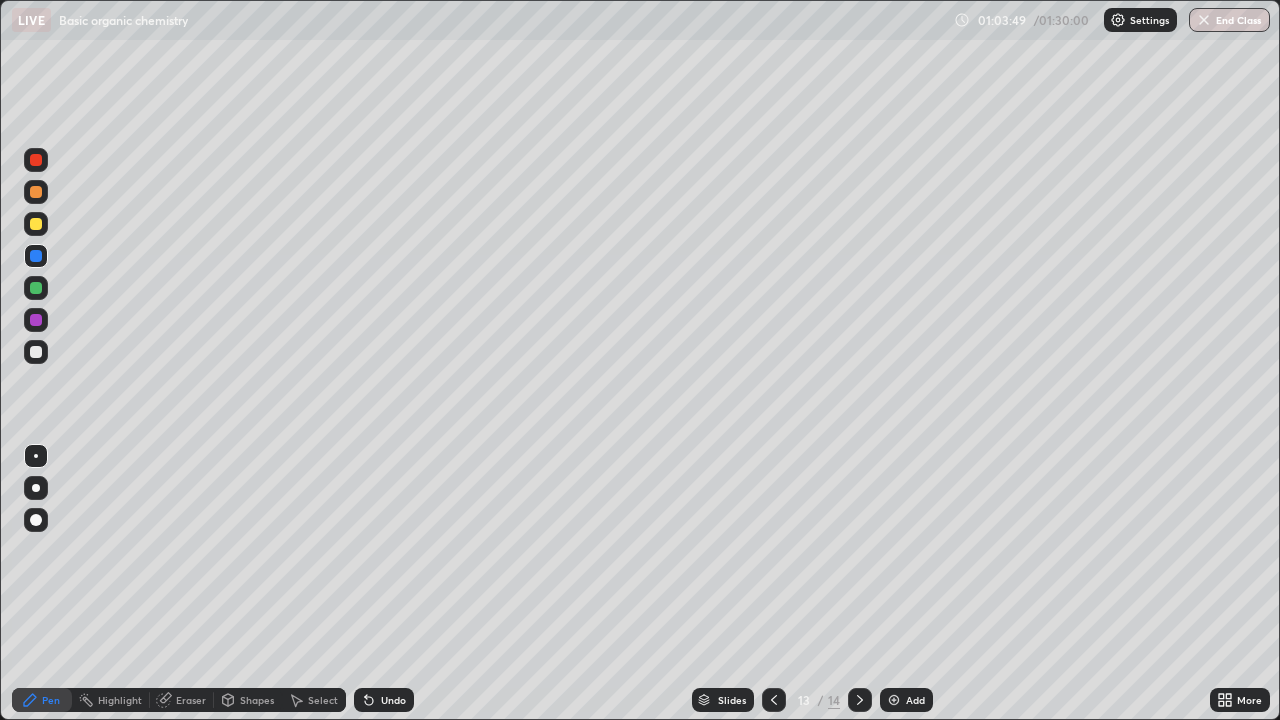 click at bounding box center [36, 352] 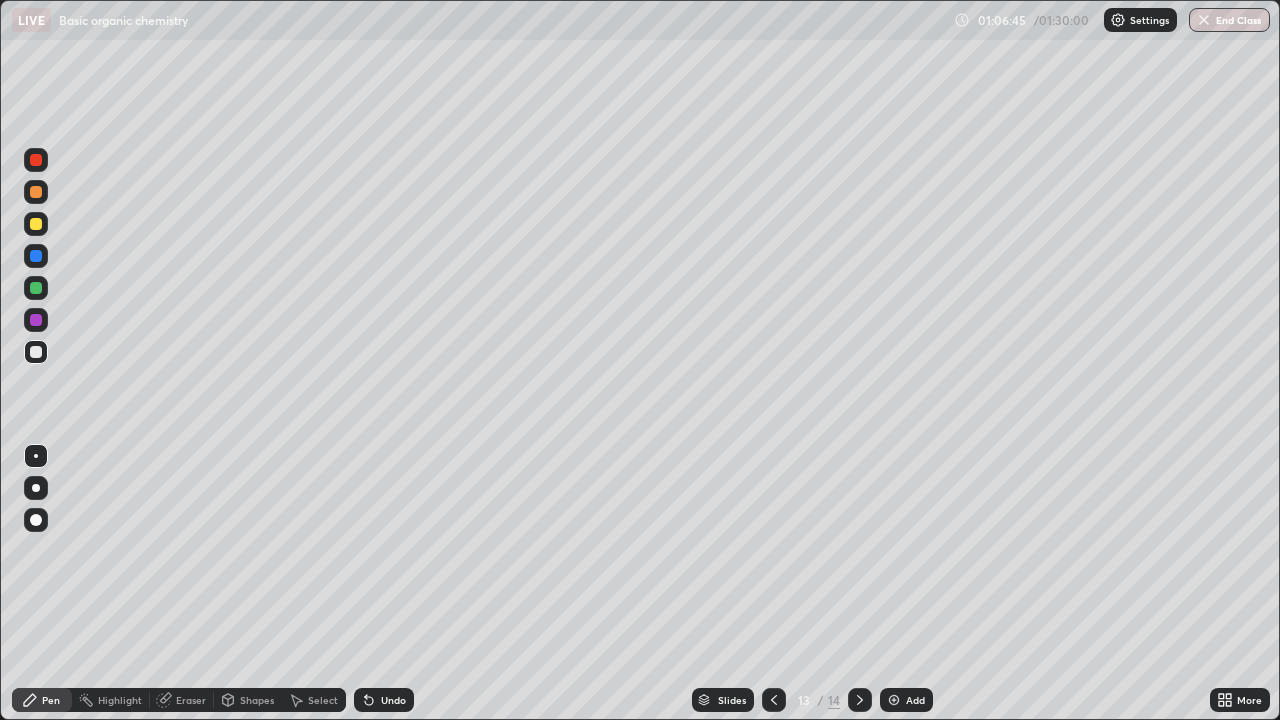 click 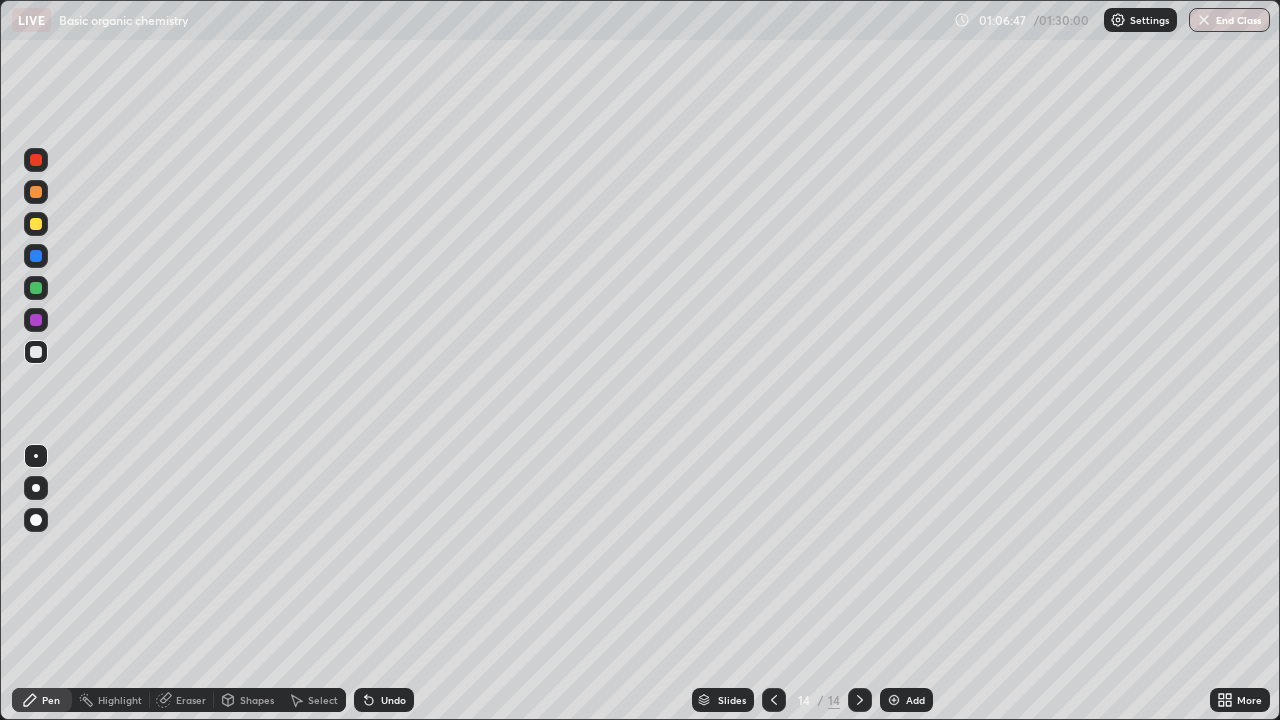 click at bounding box center (894, 700) 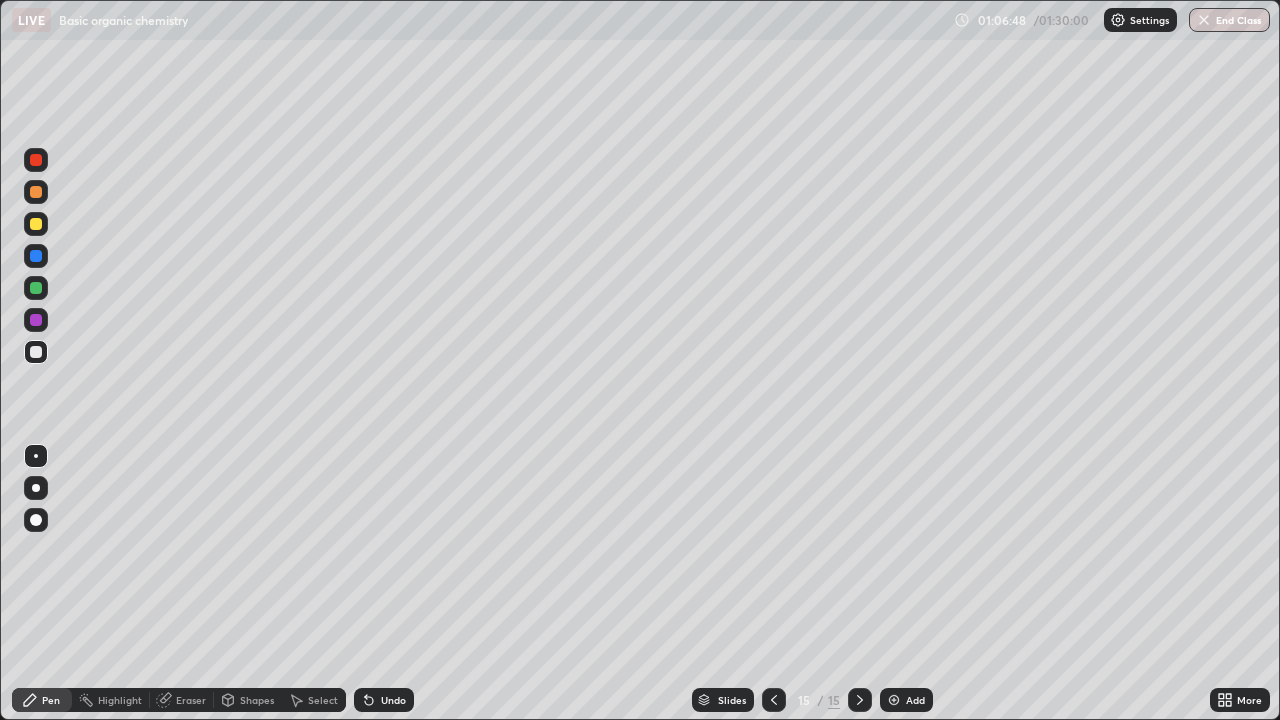 click at bounding box center (36, 224) 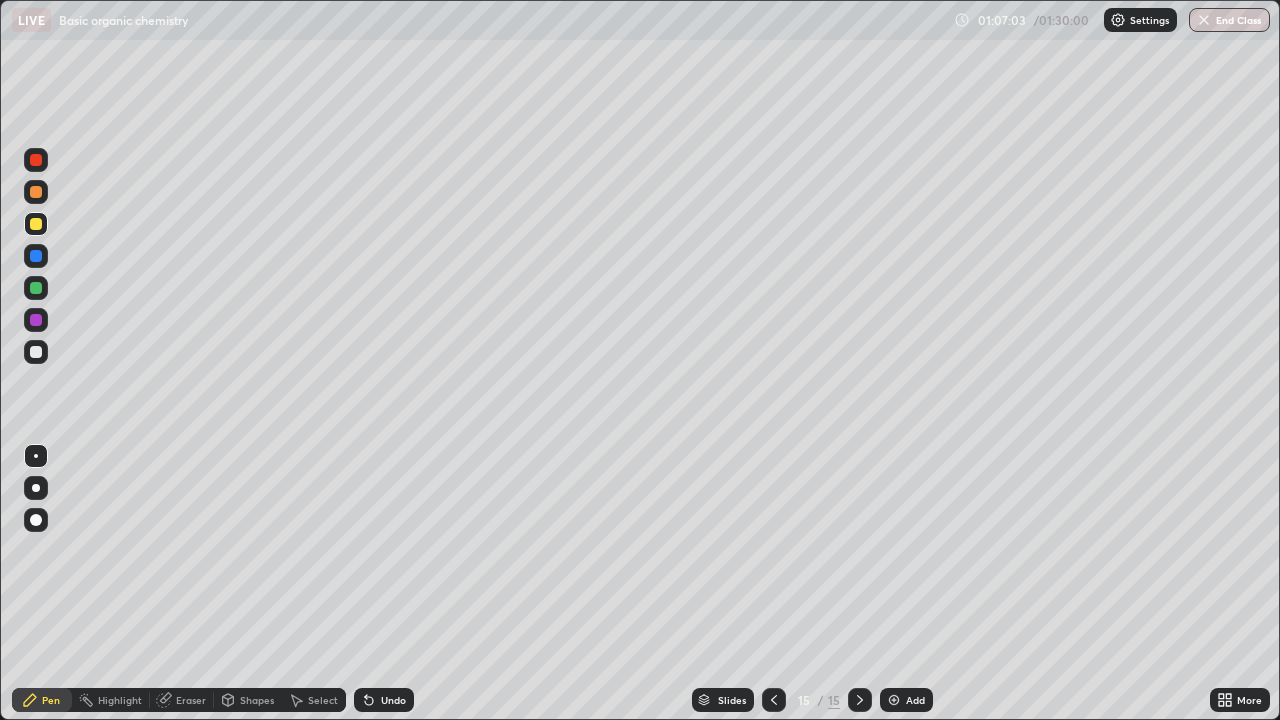 click at bounding box center [36, 352] 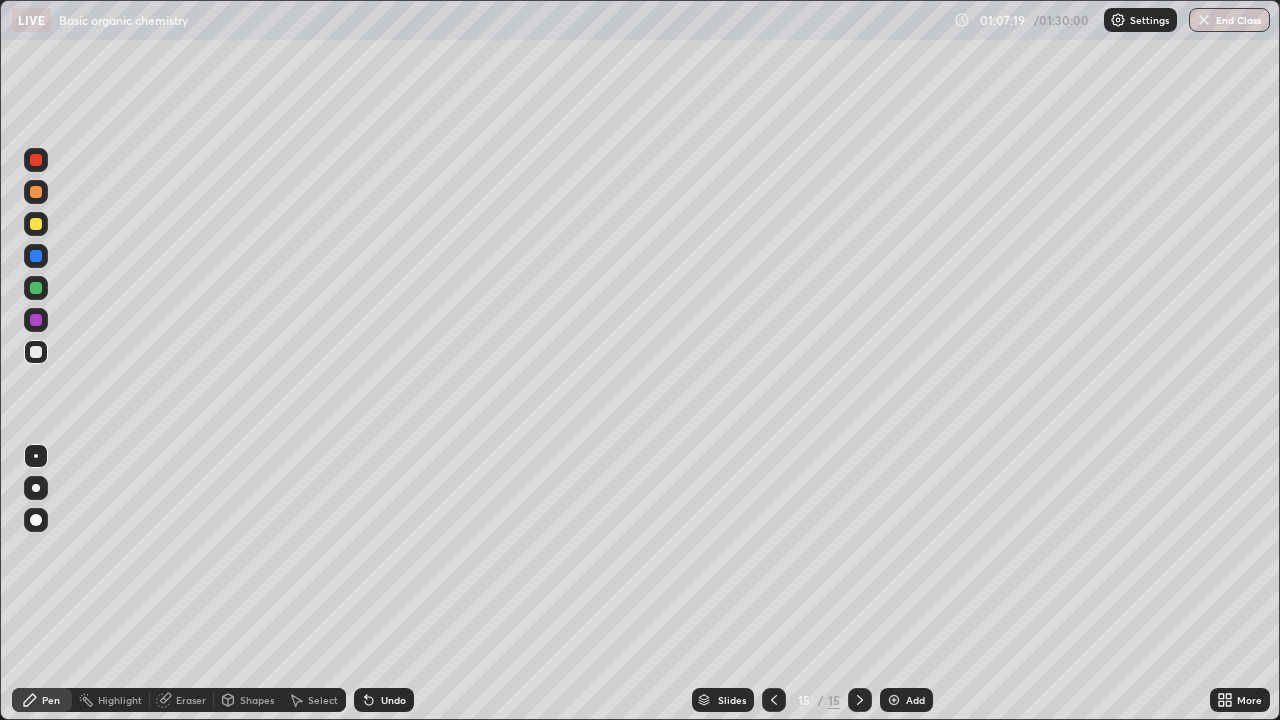 click on "Undo" at bounding box center [384, 700] 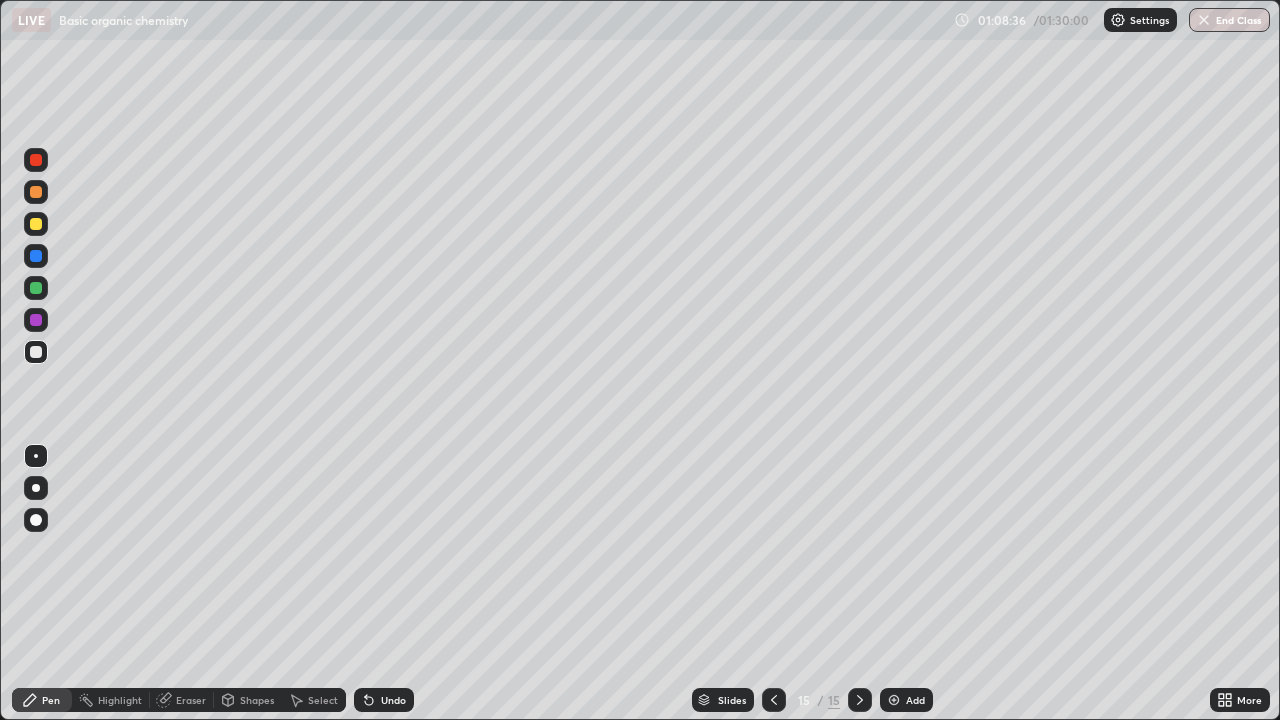 click on "Select" at bounding box center [323, 700] 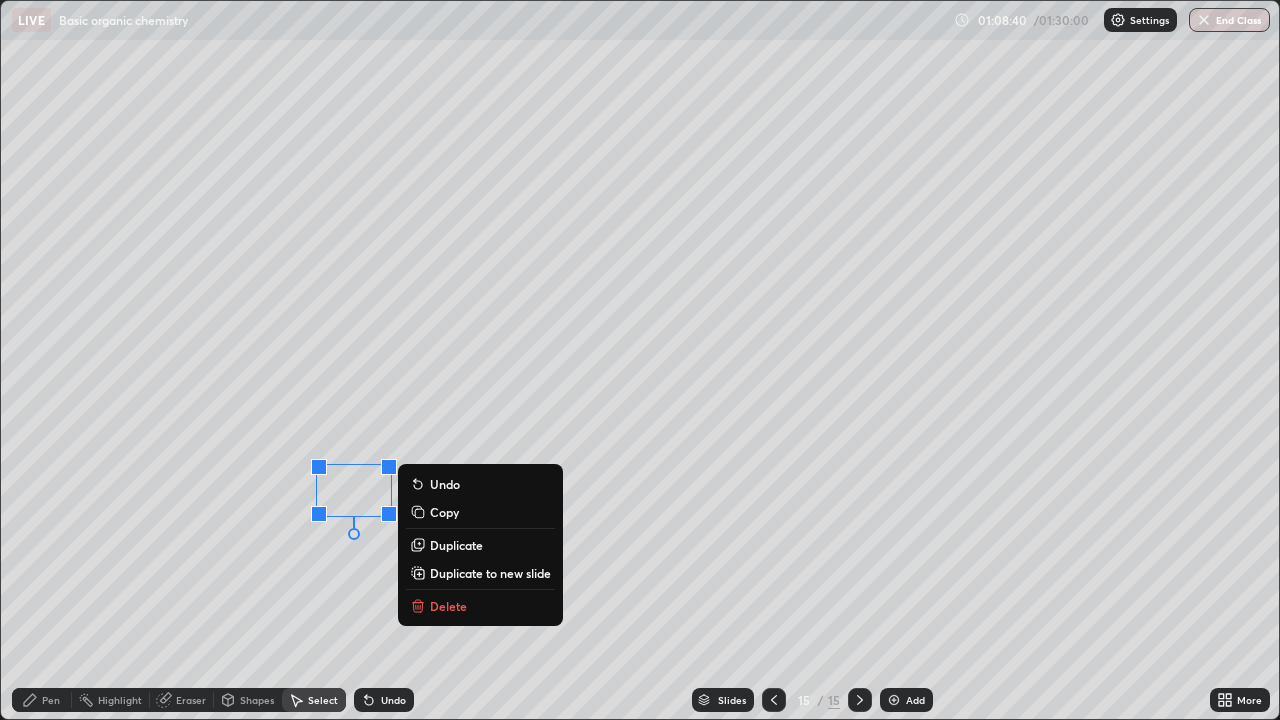click on "Pen" at bounding box center [51, 700] 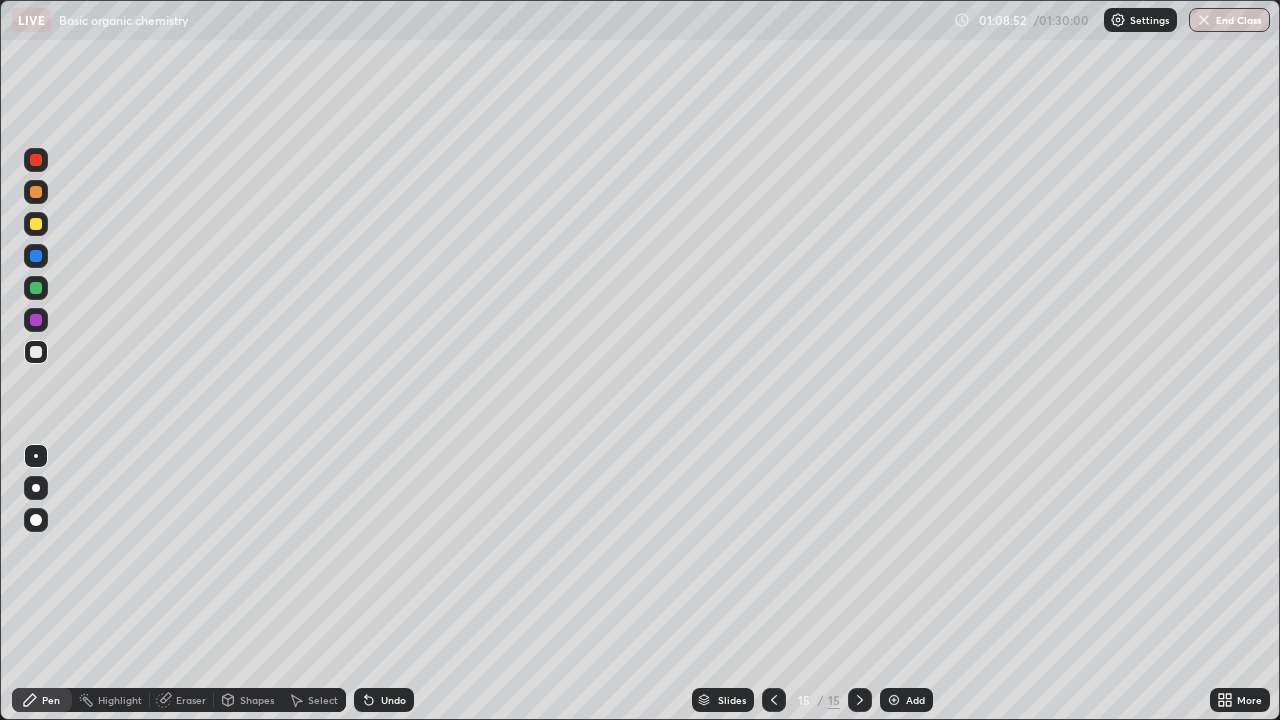 click on "Shapes" at bounding box center (248, 700) 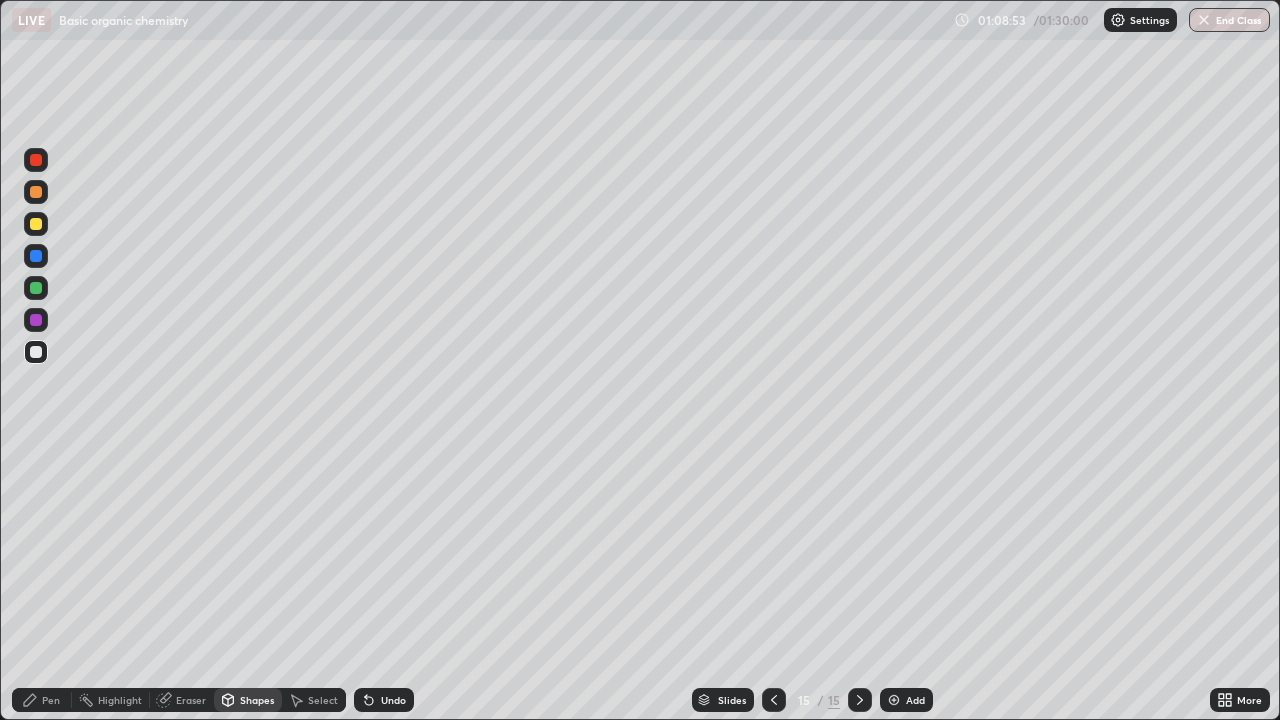 click on "Select" at bounding box center (314, 700) 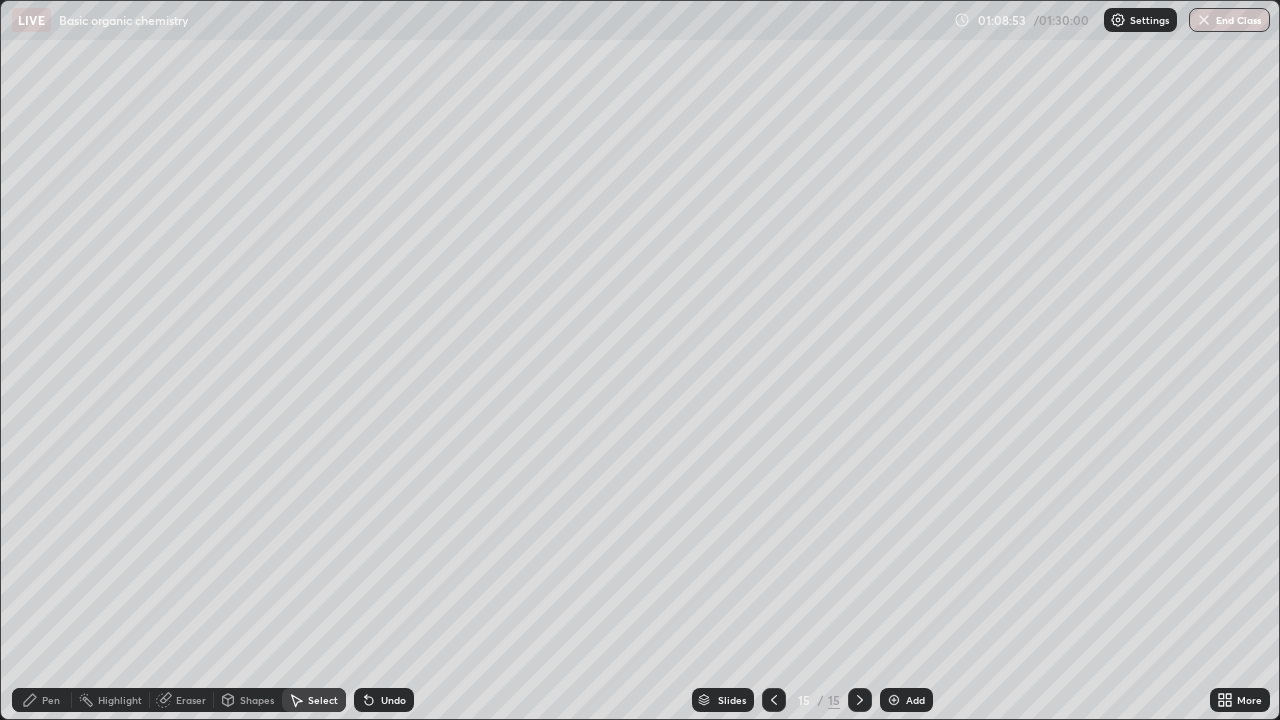 click on "Eraser" at bounding box center [182, 700] 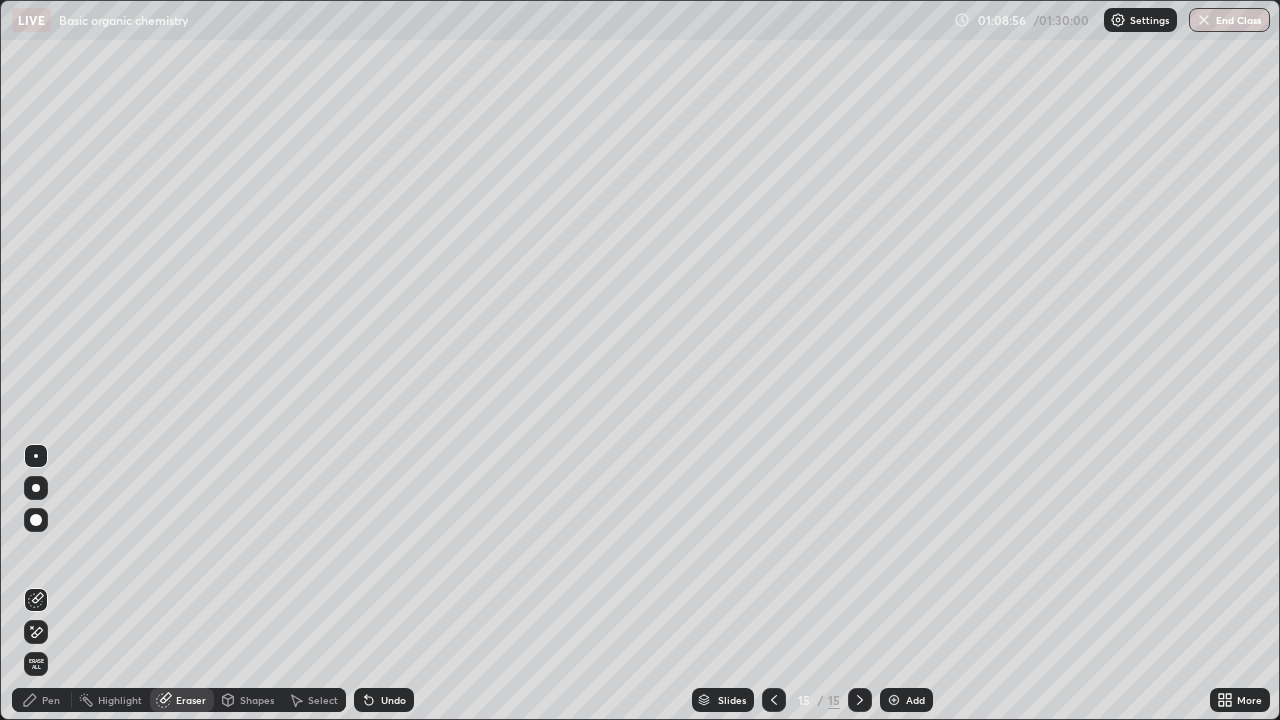 click on "Pen" at bounding box center (42, 700) 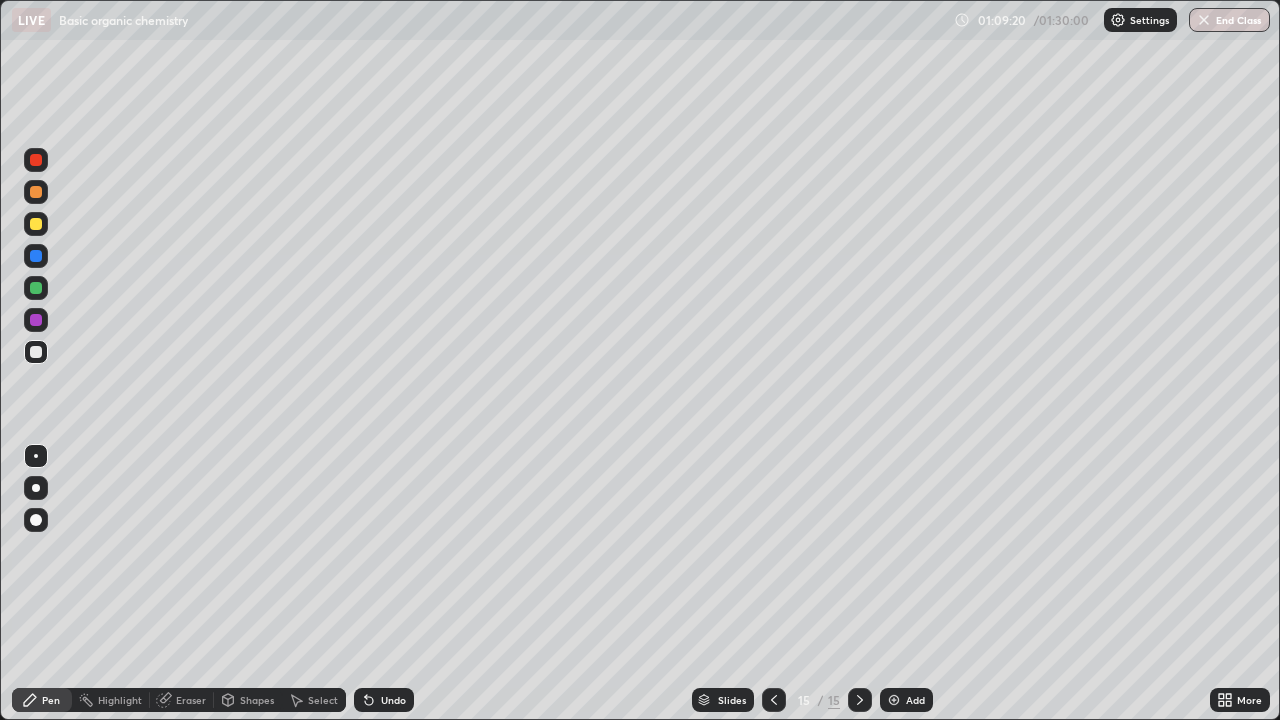 click on "Eraser" at bounding box center [191, 700] 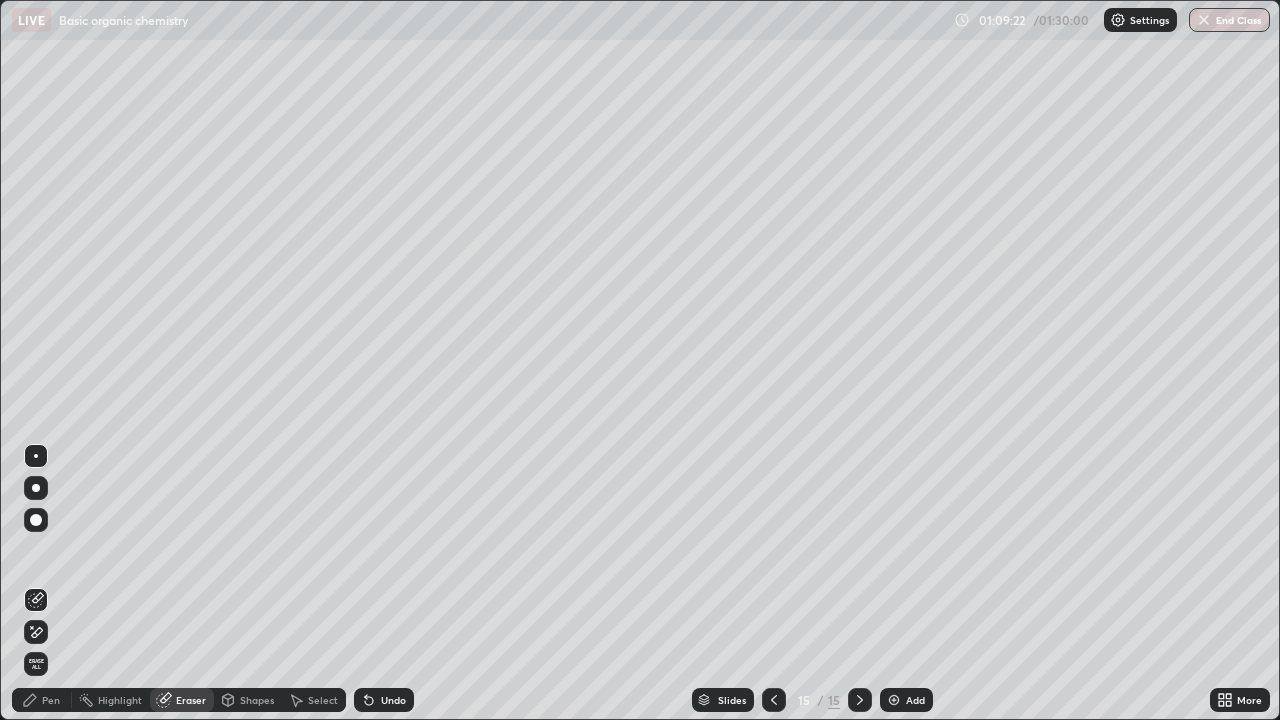 click on "Pen" at bounding box center [42, 700] 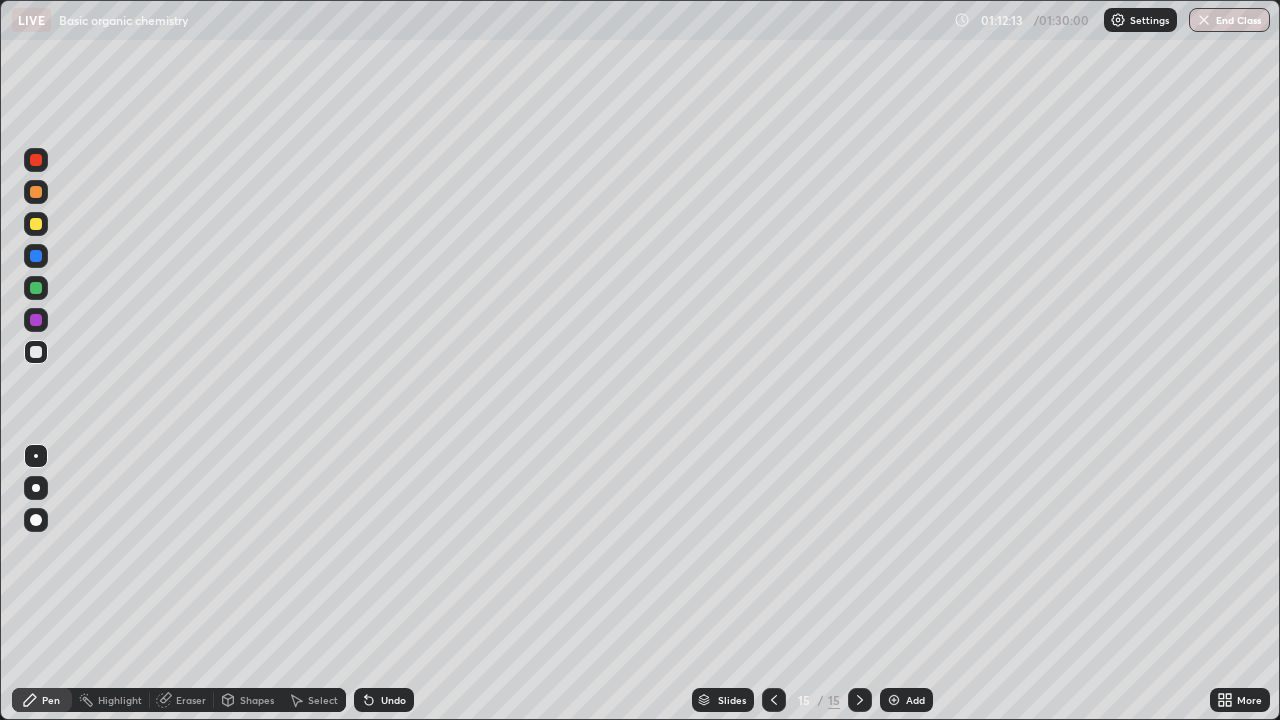 click on "Undo" at bounding box center (393, 700) 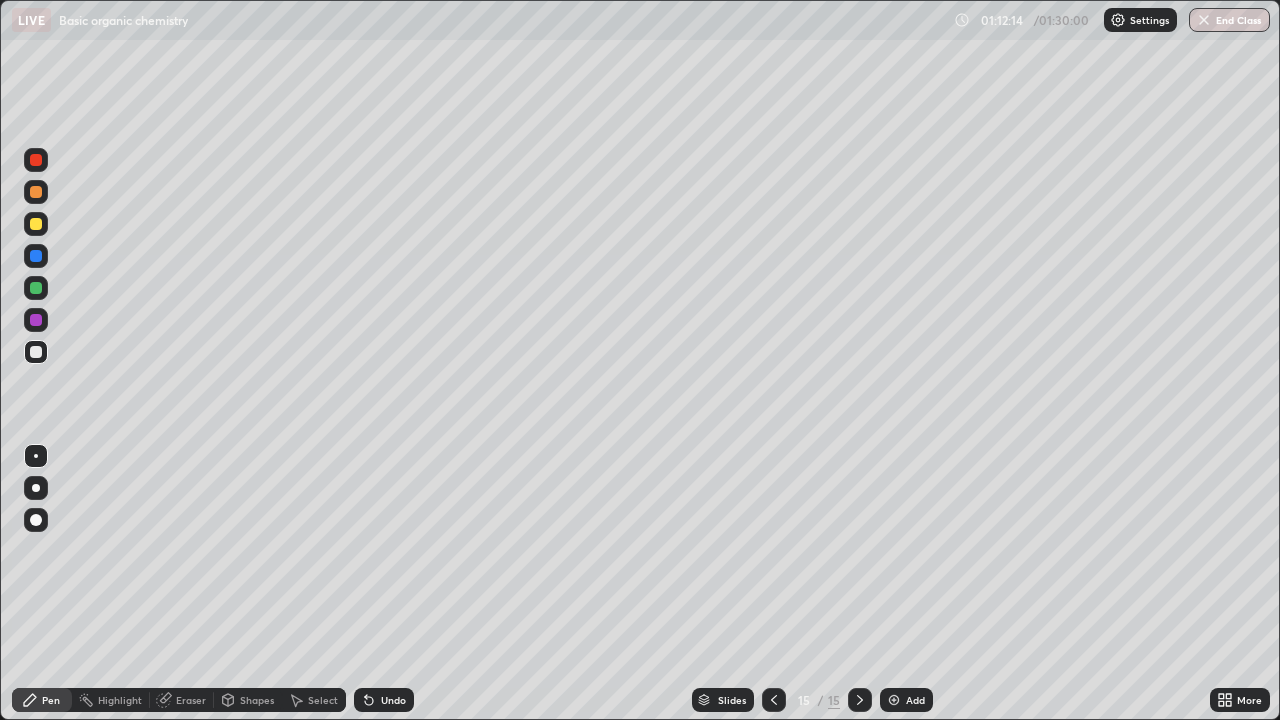 click on "Undo" at bounding box center (384, 700) 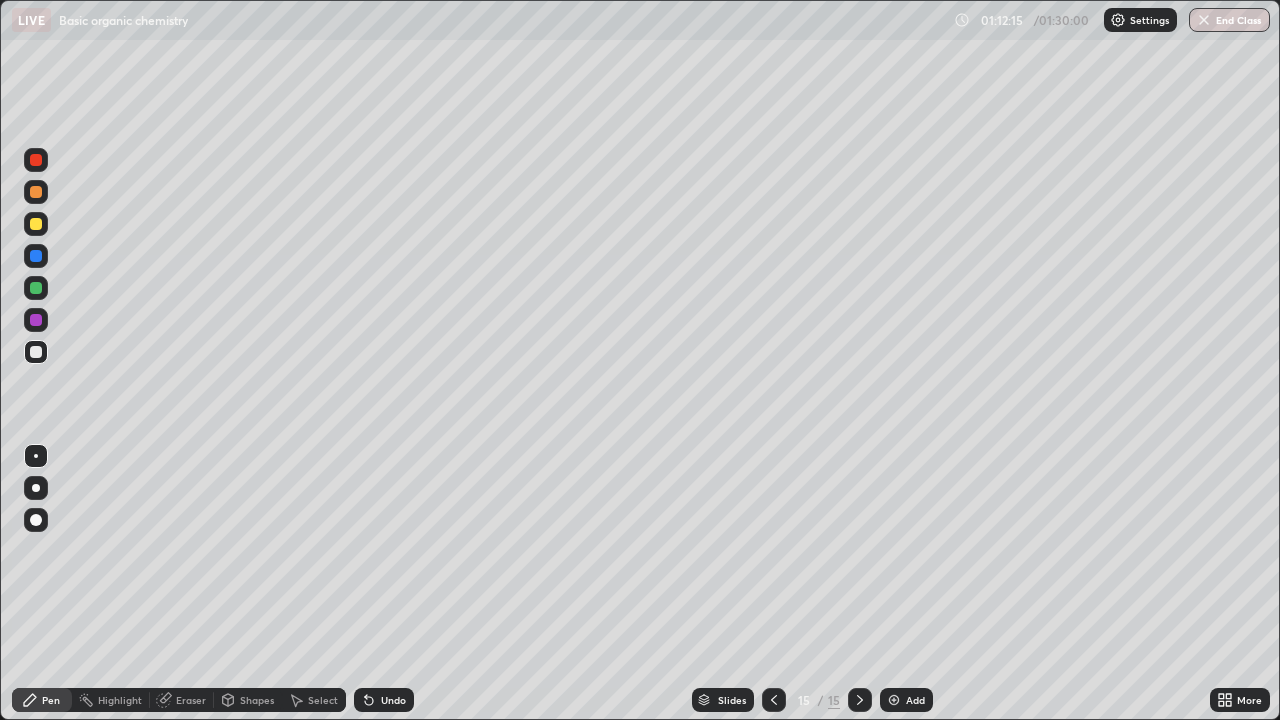 click on "Undo" at bounding box center [384, 700] 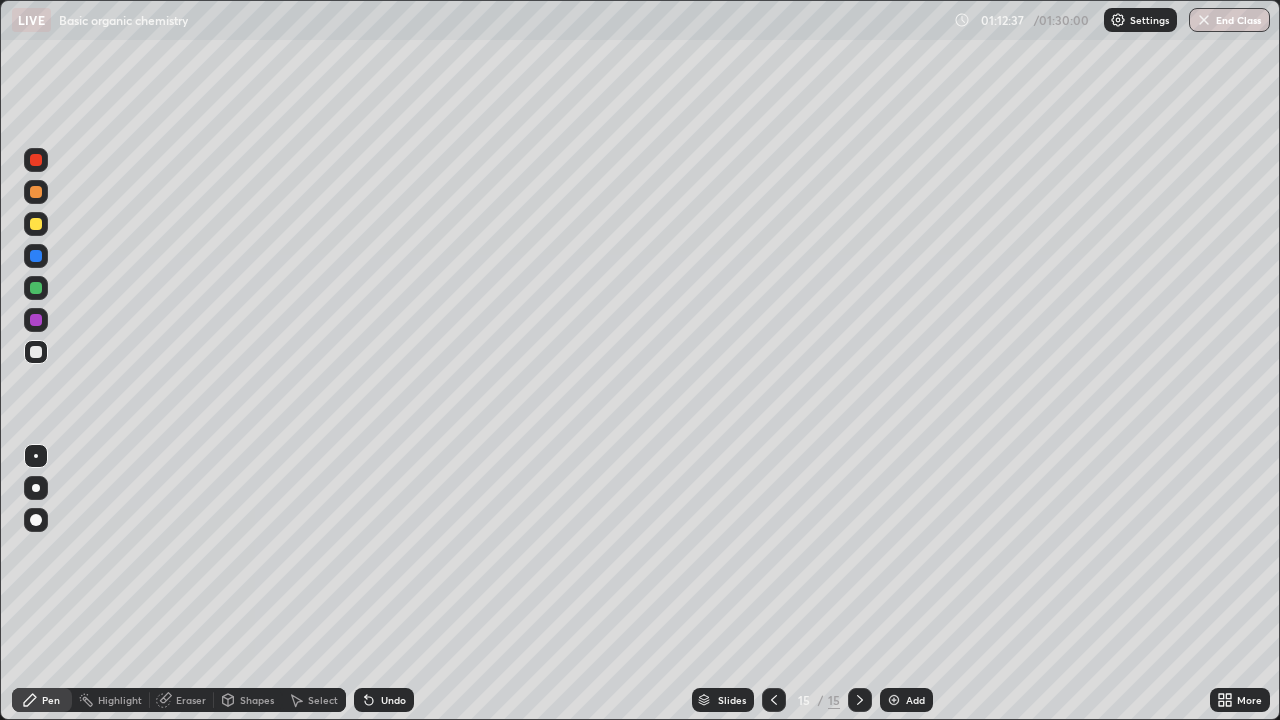 click at bounding box center (894, 700) 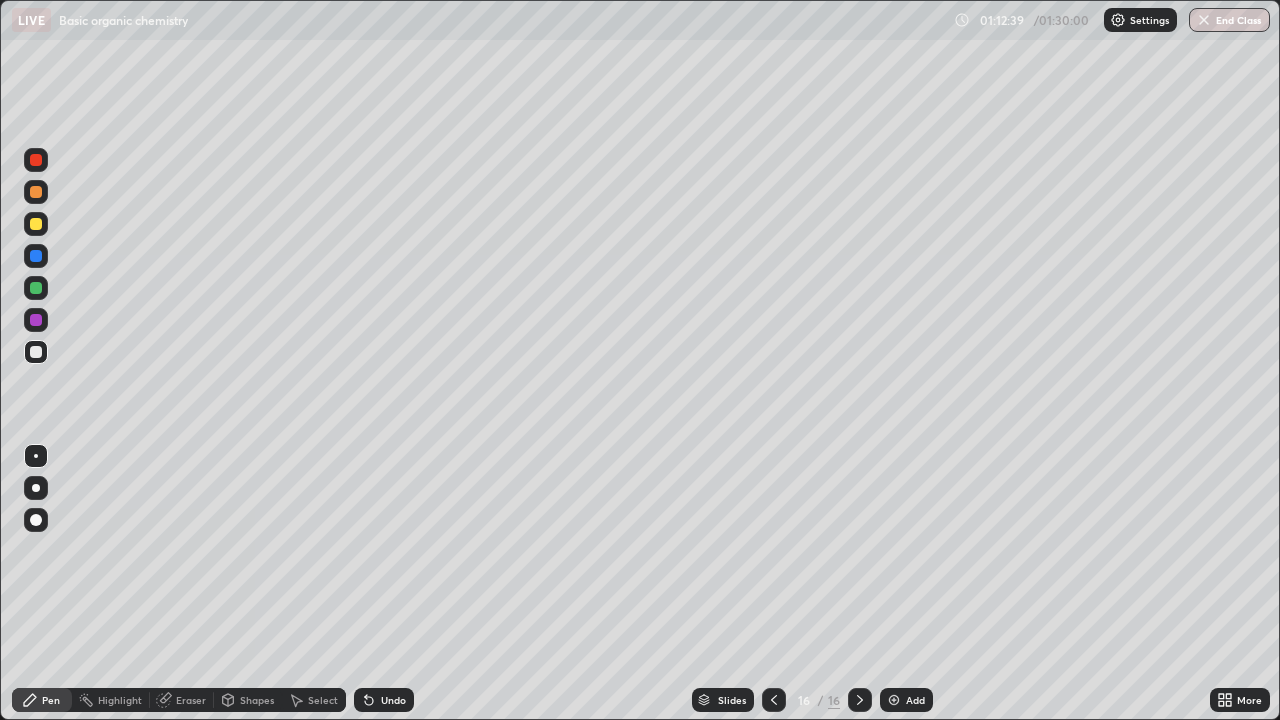 click at bounding box center [36, 224] 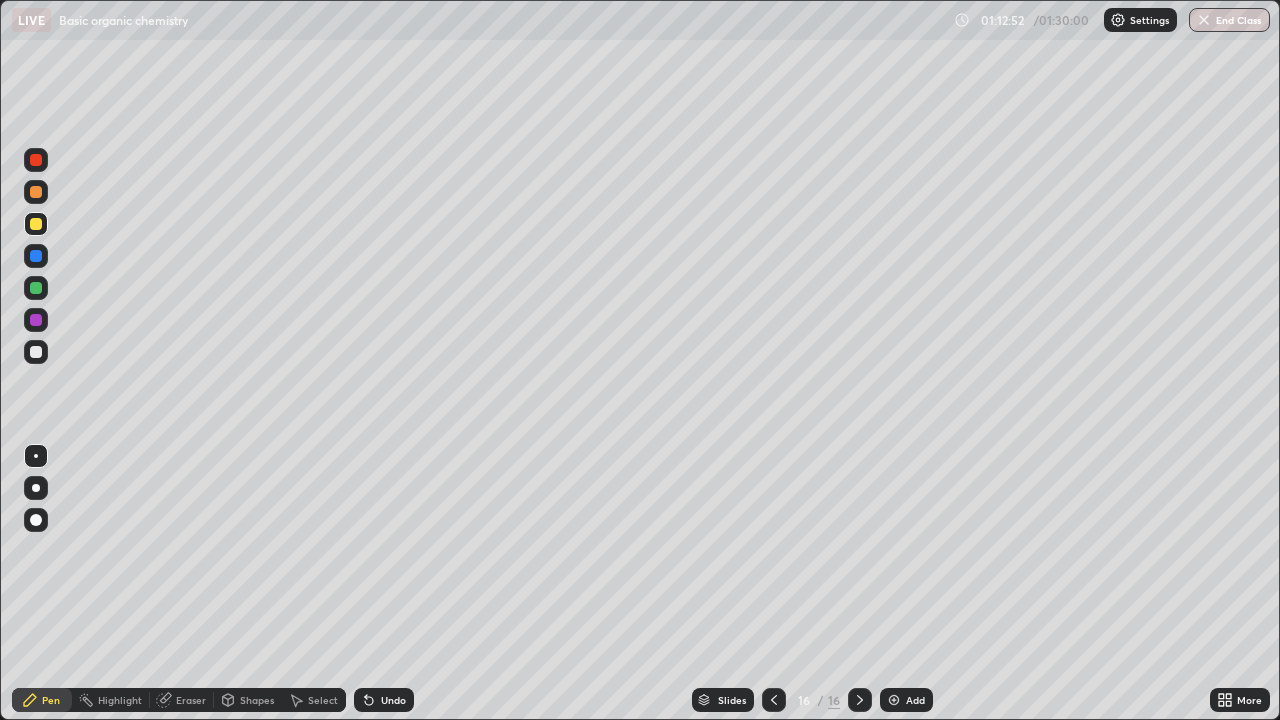 click at bounding box center (36, 352) 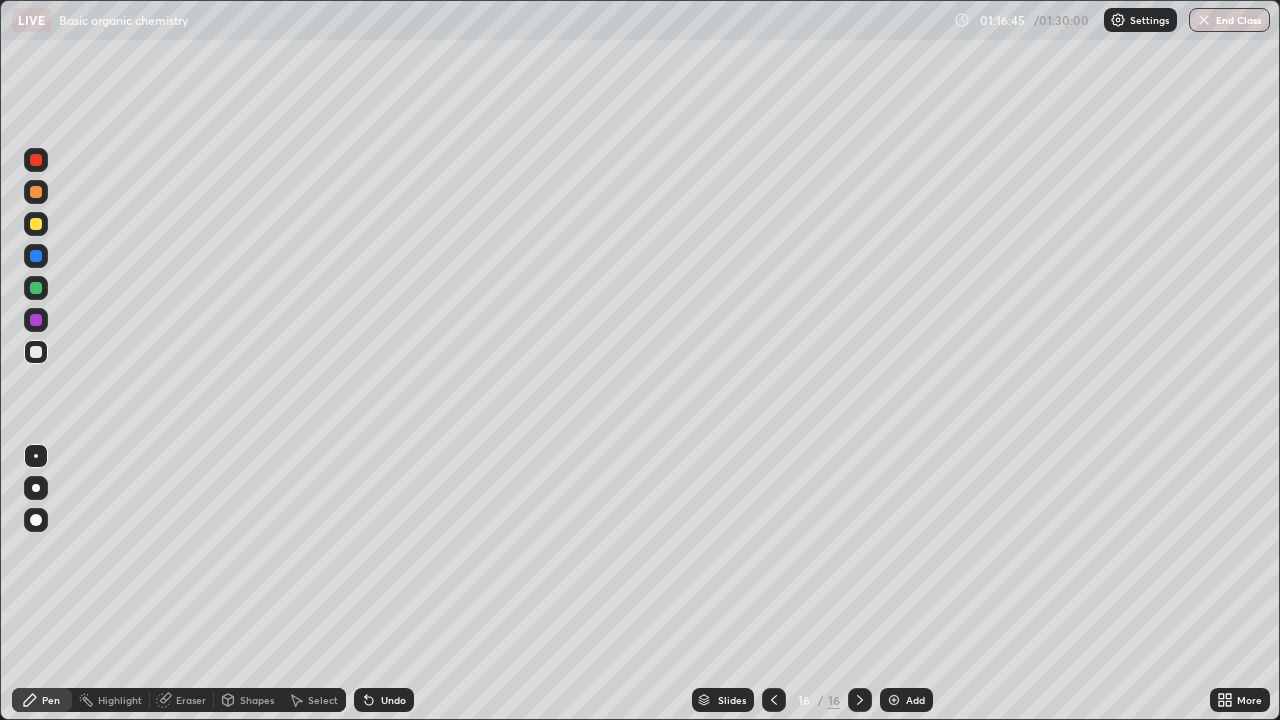 click on "End Class" at bounding box center (1229, 20) 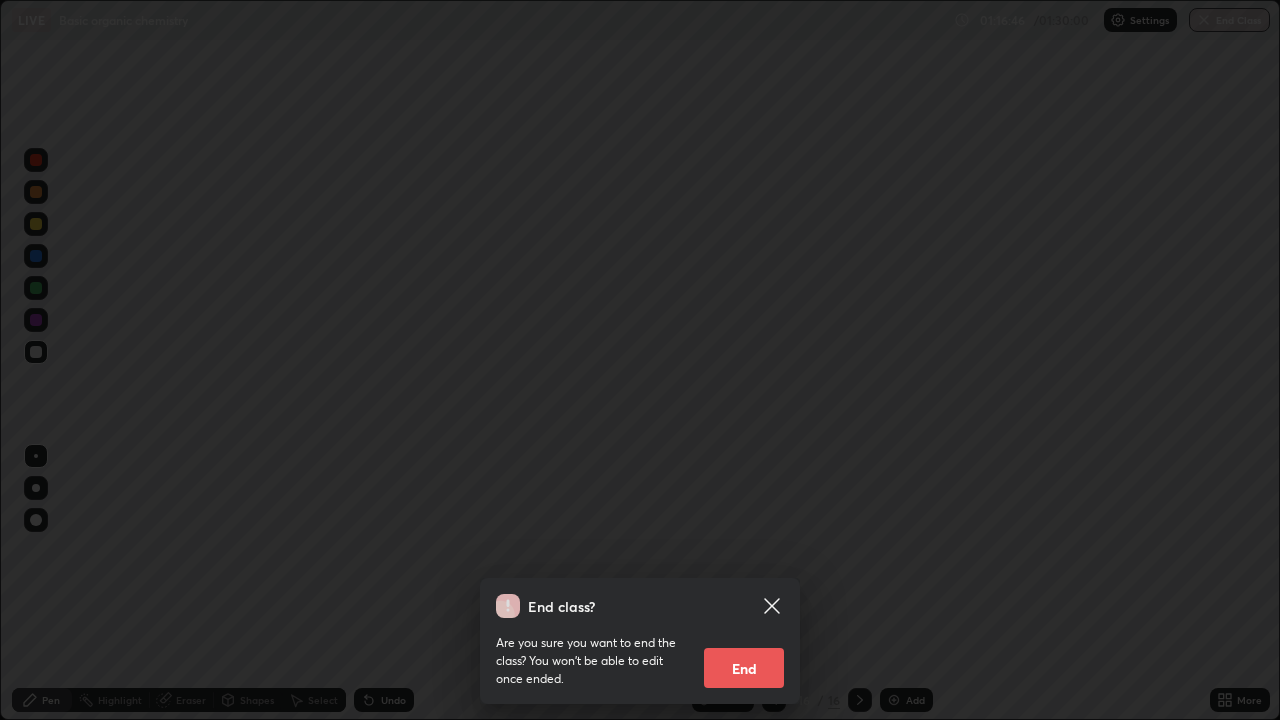 click on "End" at bounding box center [744, 668] 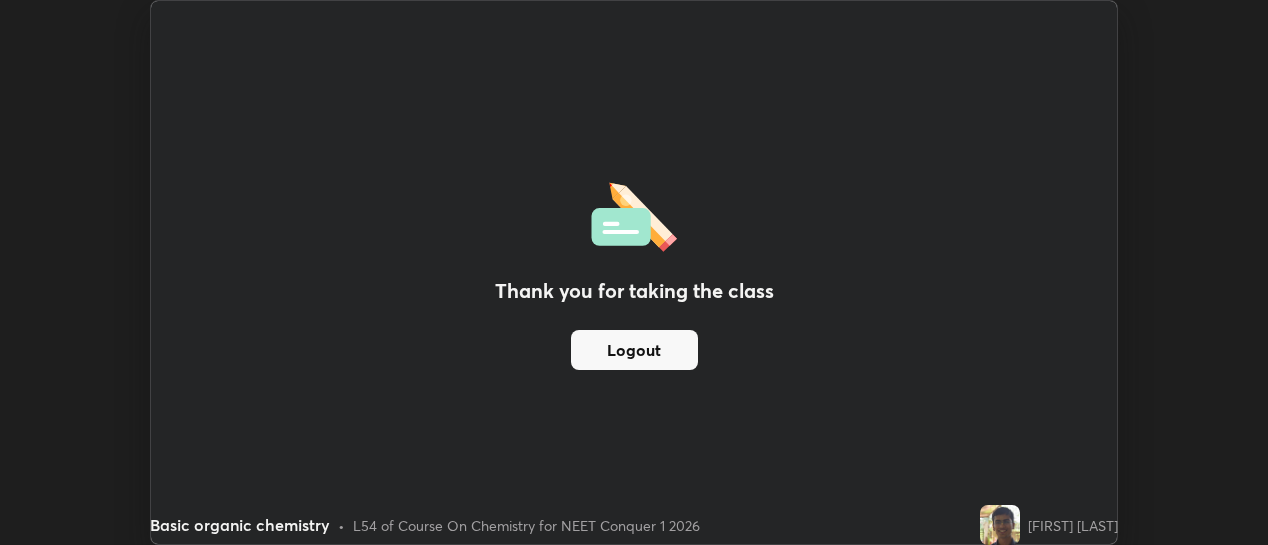 scroll, scrollTop: 545, scrollLeft: 1268, axis: both 